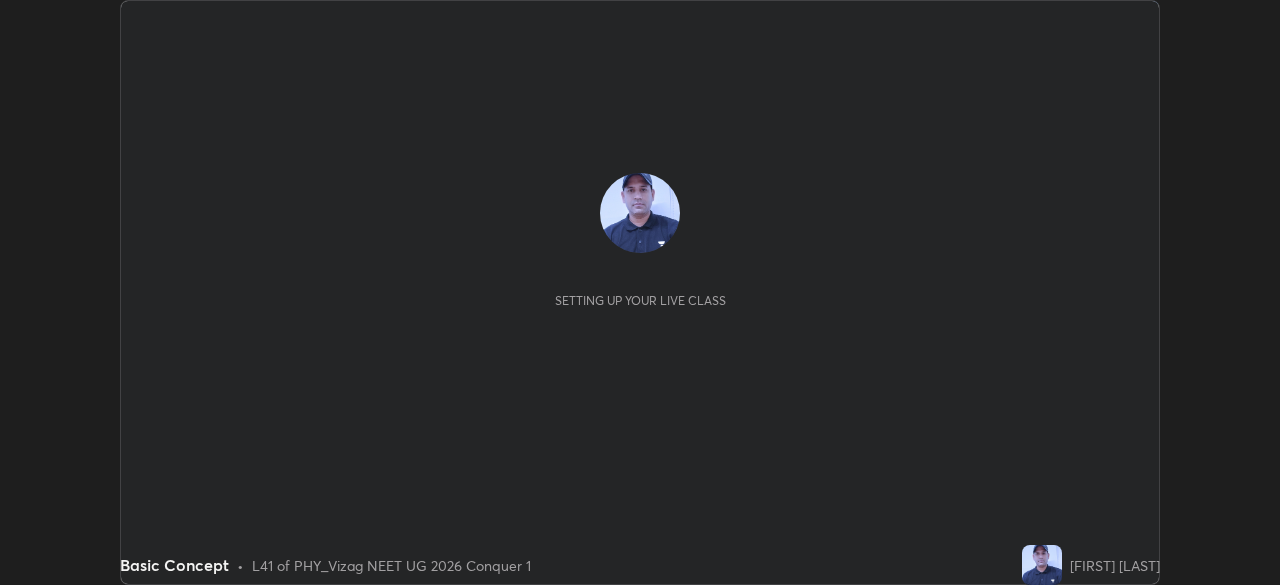scroll, scrollTop: 0, scrollLeft: 0, axis: both 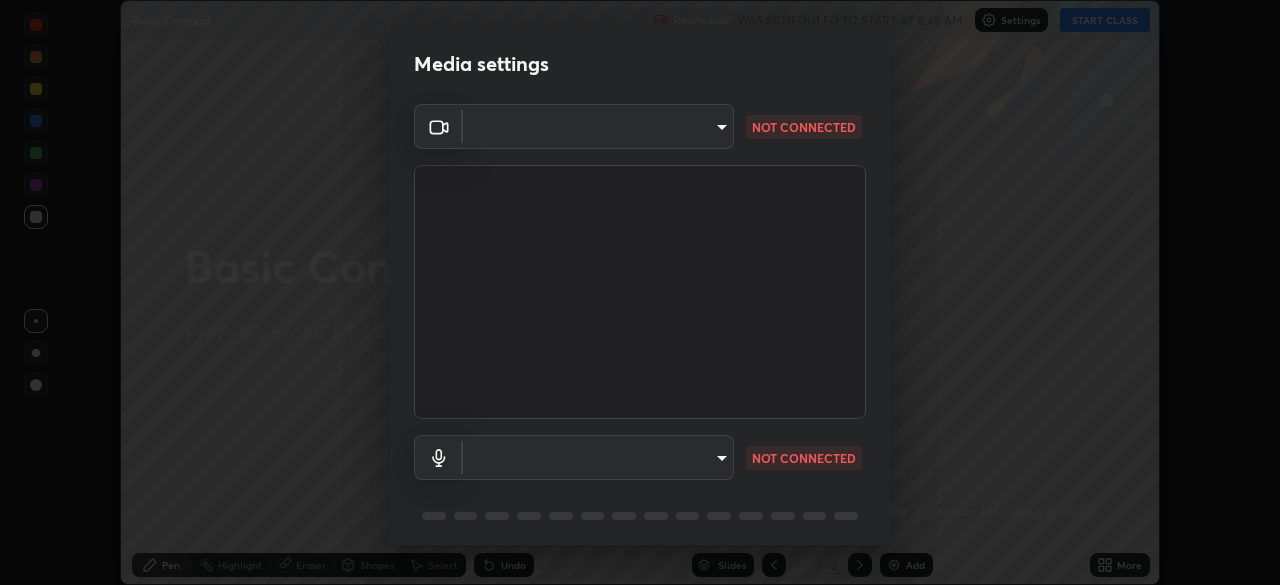 type on "63e944478c375660ba3e2c30d3e136fe9f8746200d3b231c524b05bf34109a7d" 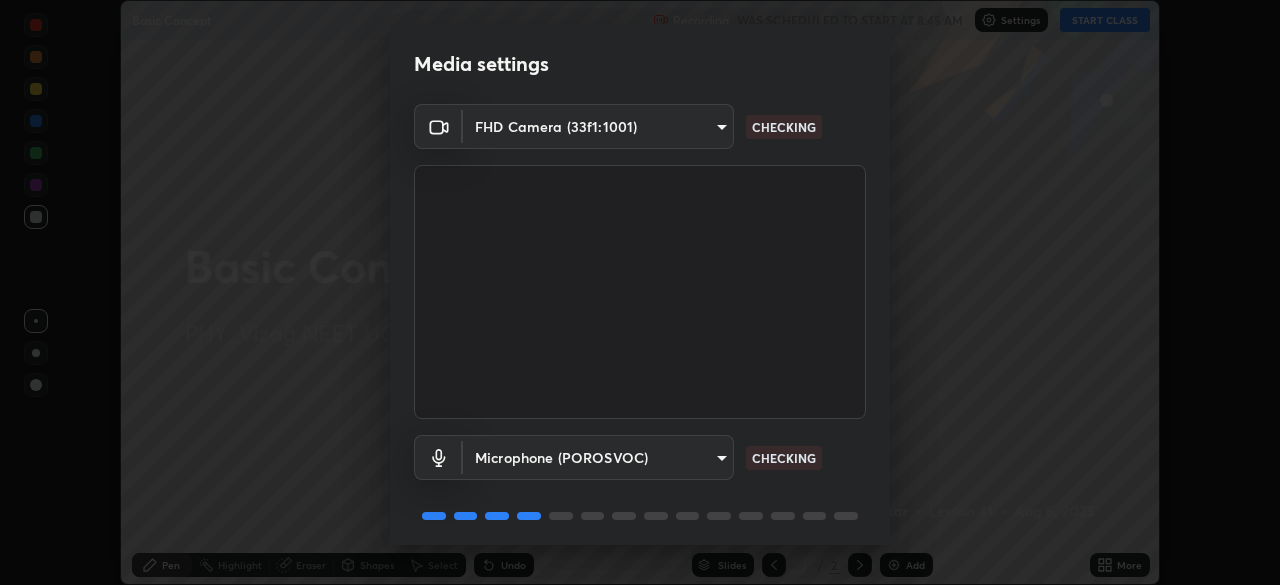 scroll, scrollTop: 71, scrollLeft: 0, axis: vertical 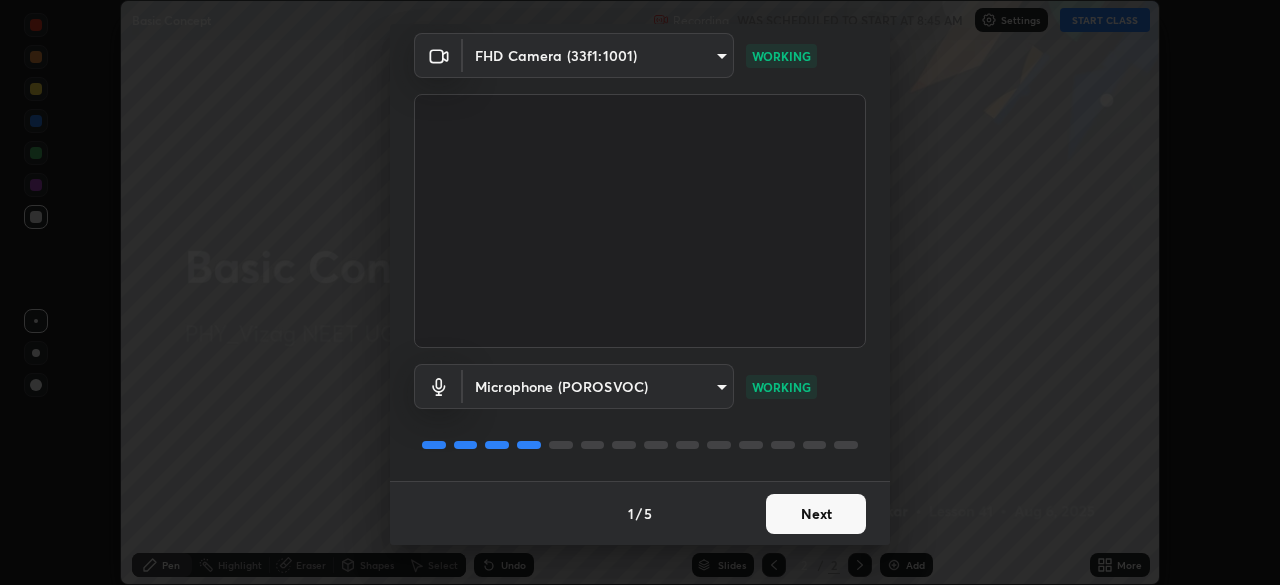 click on "Next" at bounding box center [816, 514] 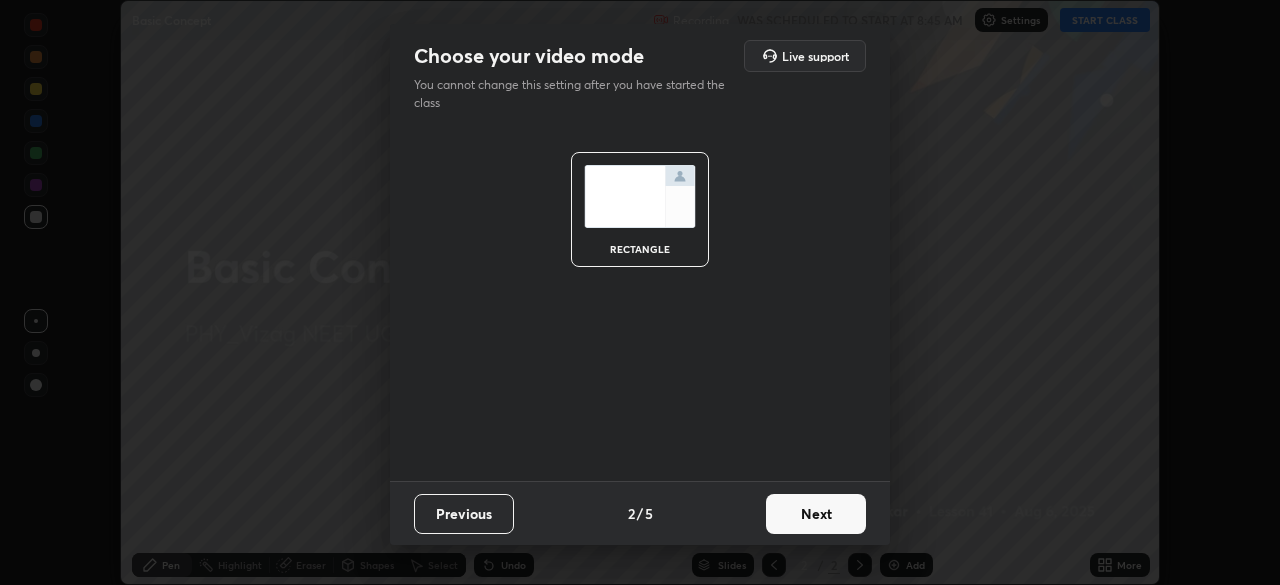 scroll, scrollTop: 0, scrollLeft: 0, axis: both 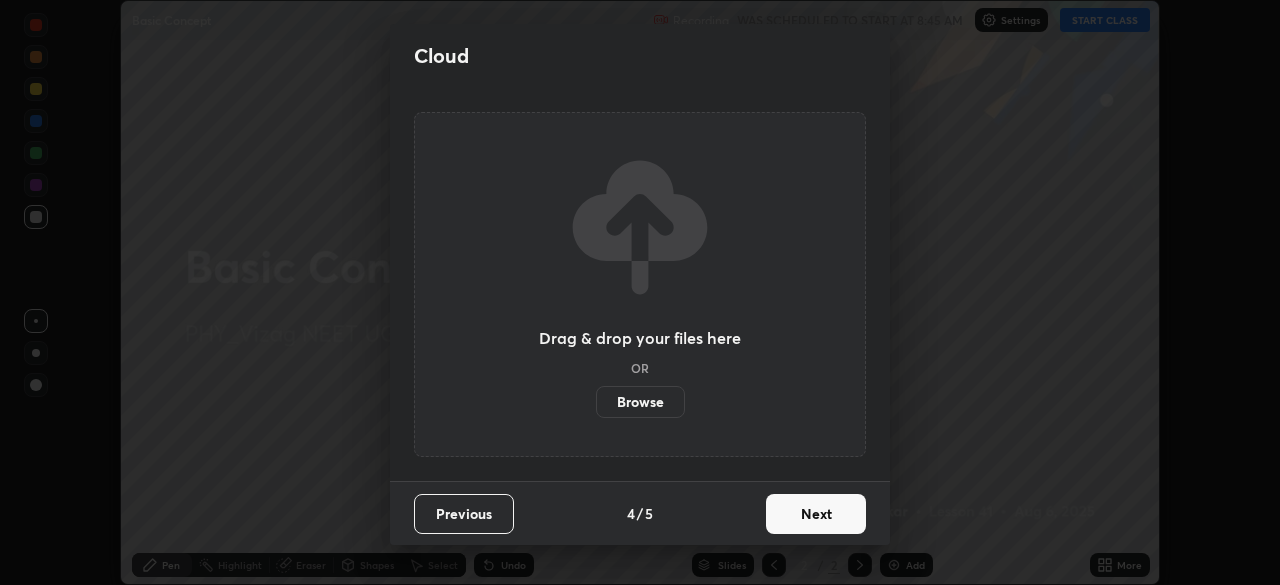 click on "Next" at bounding box center (816, 514) 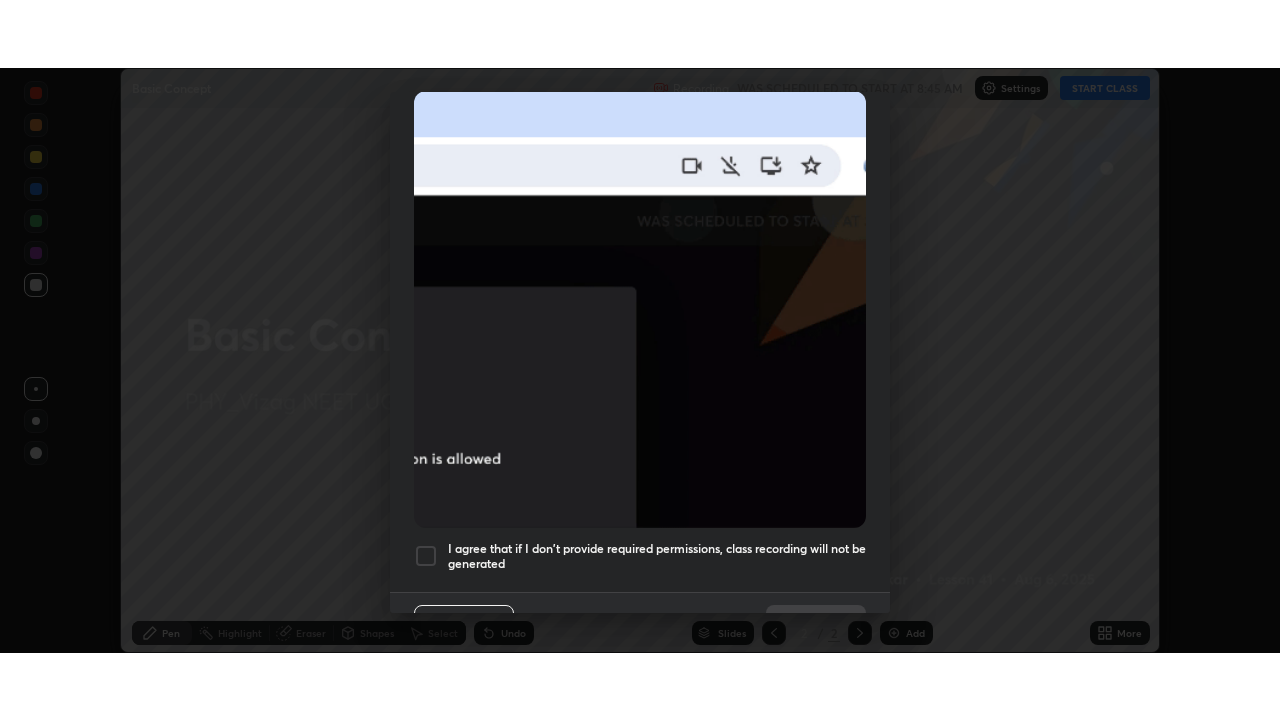 scroll, scrollTop: 479, scrollLeft: 0, axis: vertical 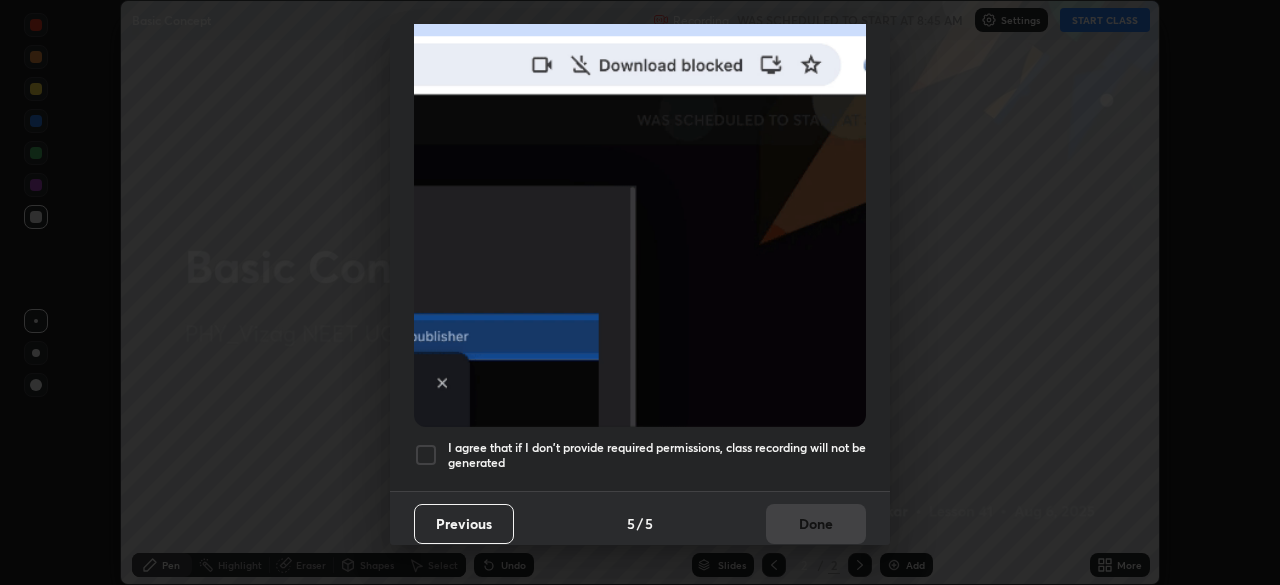 click at bounding box center [426, 455] 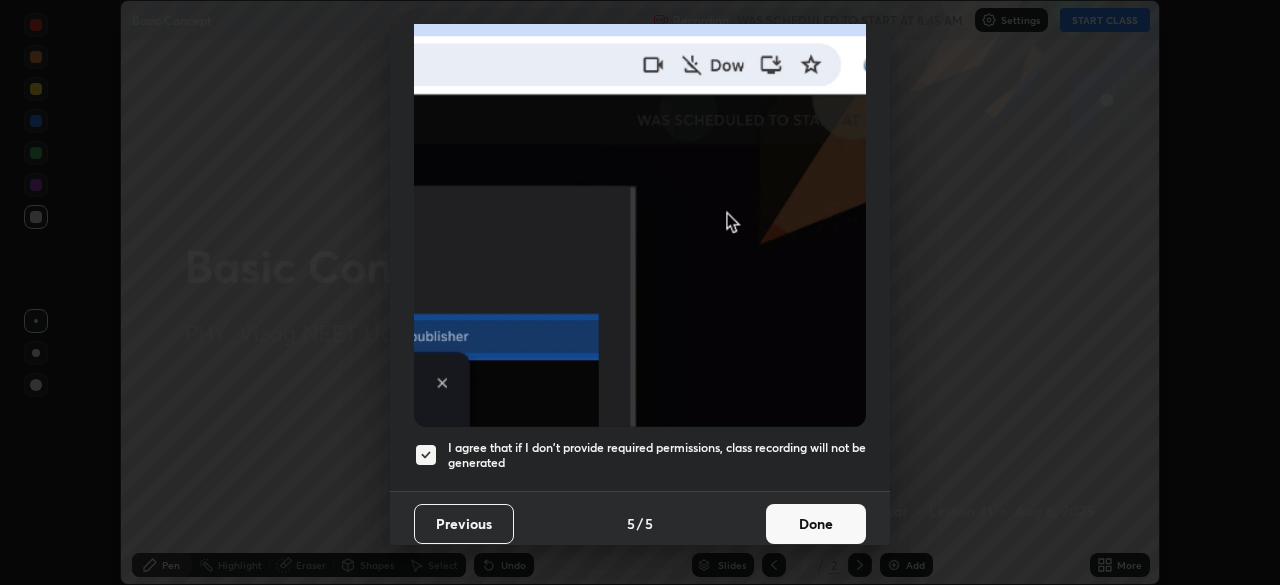click on "Done" at bounding box center [816, 524] 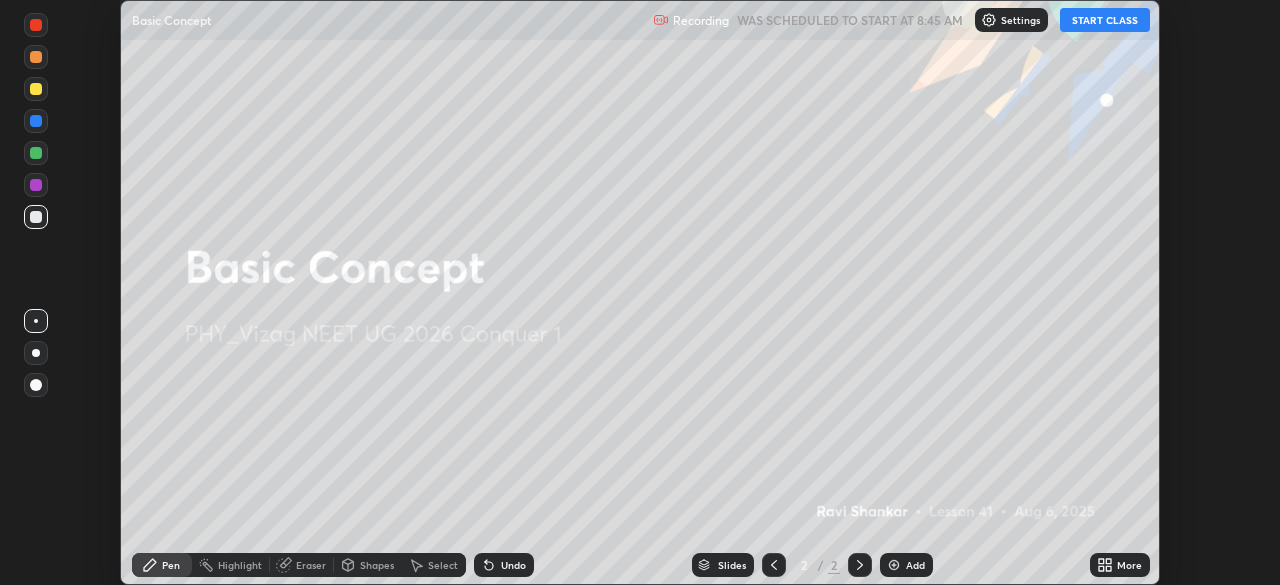 click on "START CLASS" at bounding box center (1105, 20) 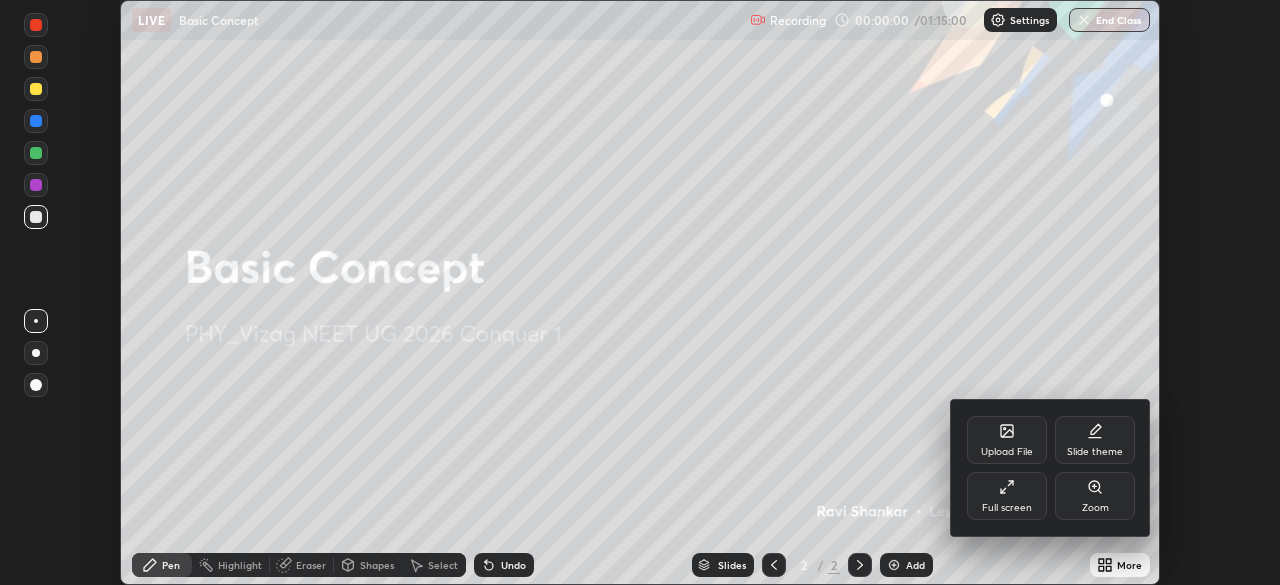 click on "Full screen" at bounding box center (1007, 508) 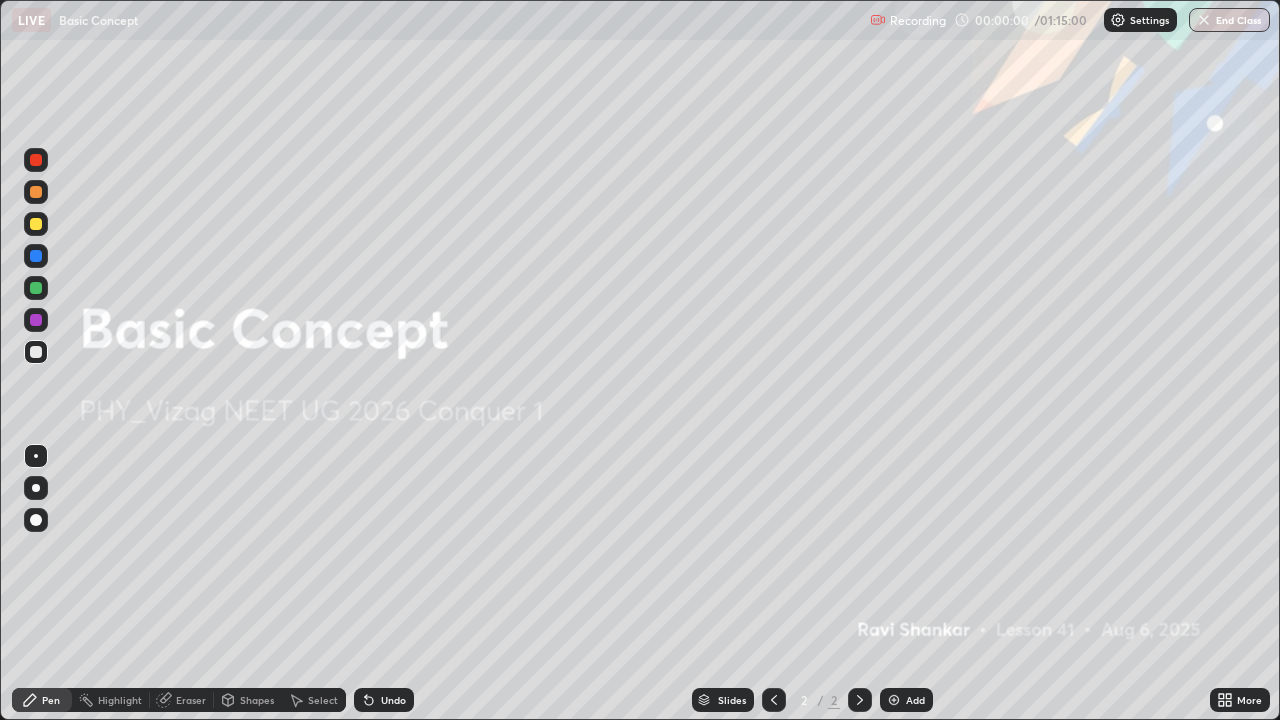scroll, scrollTop: 99280, scrollLeft: 98720, axis: both 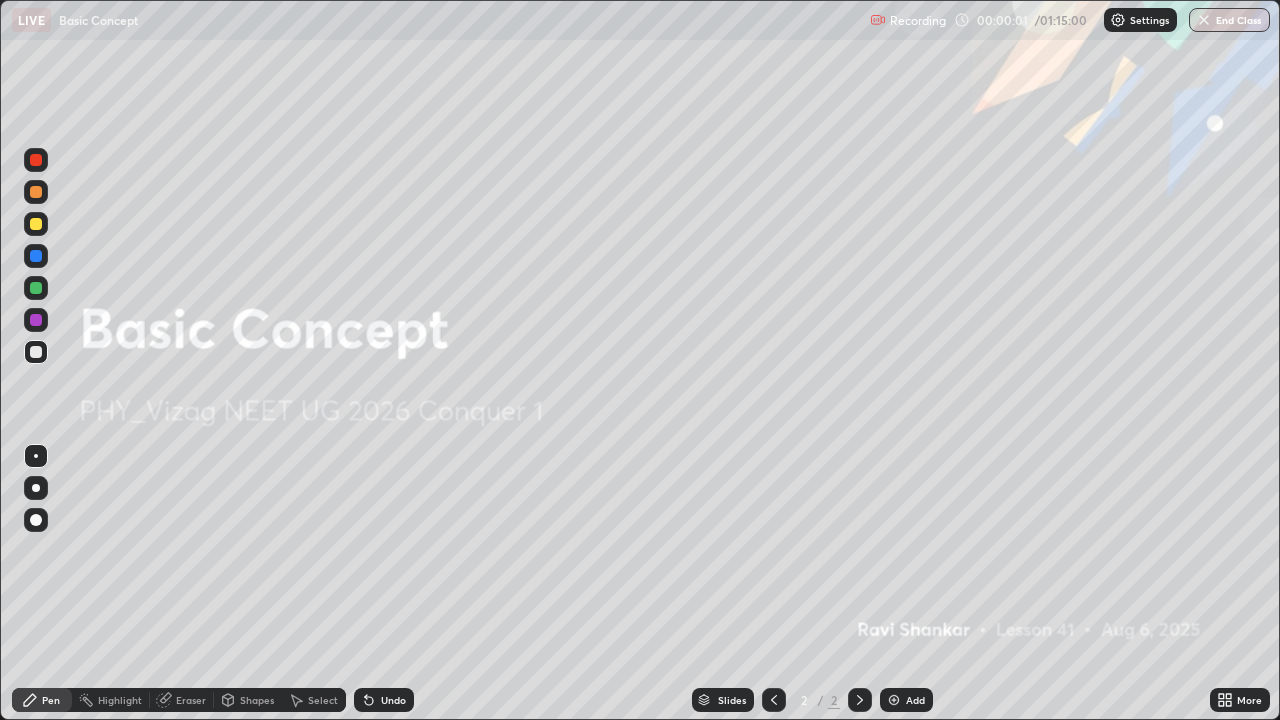 click on "Add" at bounding box center (906, 700) 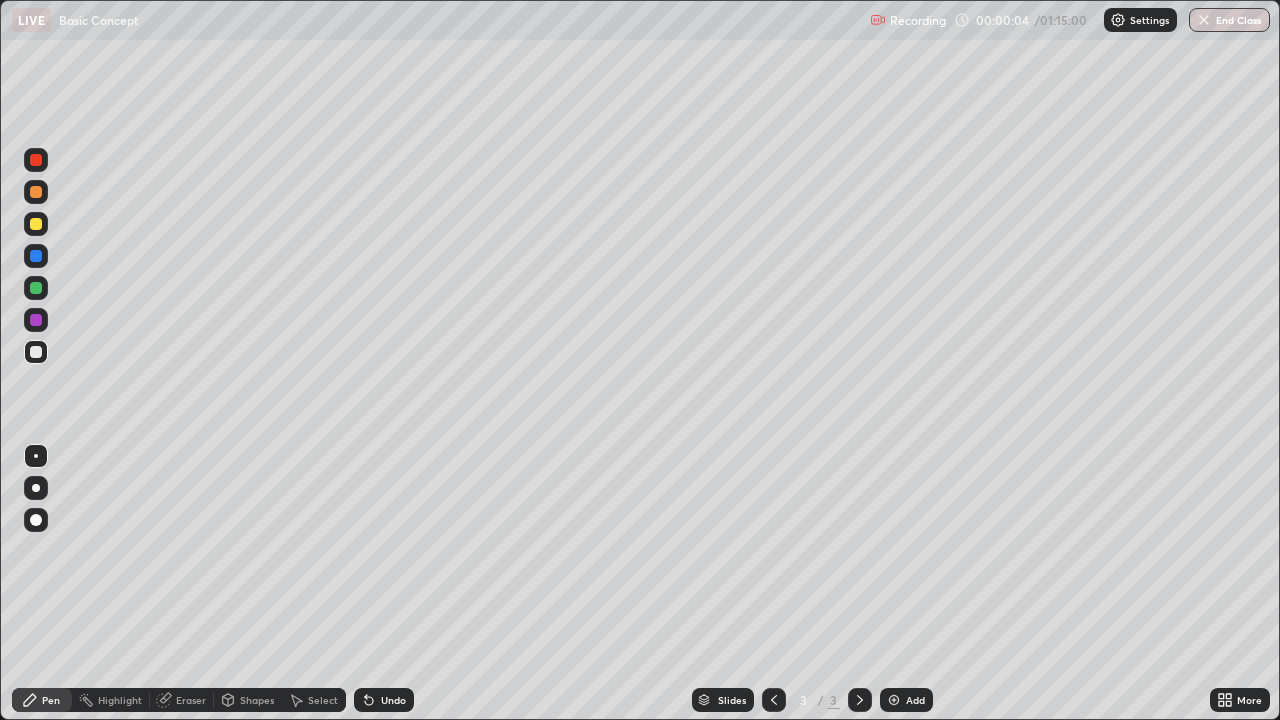 click at bounding box center (36, 488) 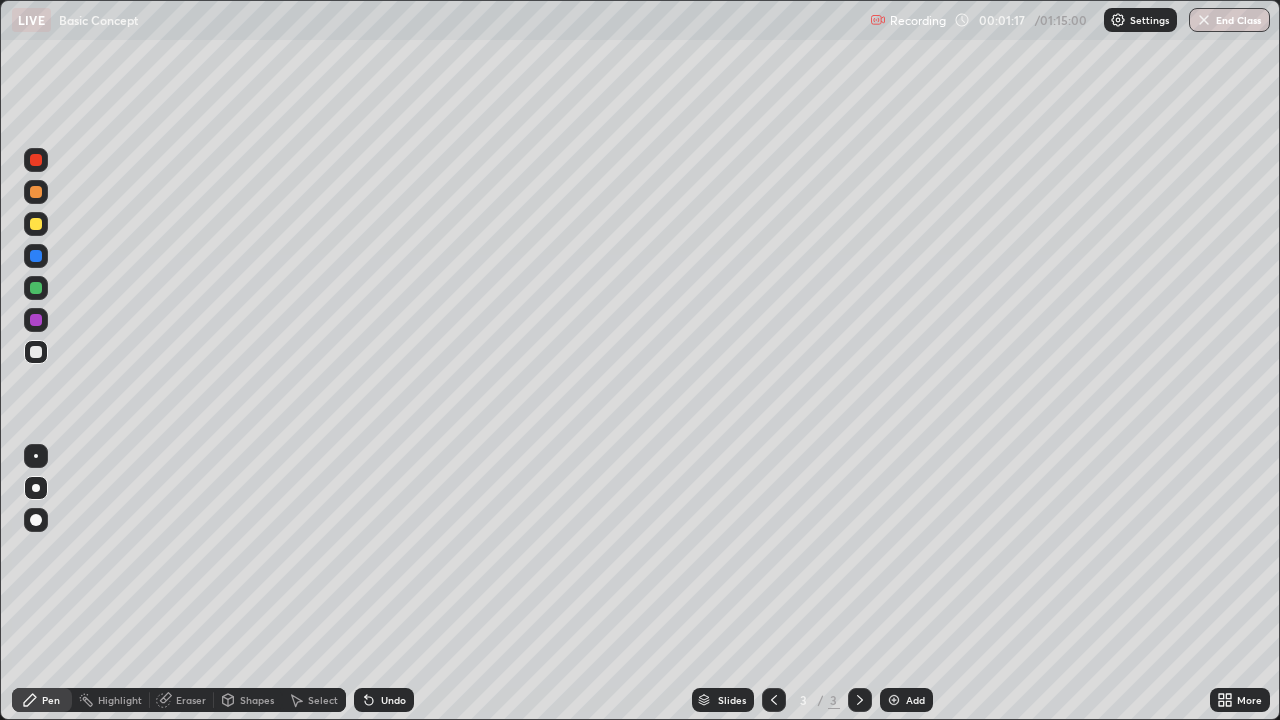 click on "Shapes" at bounding box center [257, 700] 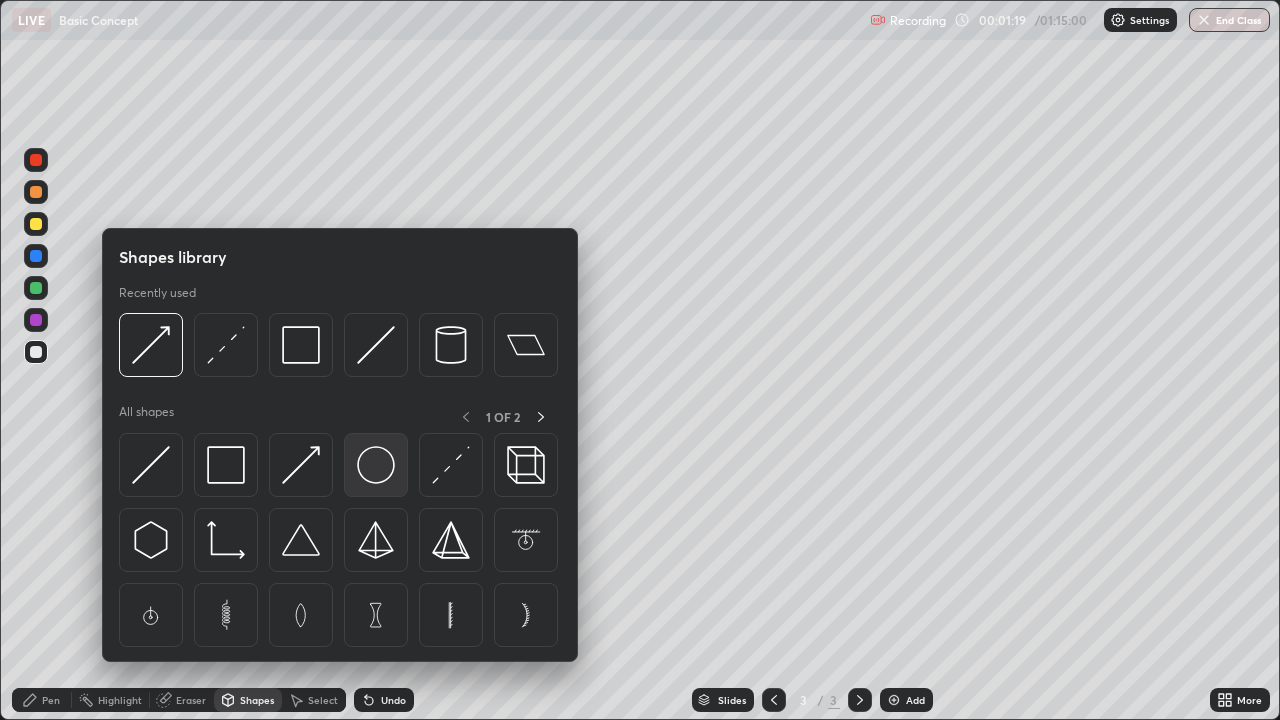 click at bounding box center (376, 465) 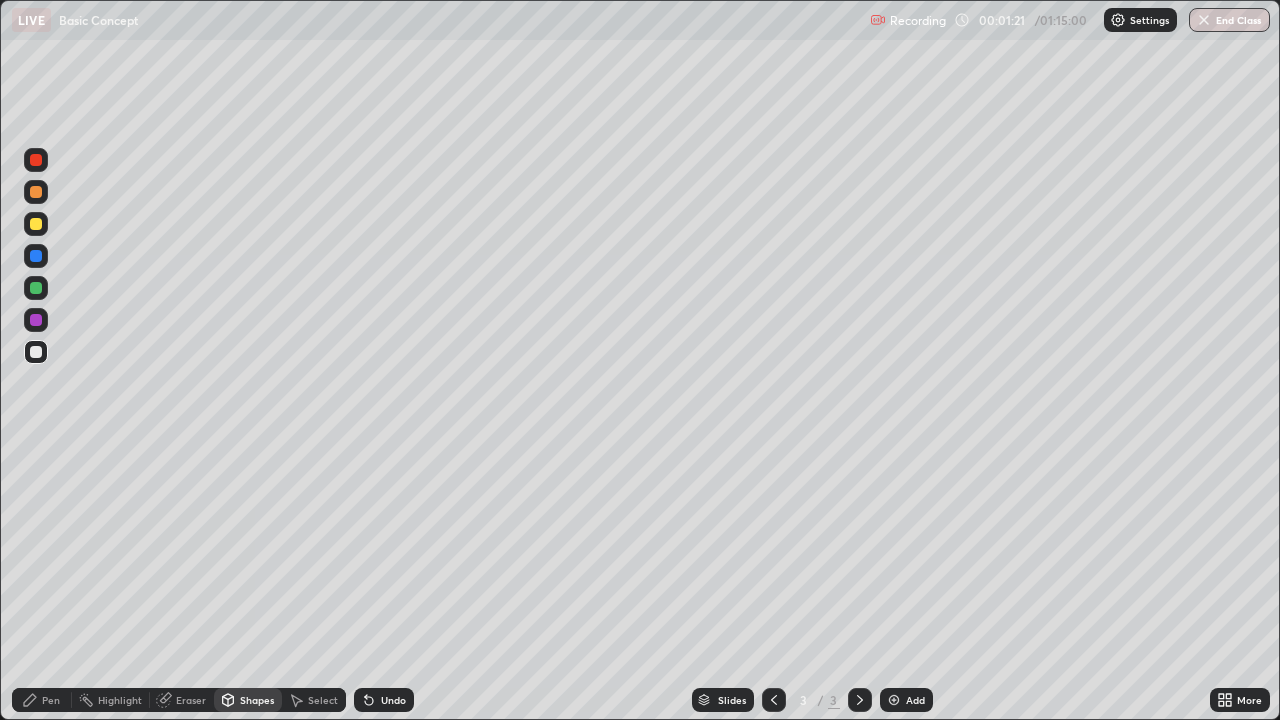 click on "Shapes" at bounding box center (257, 700) 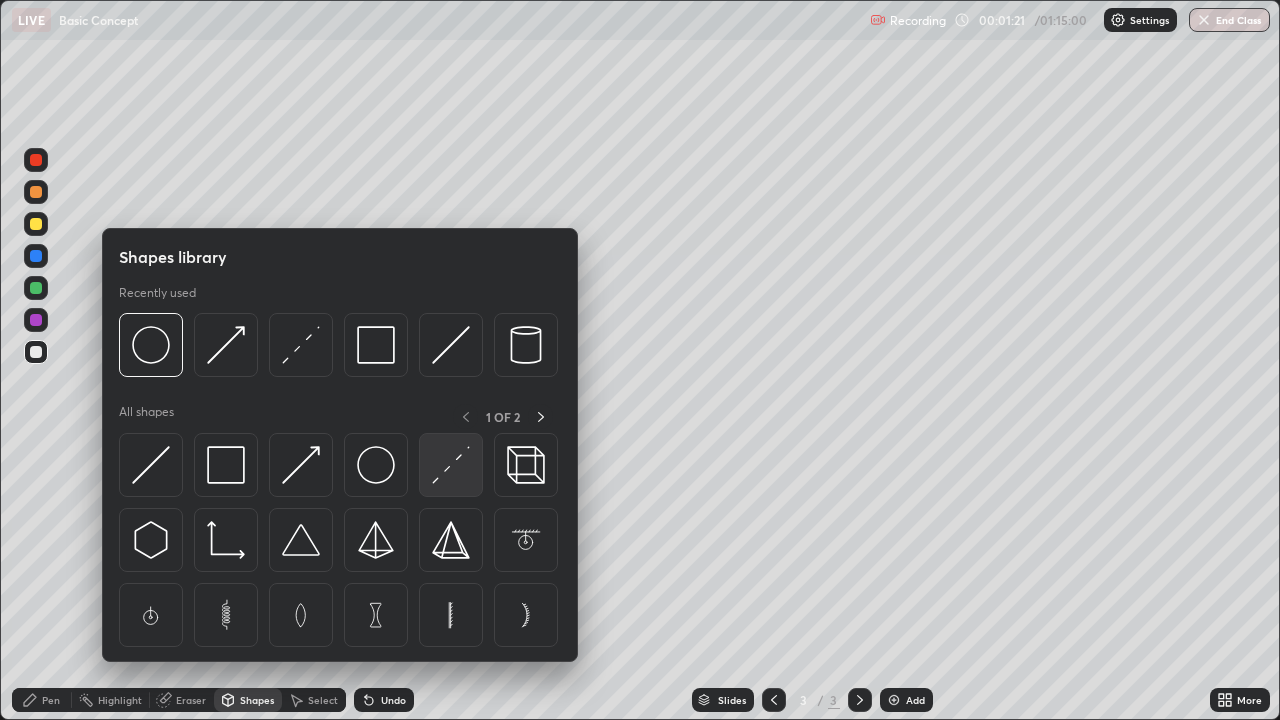 click at bounding box center (451, 465) 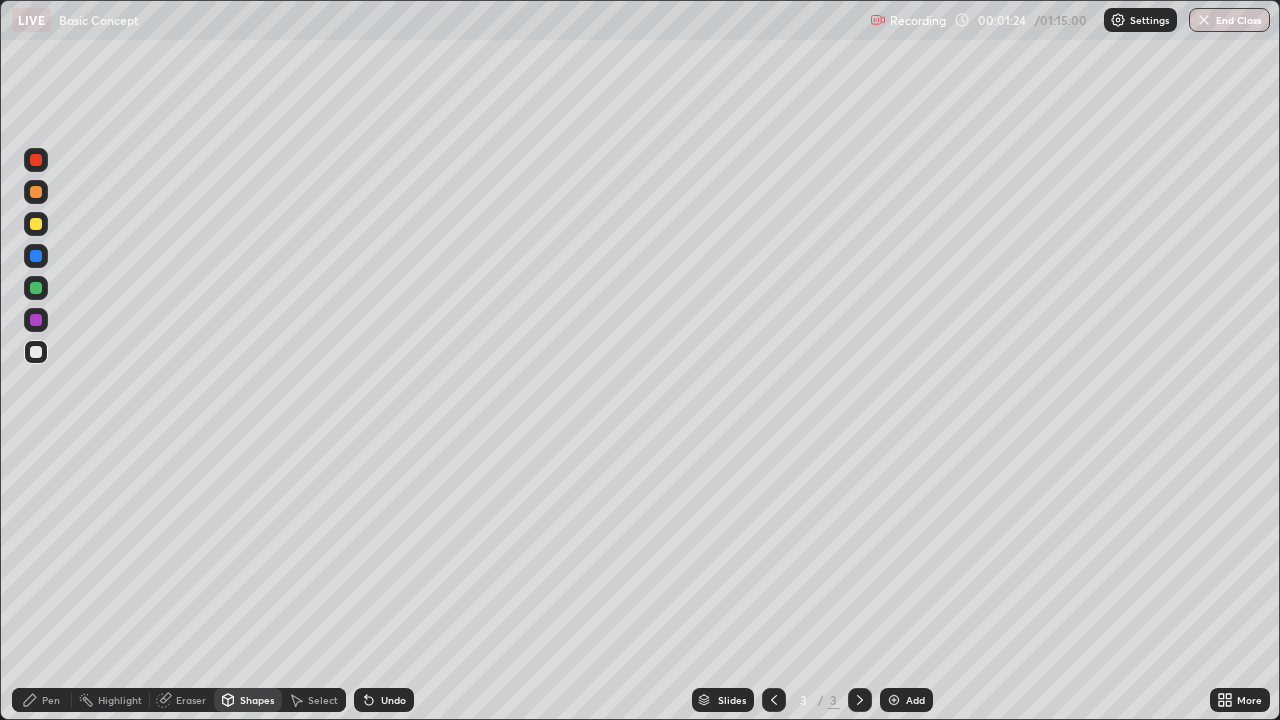click on "Shapes" at bounding box center (257, 700) 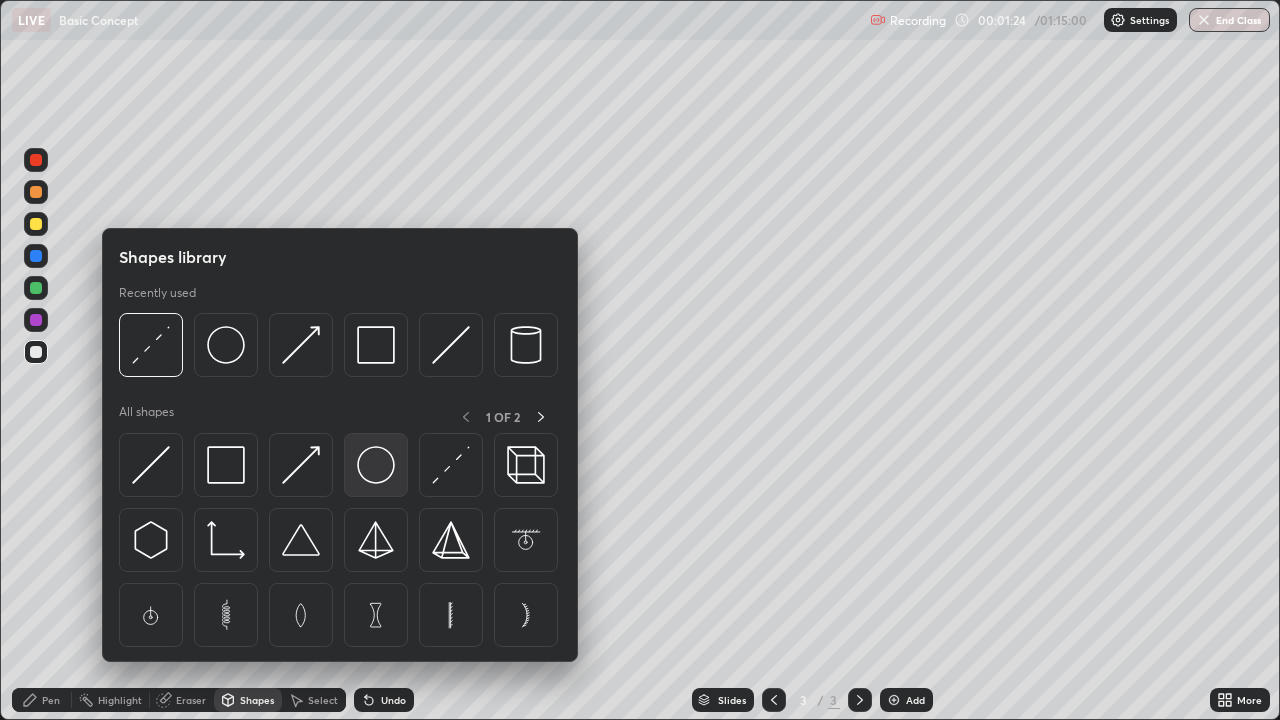 click at bounding box center [376, 465] 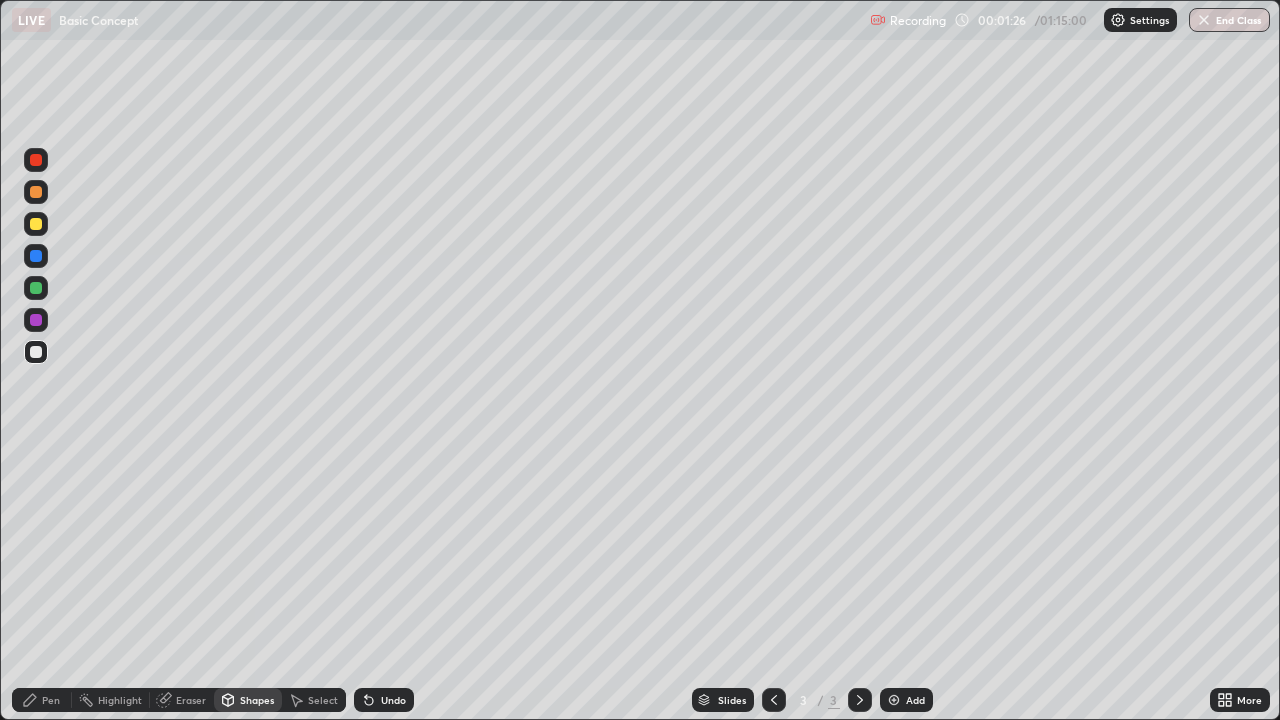 click on "Pen" at bounding box center [51, 700] 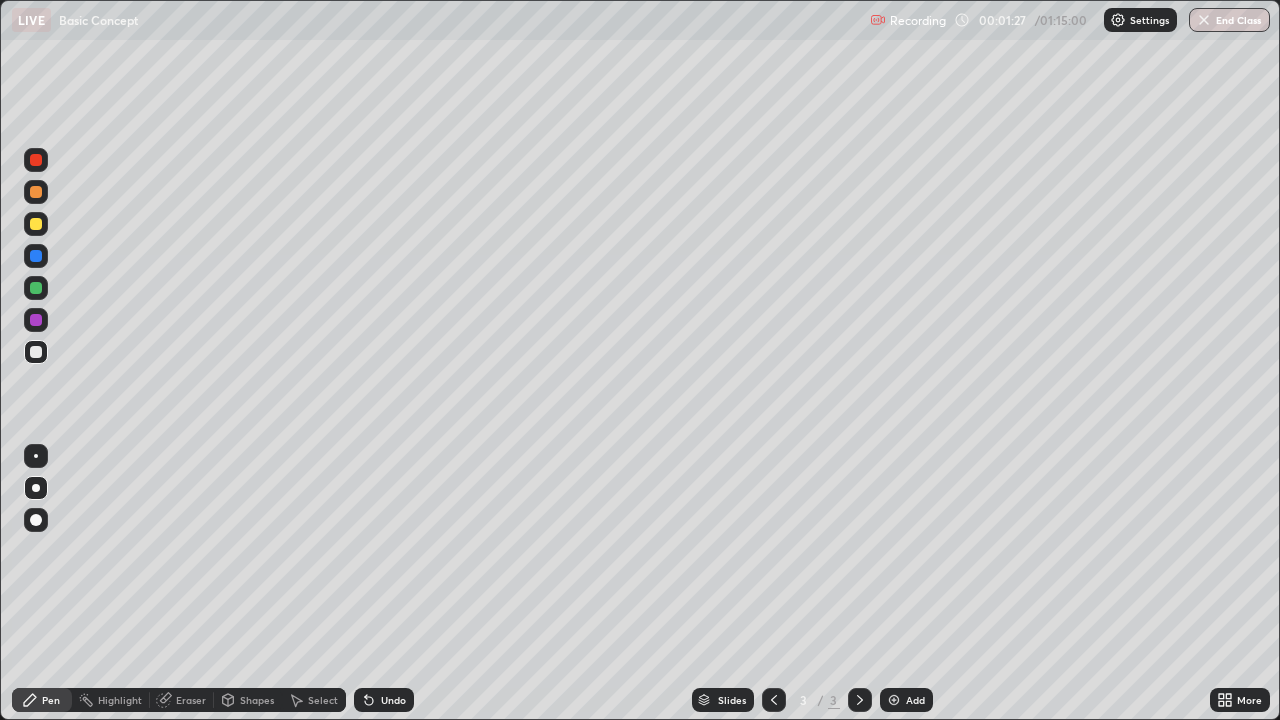 click at bounding box center [36, 288] 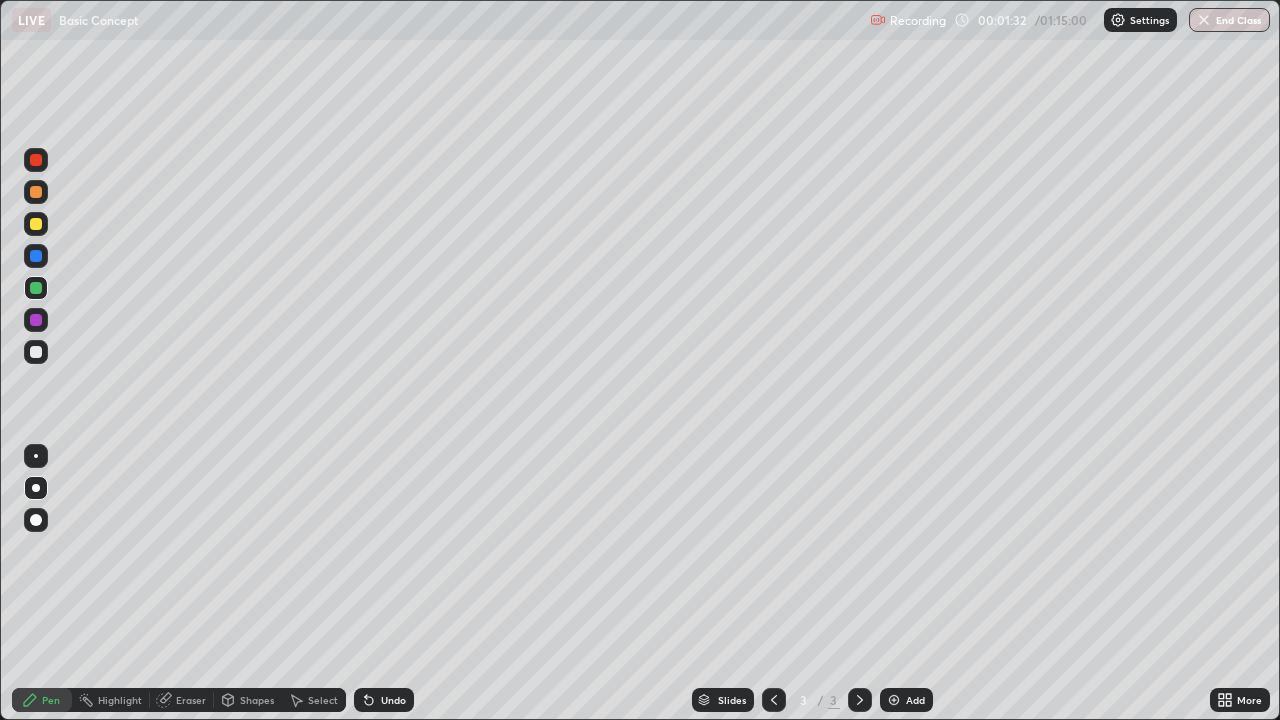 click at bounding box center [36, 224] 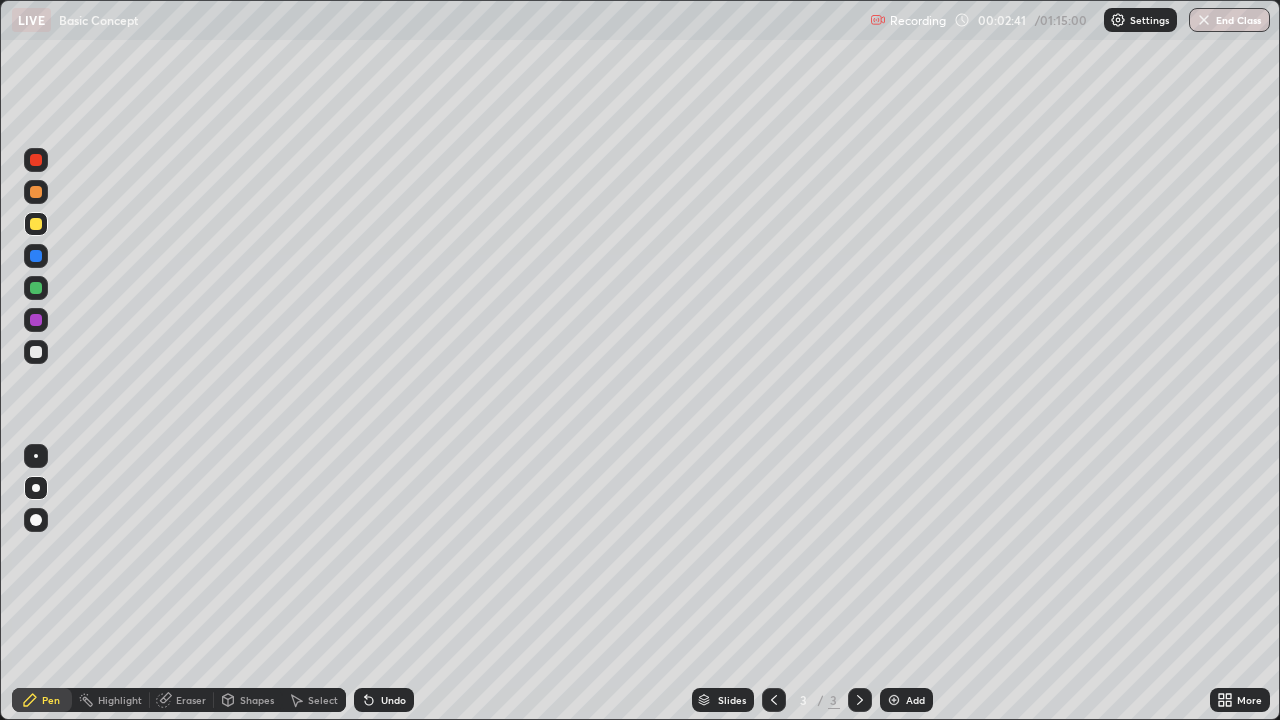 click on "Shapes" at bounding box center (248, 700) 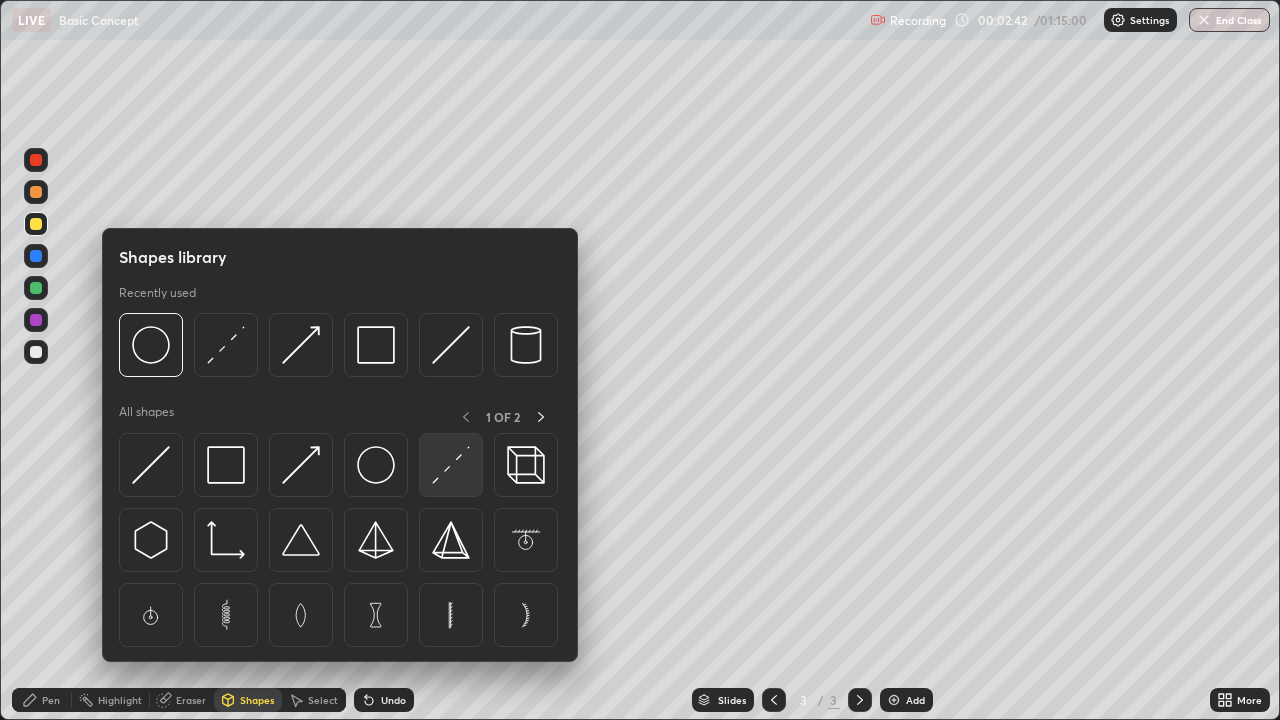 click at bounding box center [451, 465] 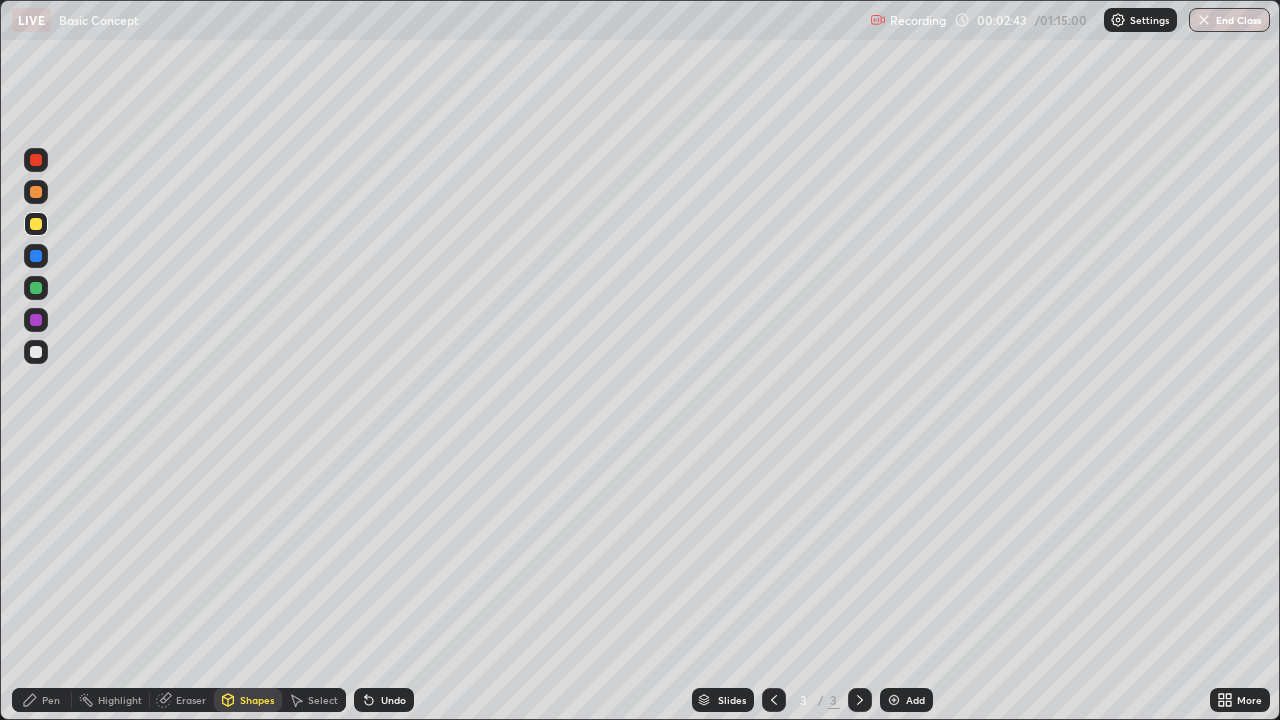 click at bounding box center (36, 160) 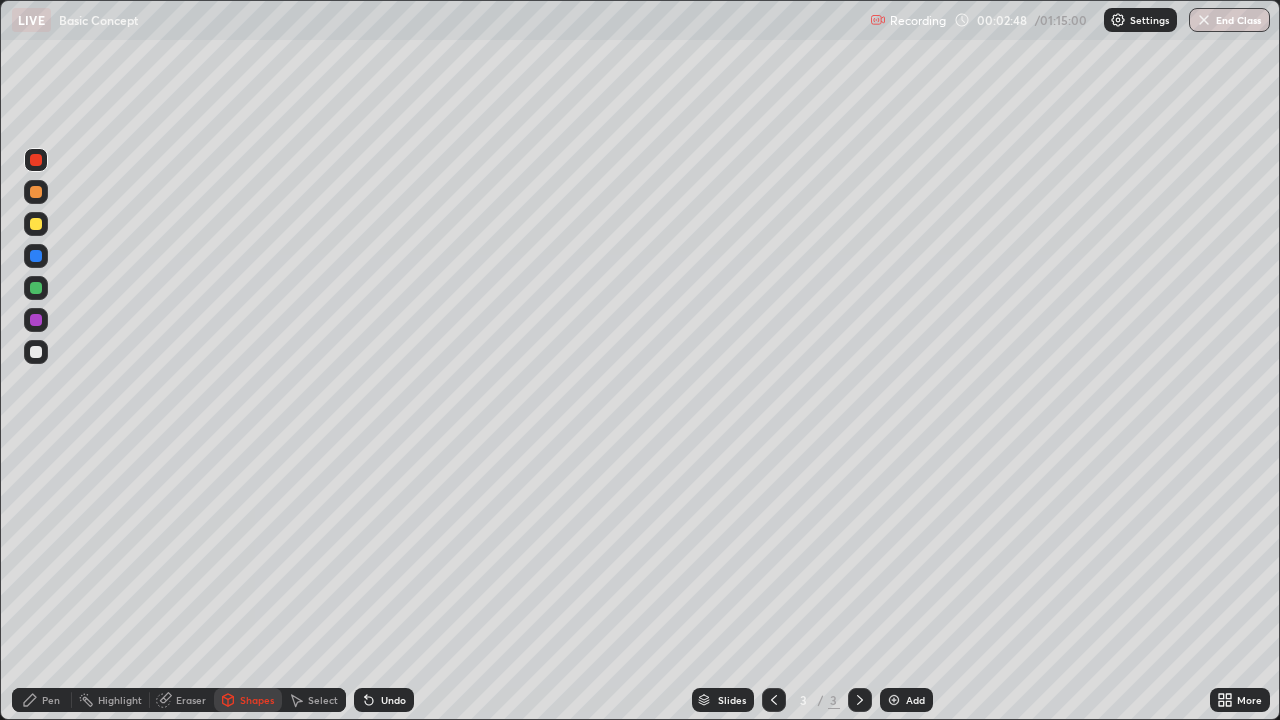 click 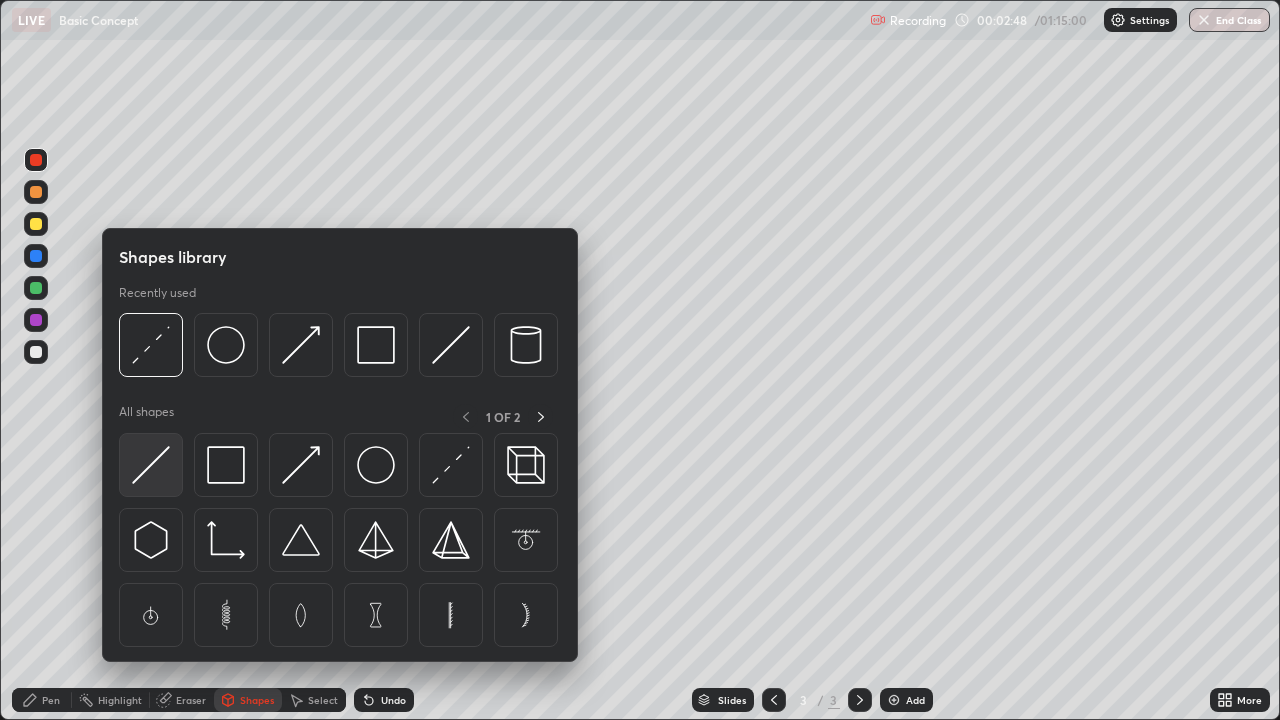 click at bounding box center [151, 465] 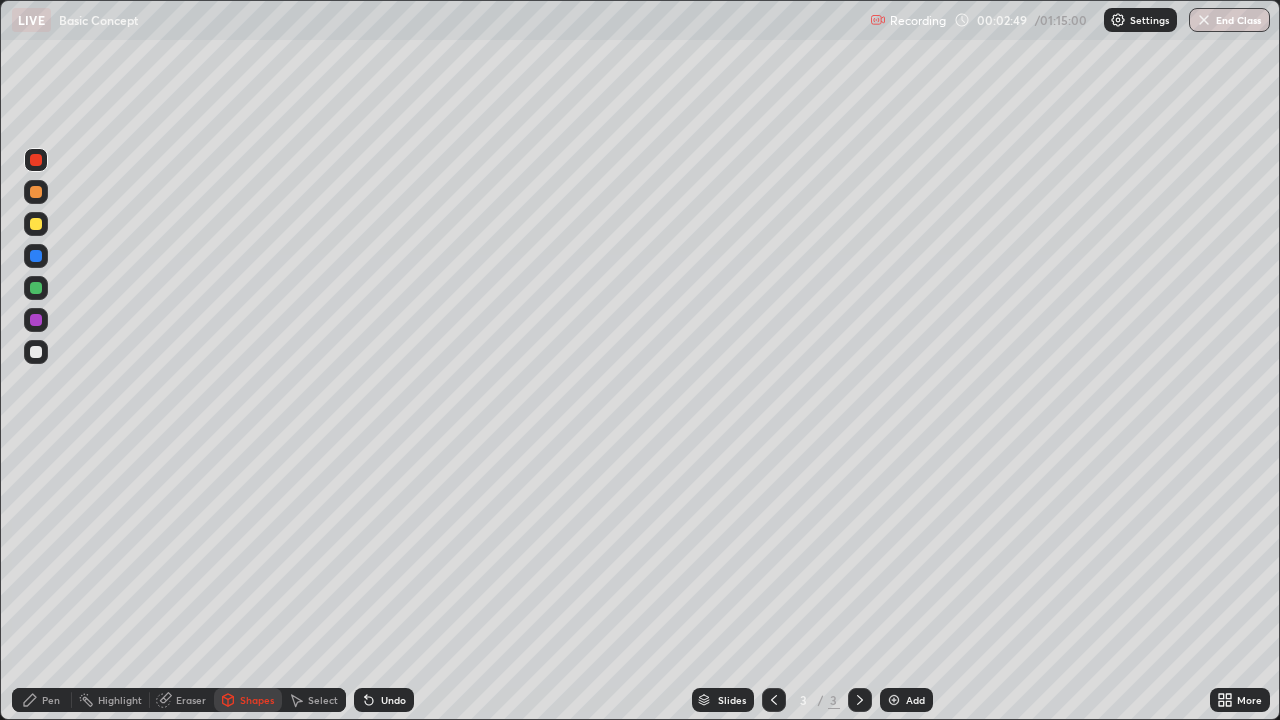 click at bounding box center (36, 288) 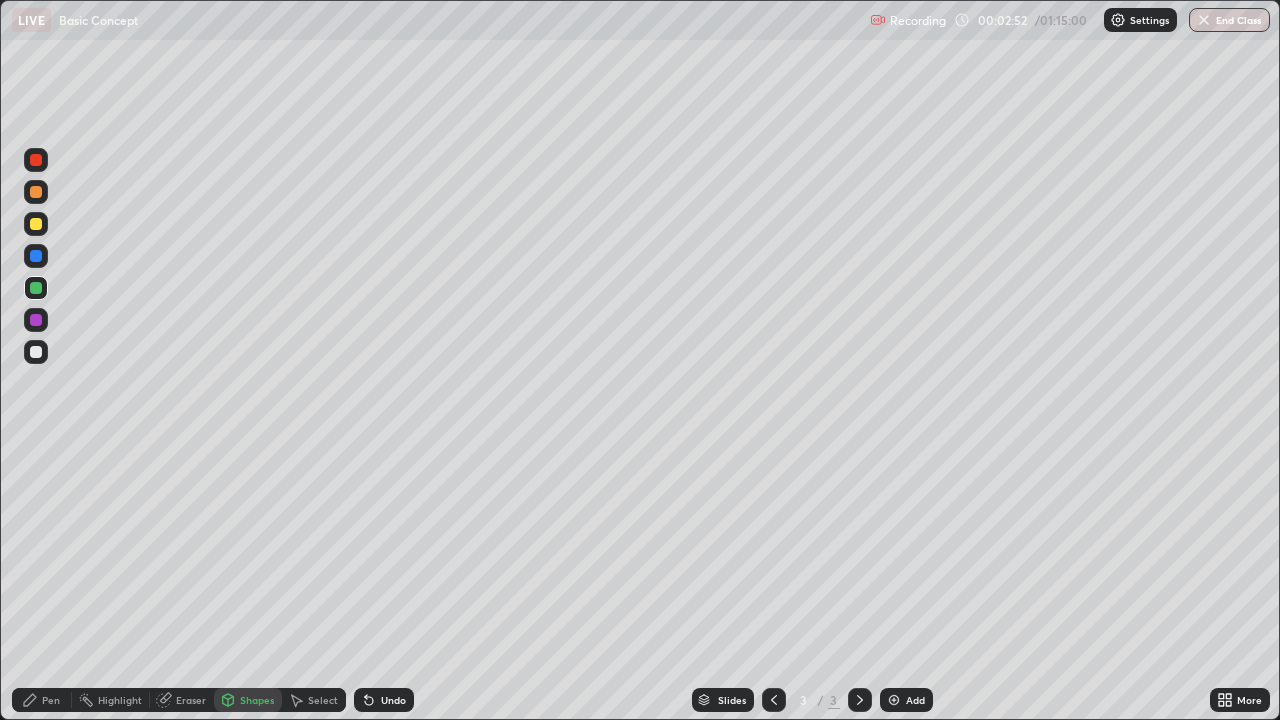 click on "Shapes" at bounding box center [257, 700] 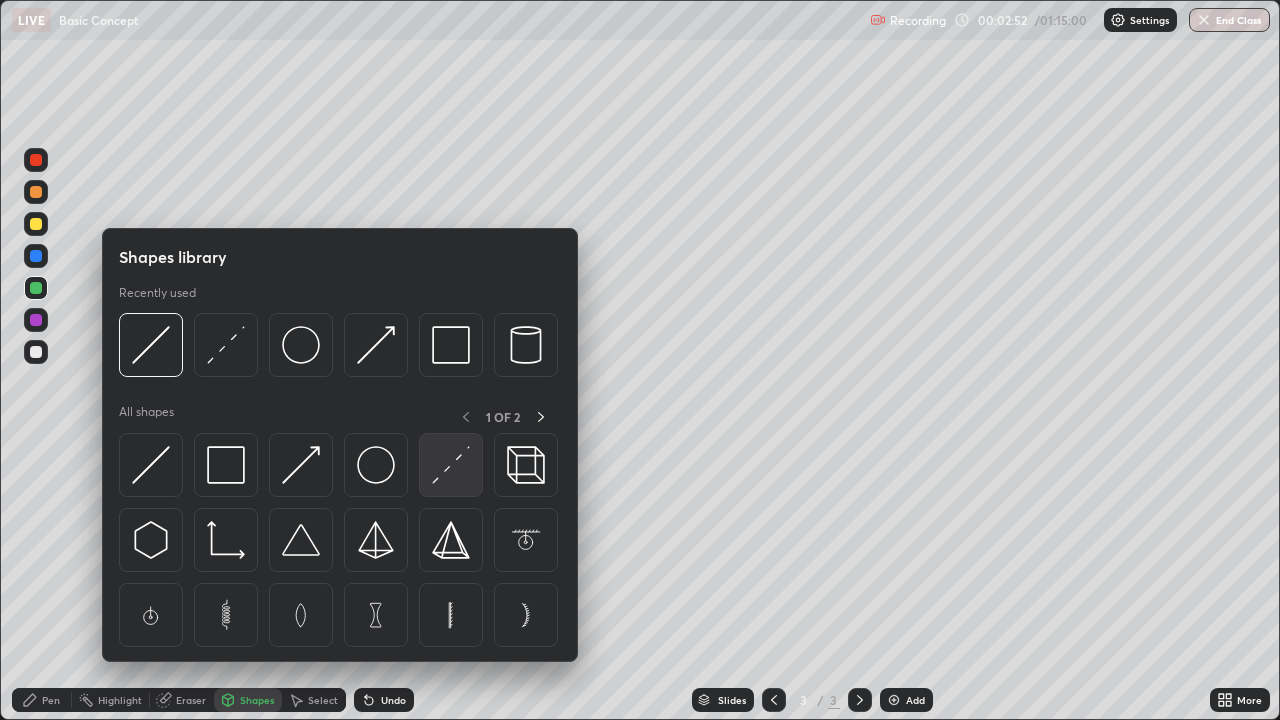 click at bounding box center (451, 465) 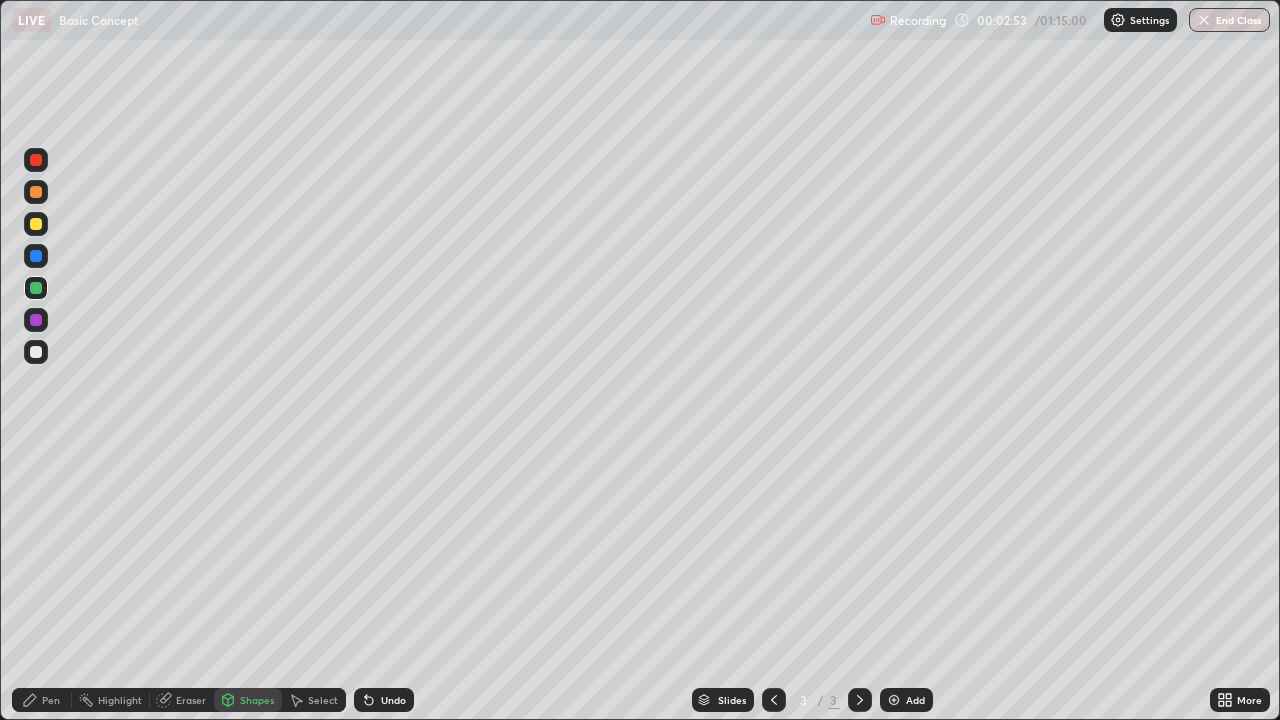 click at bounding box center [36, 256] 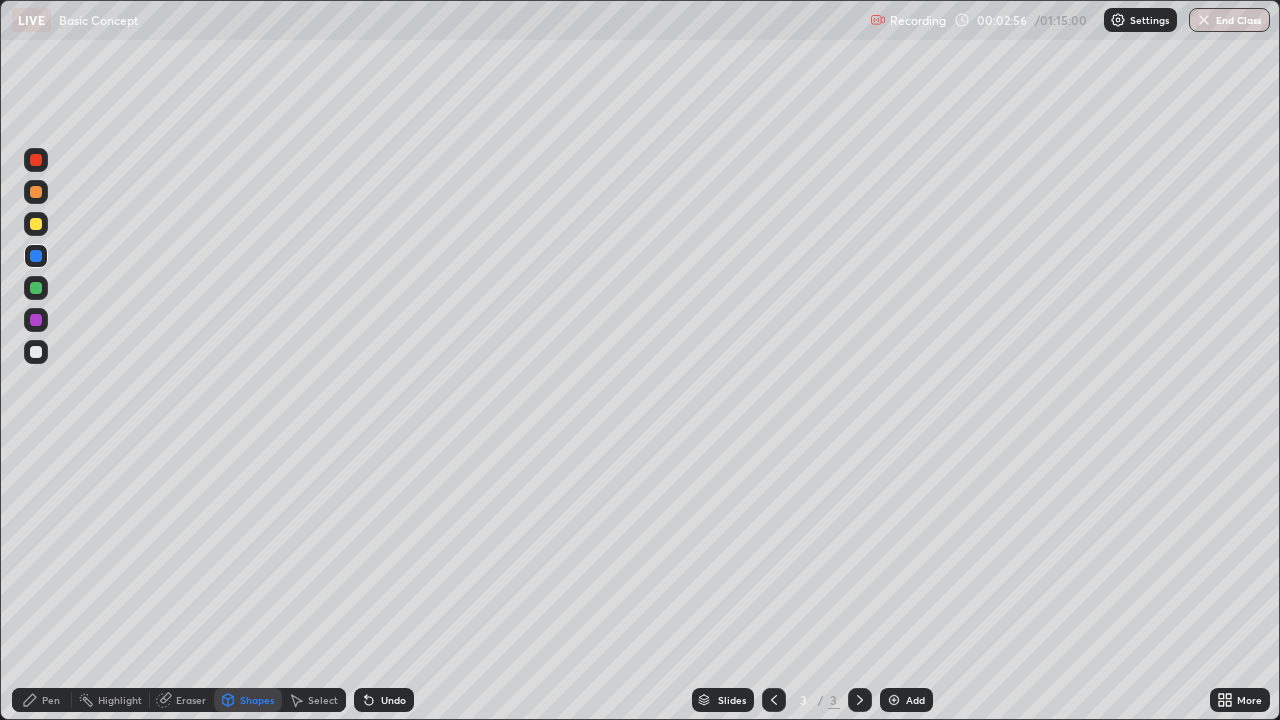 click on "Shapes" at bounding box center [257, 700] 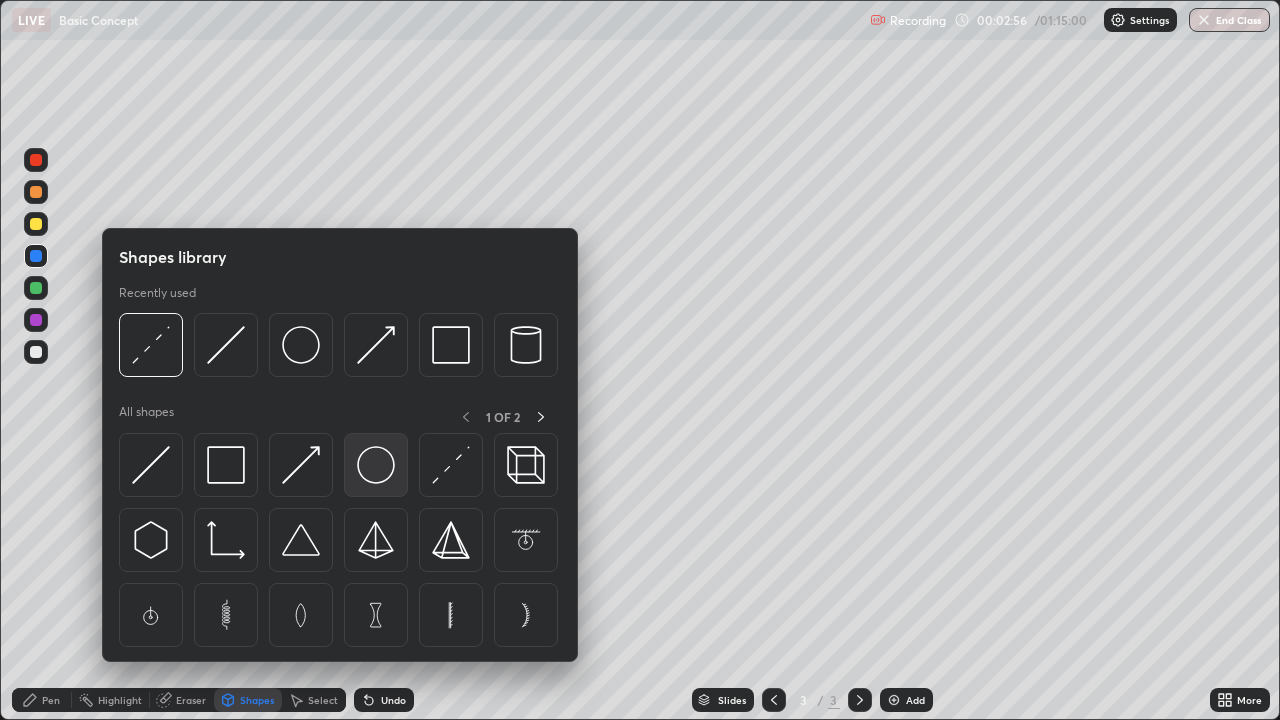 click at bounding box center (376, 465) 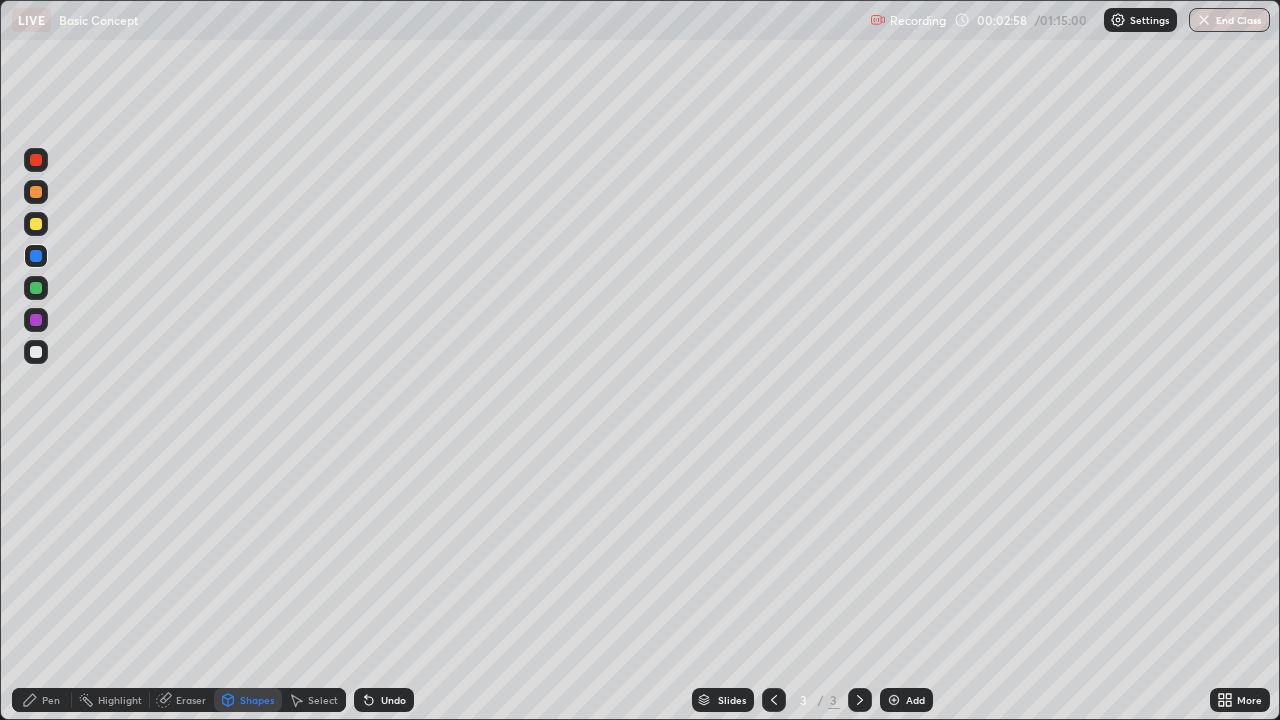 click at bounding box center [36, 224] 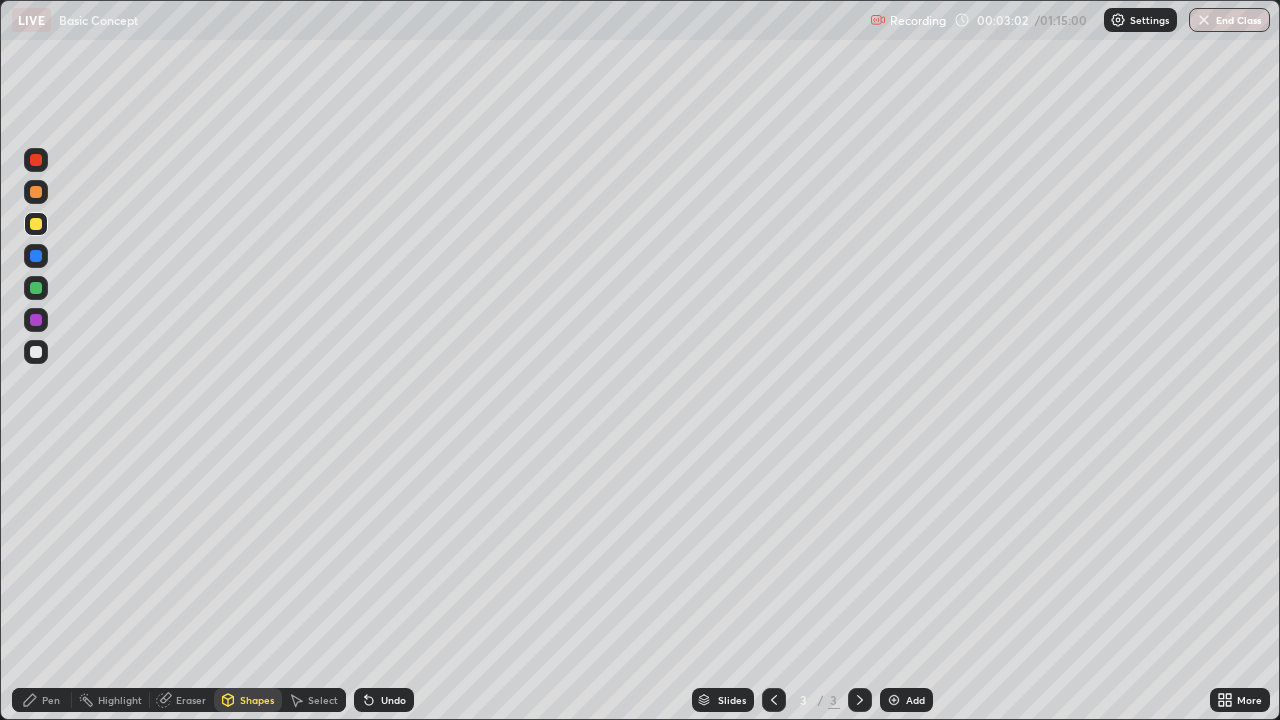 click on "Shapes" at bounding box center [257, 700] 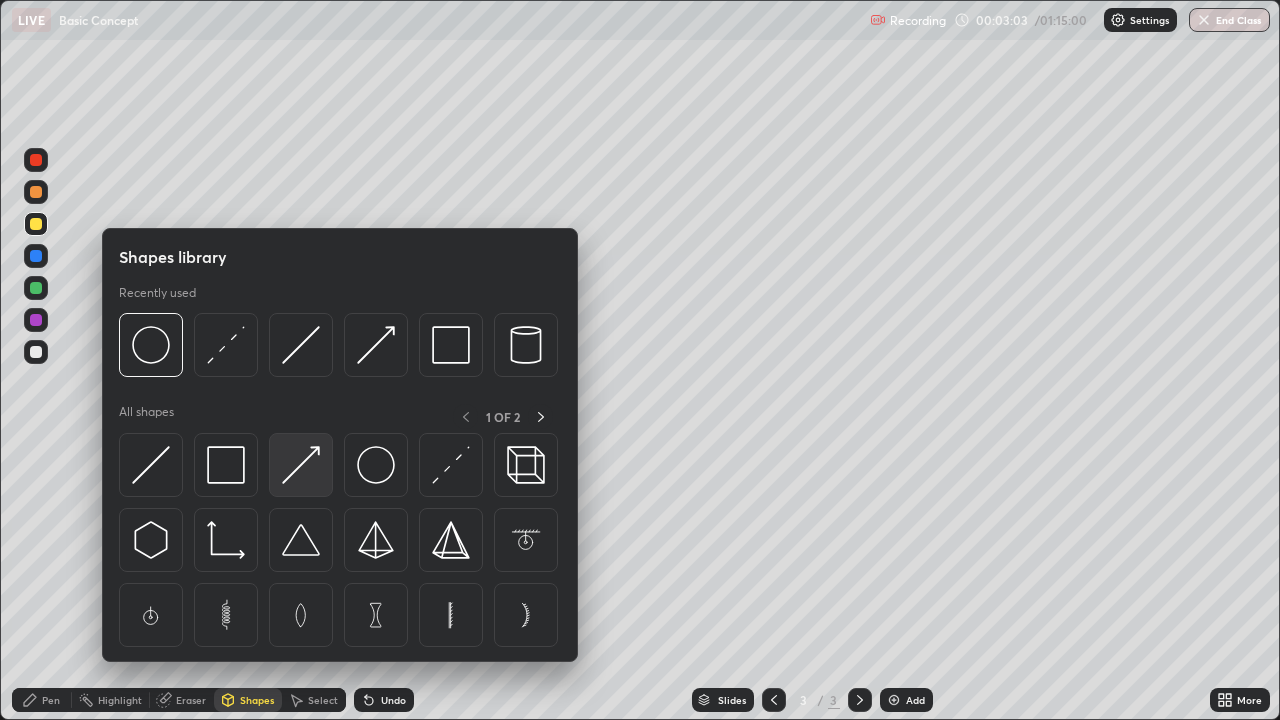 click at bounding box center (301, 465) 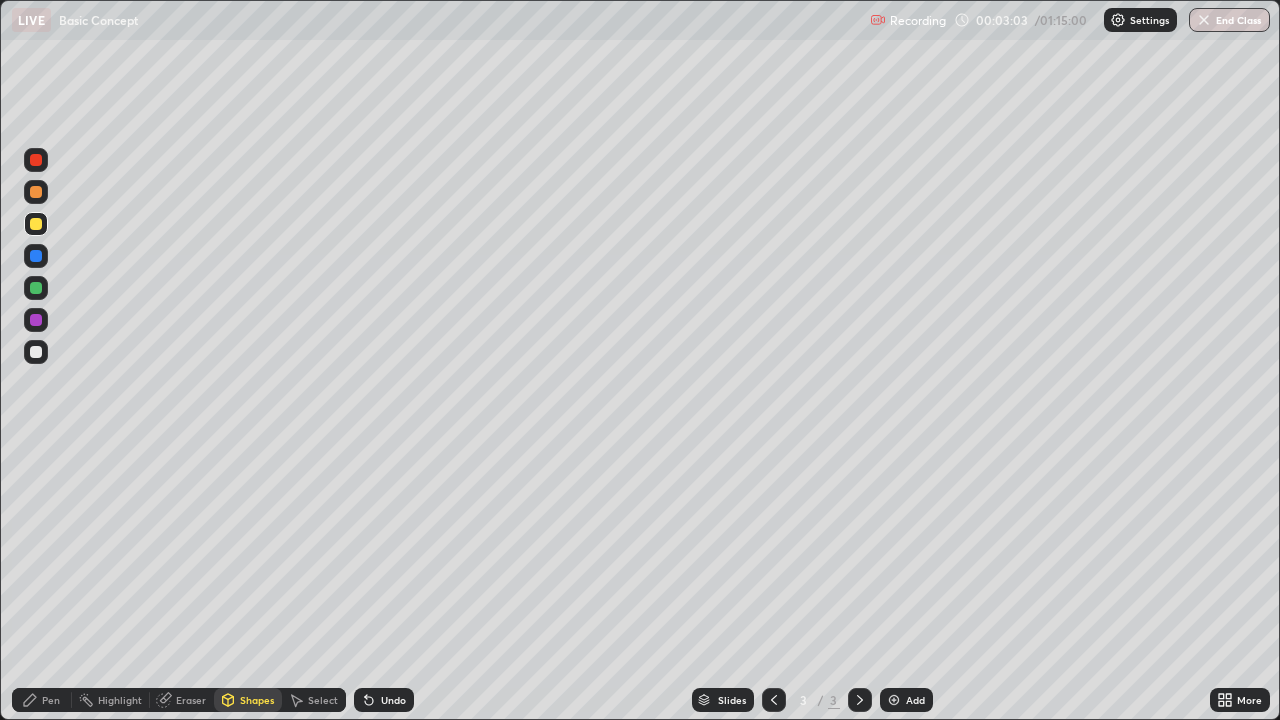 click at bounding box center (36, 288) 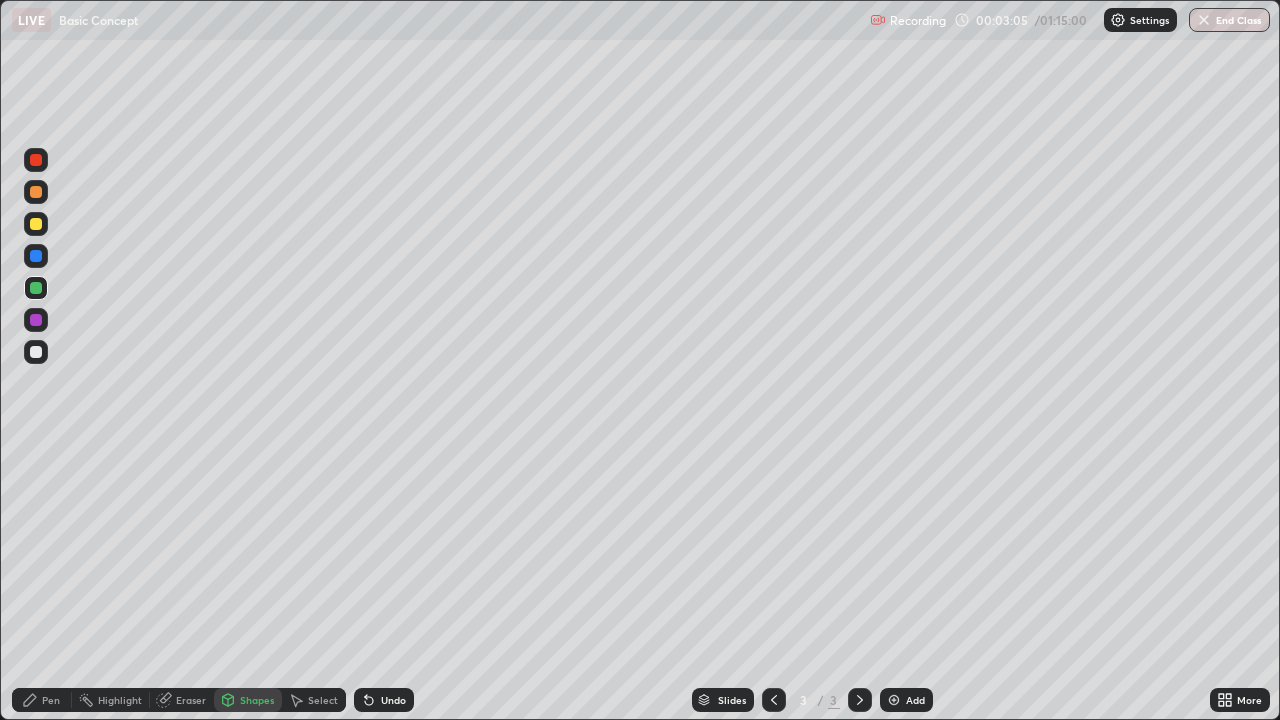 click on "Pen" at bounding box center (51, 700) 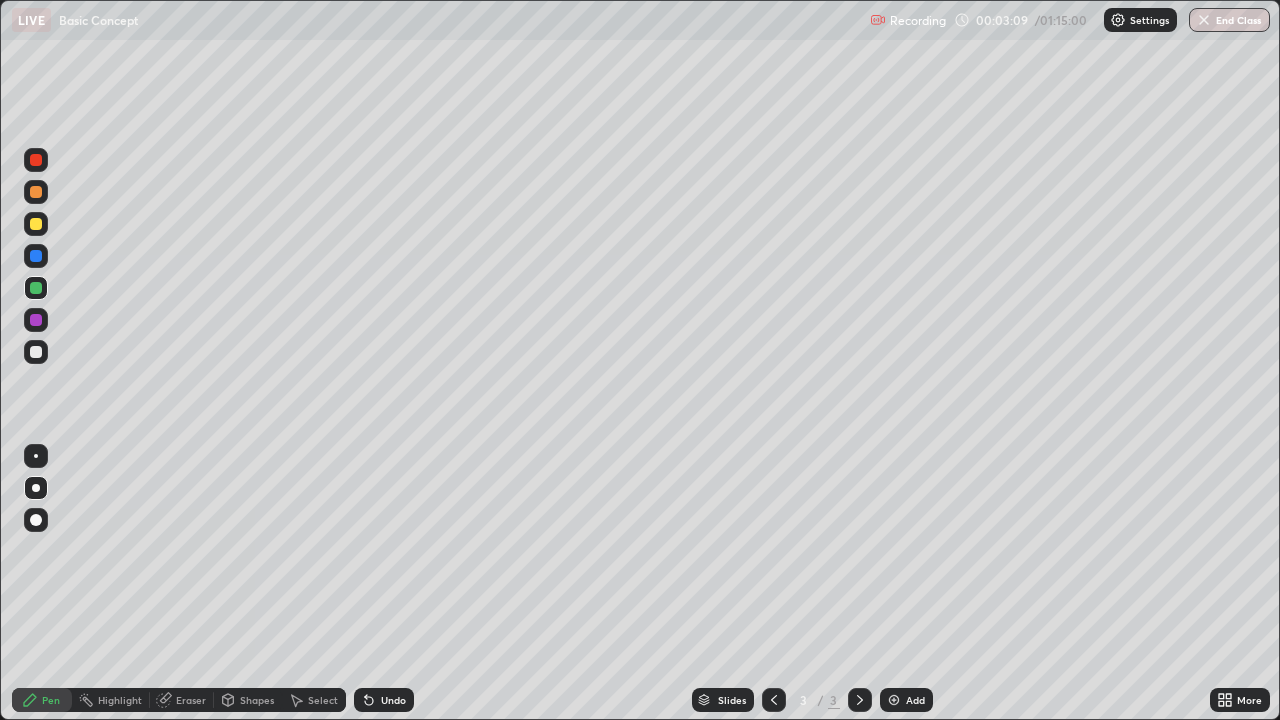 click on "Undo" at bounding box center [393, 700] 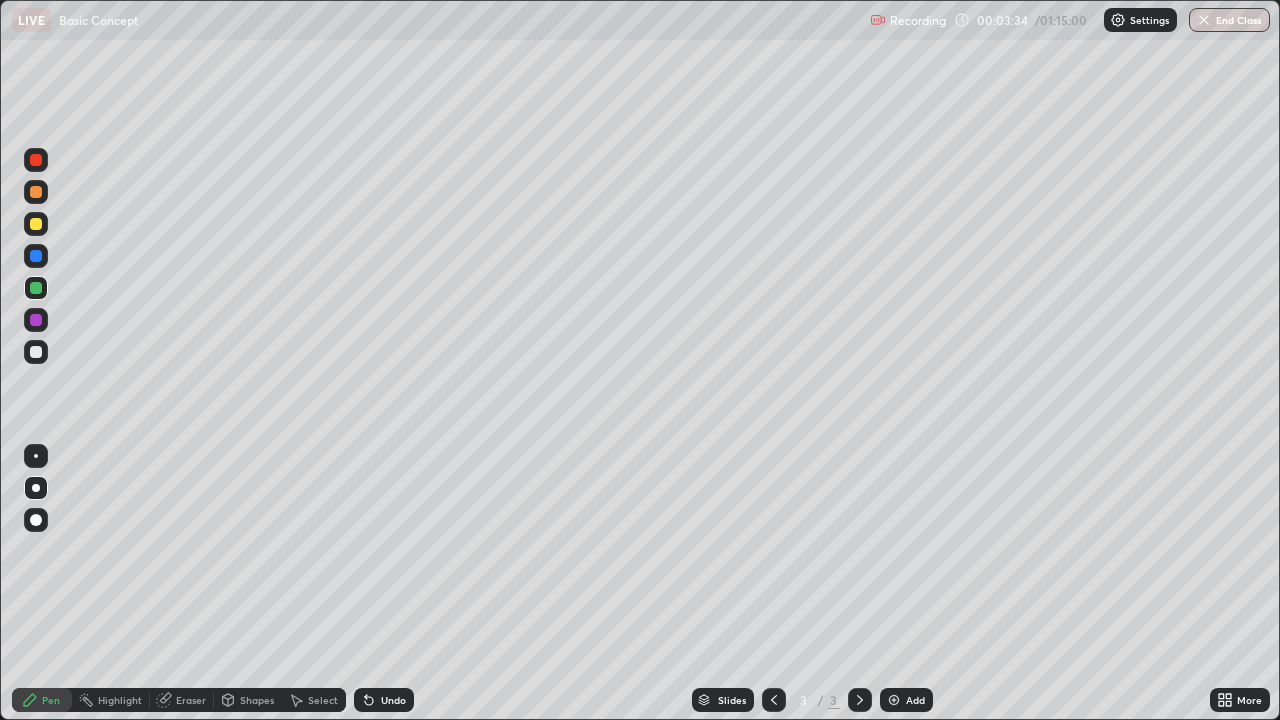 click at bounding box center [36, 224] 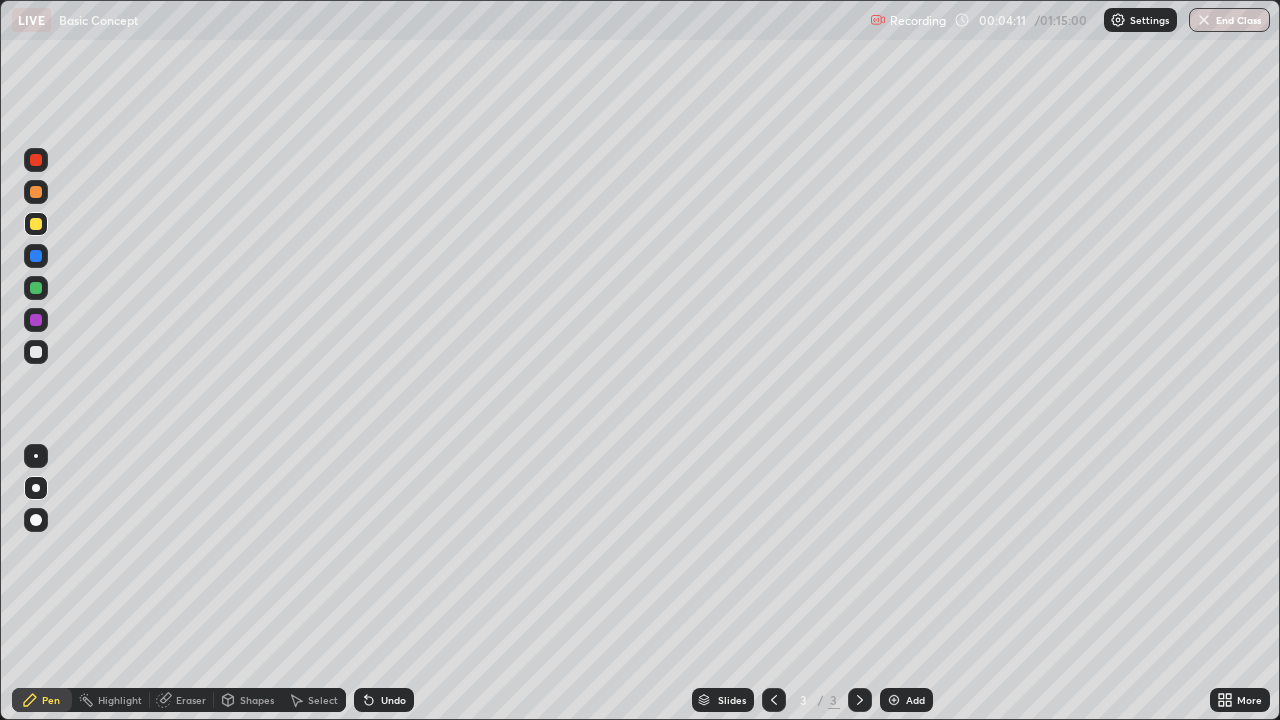 click on "Shapes" at bounding box center [257, 700] 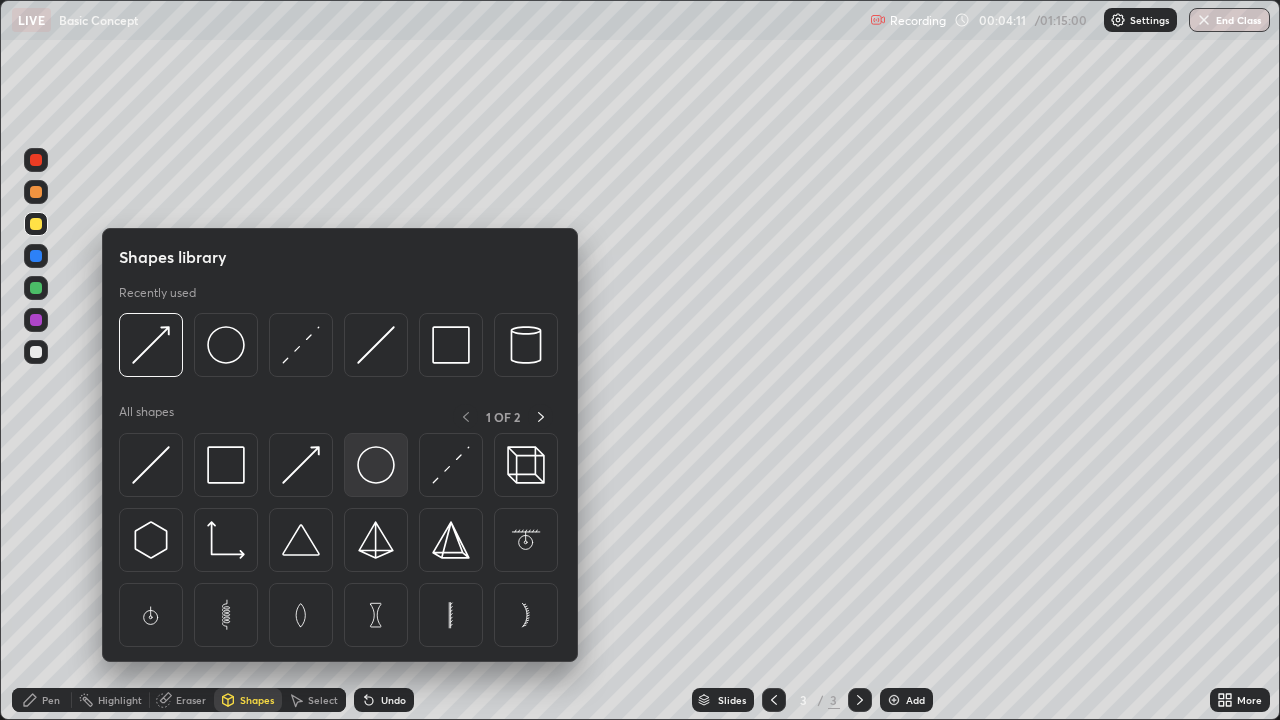 click at bounding box center (376, 465) 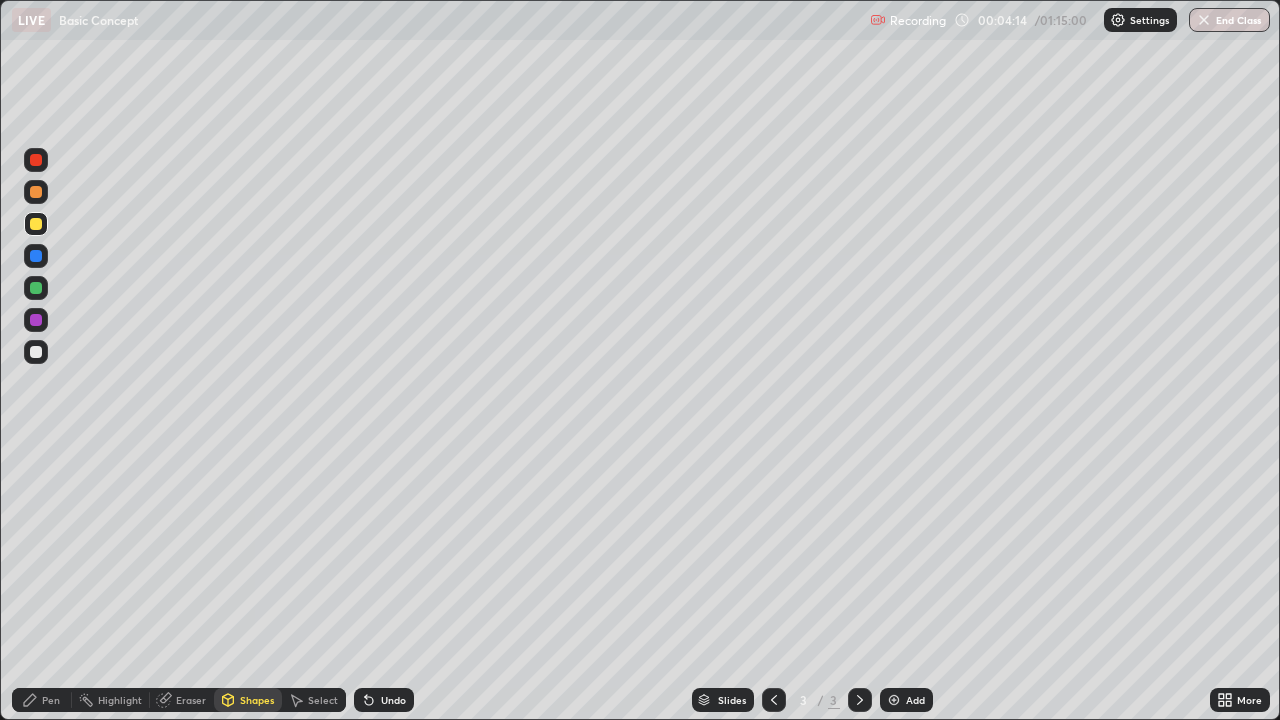 click on "Pen" at bounding box center [42, 700] 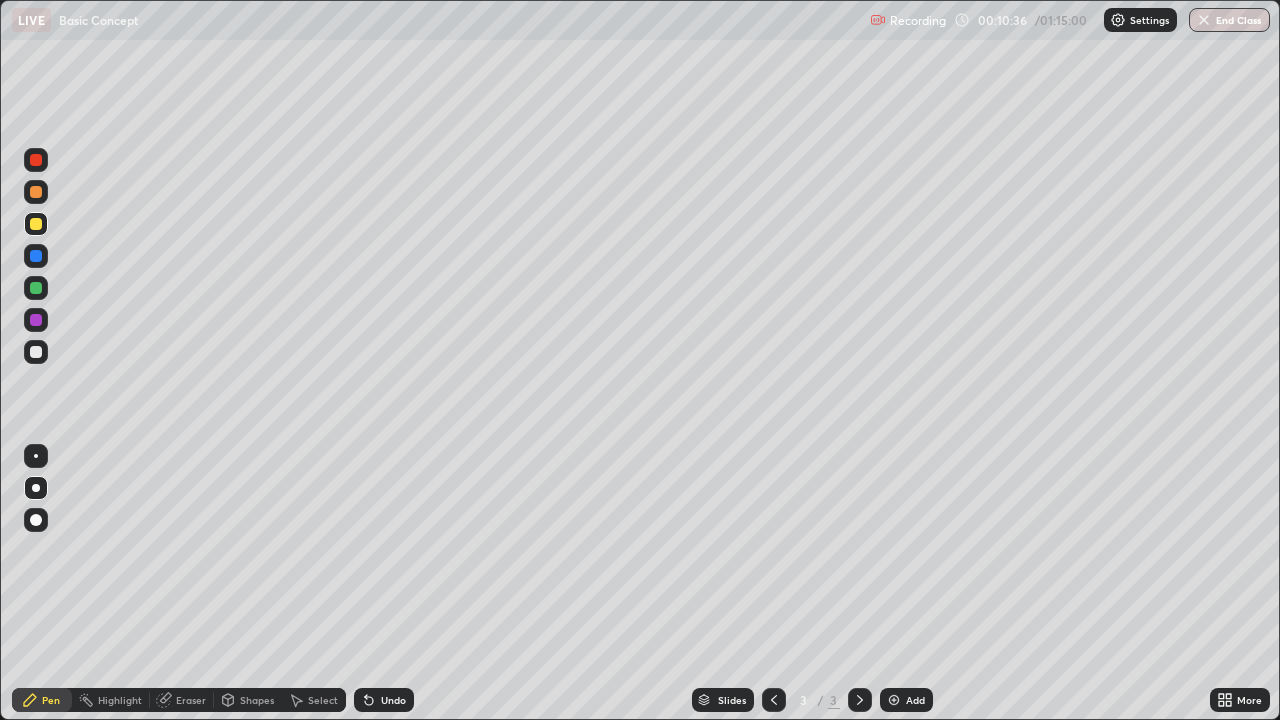 click on "Shapes" at bounding box center (248, 700) 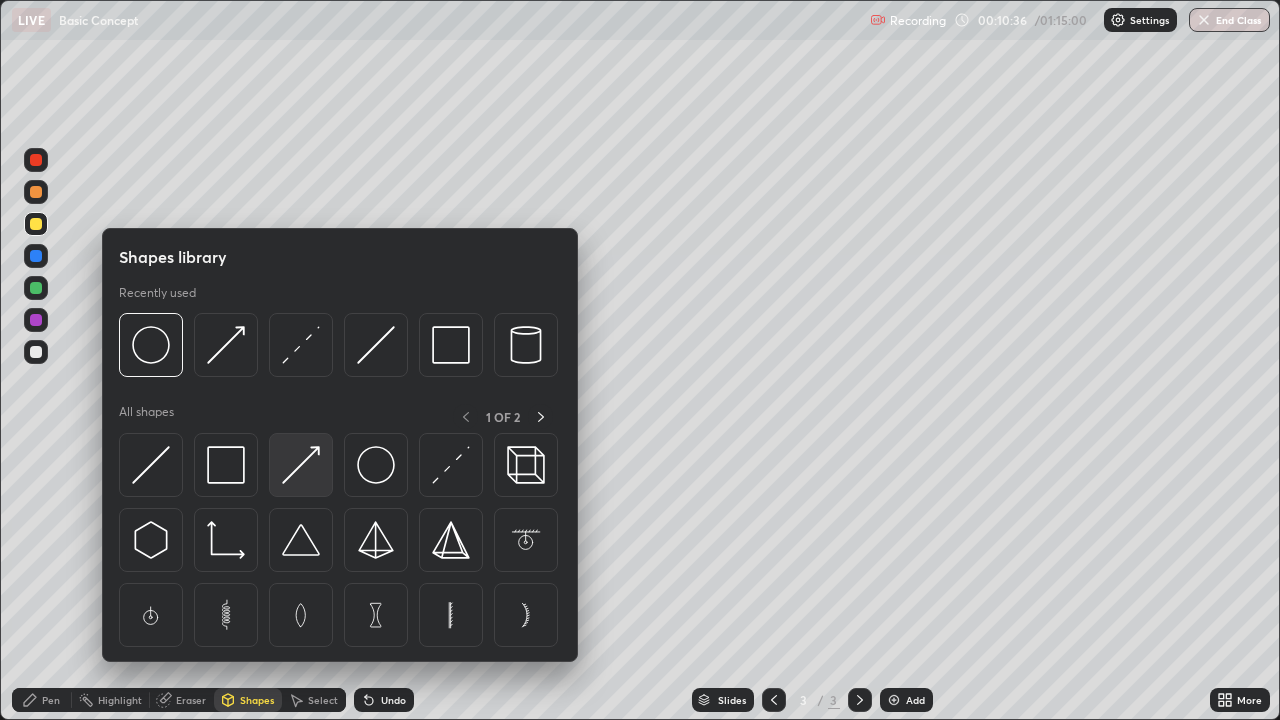 click at bounding box center (301, 465) 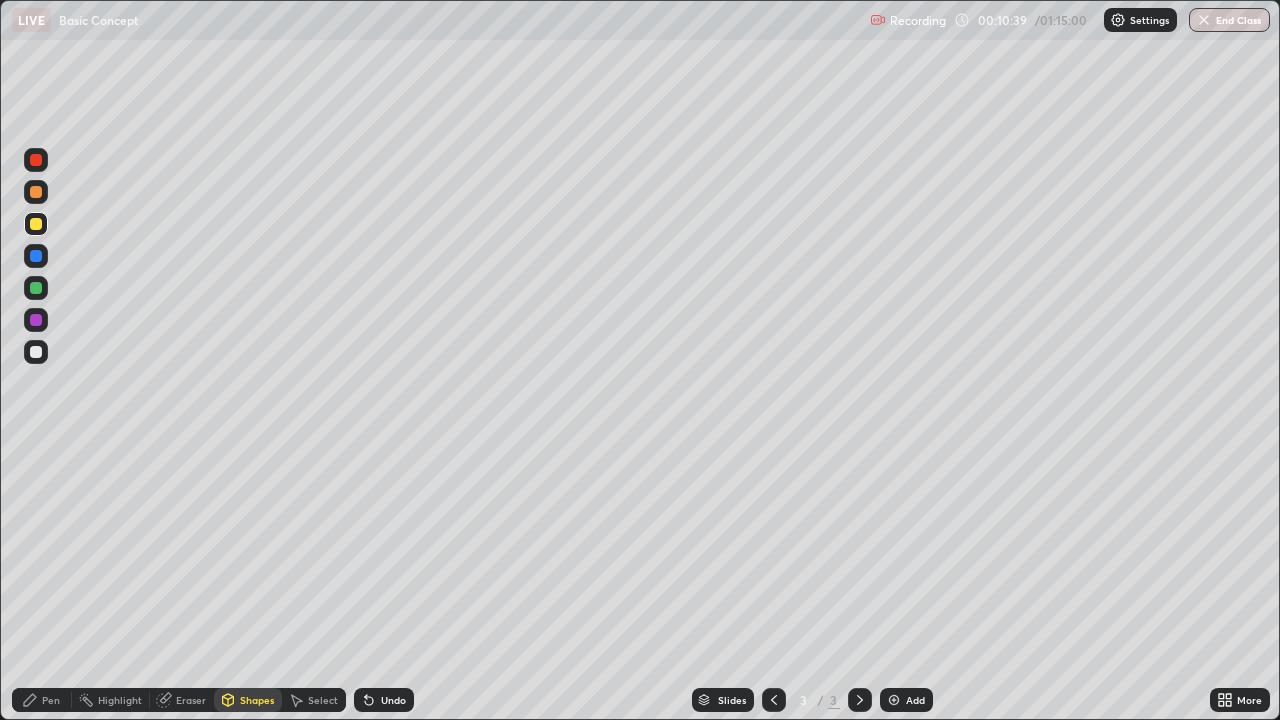 click on "Pen" at bounding box center (51, 700) 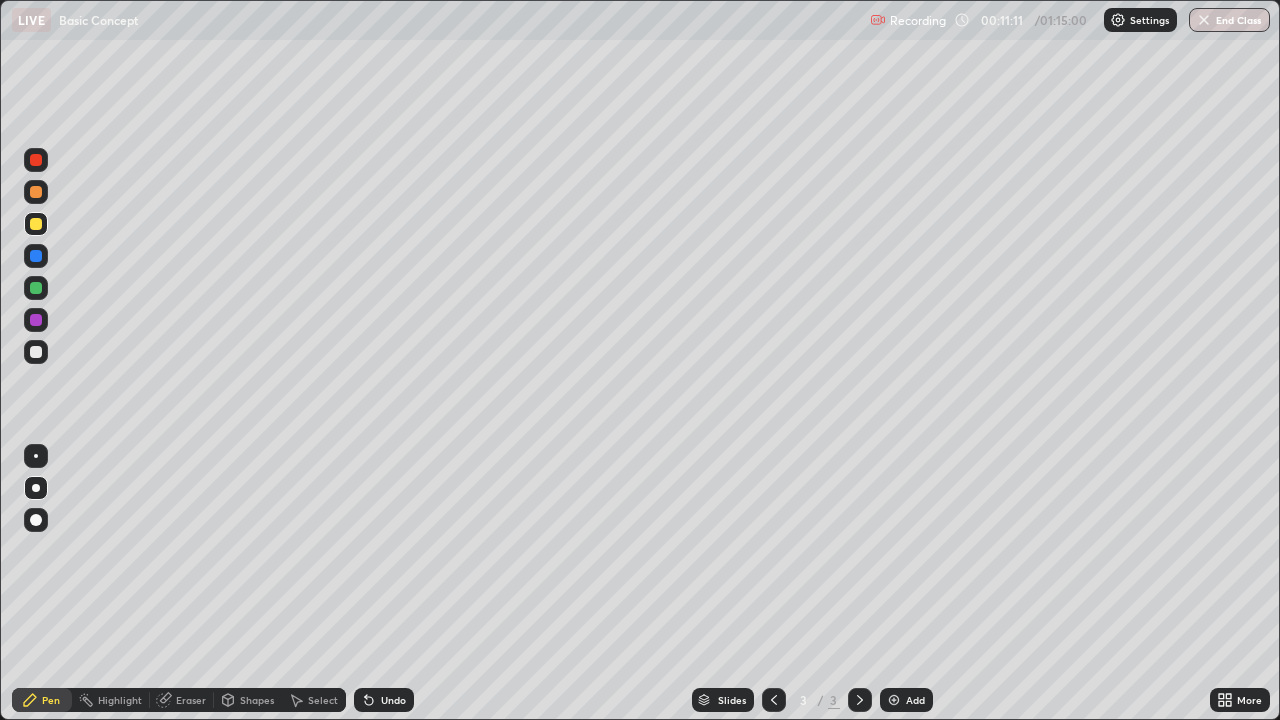 click on "Shapes" at bounding box center [257, 700] 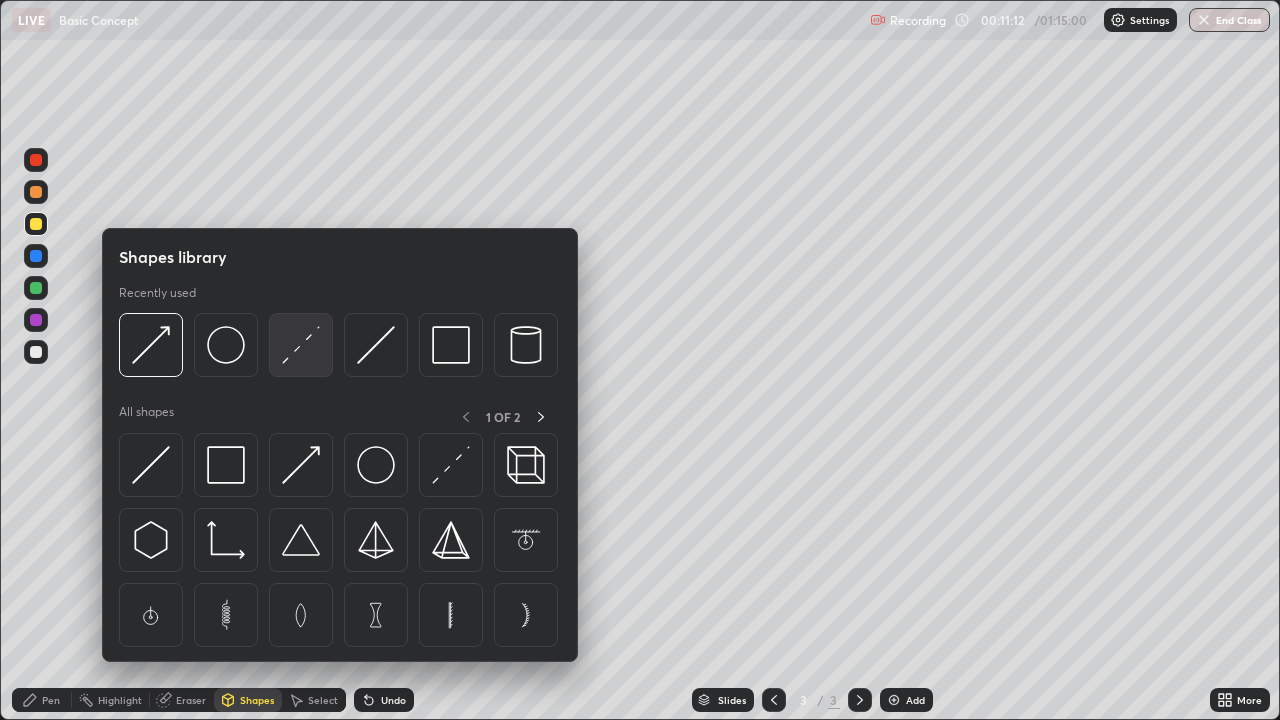 click at bounding box center [301, 345] 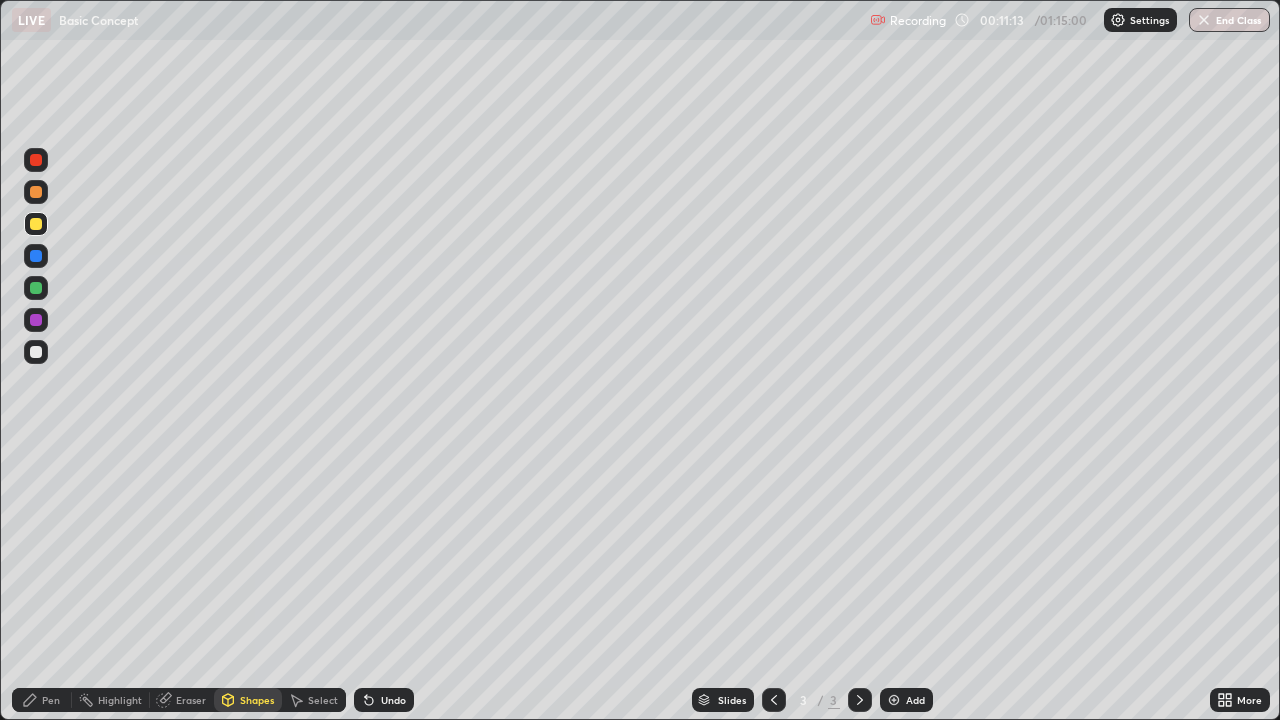 click at bounding box center [36, 192] 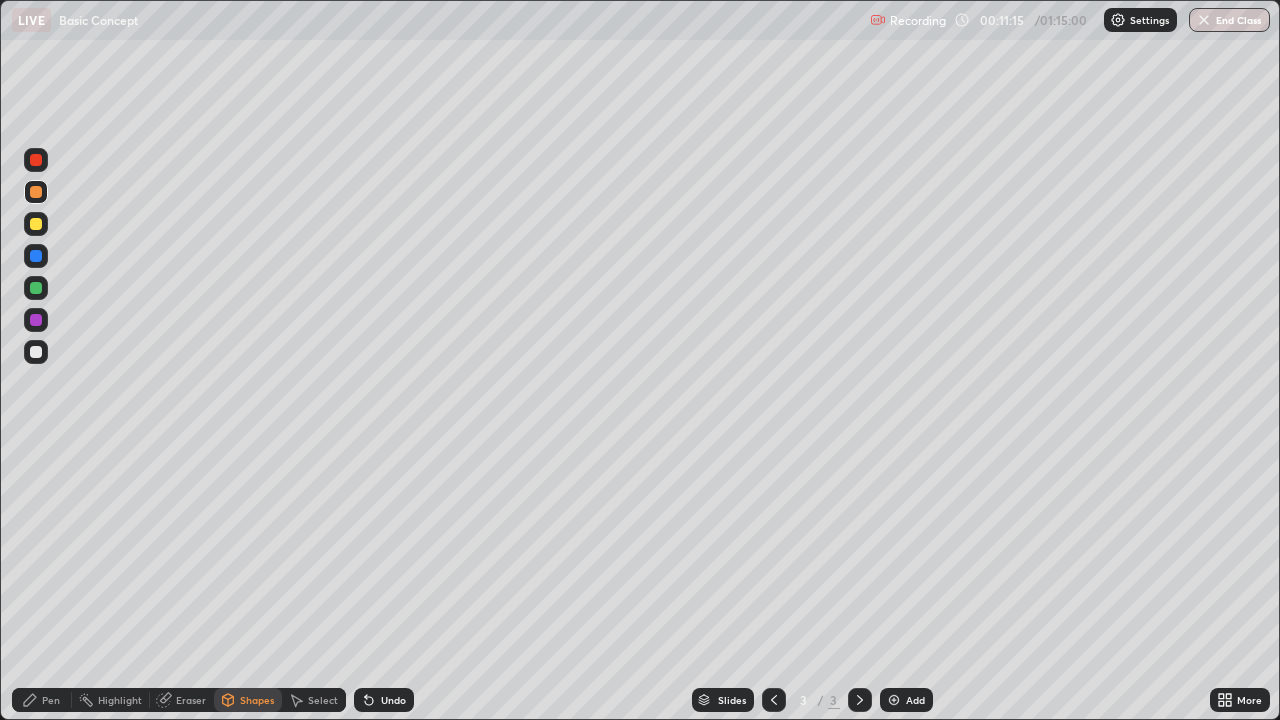 click on "Pen" at bounding box center (51, 700) 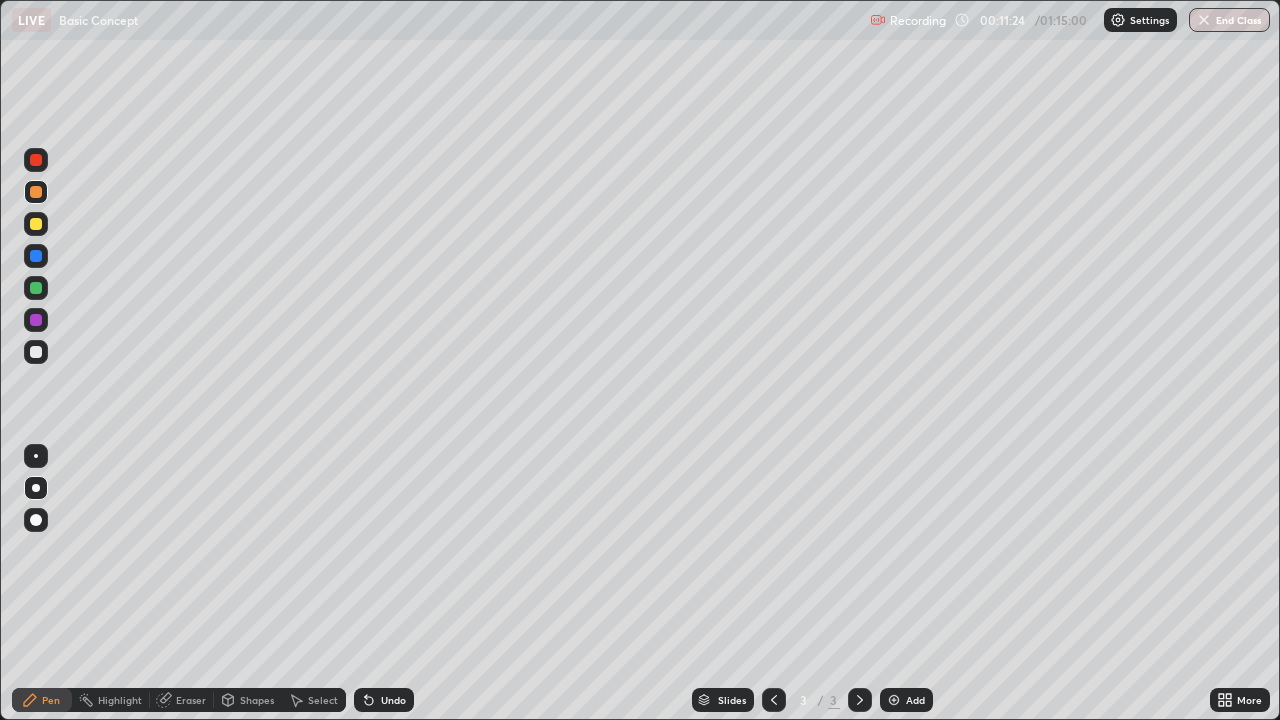 click on "Eraser" at bounding box center (182, 700) 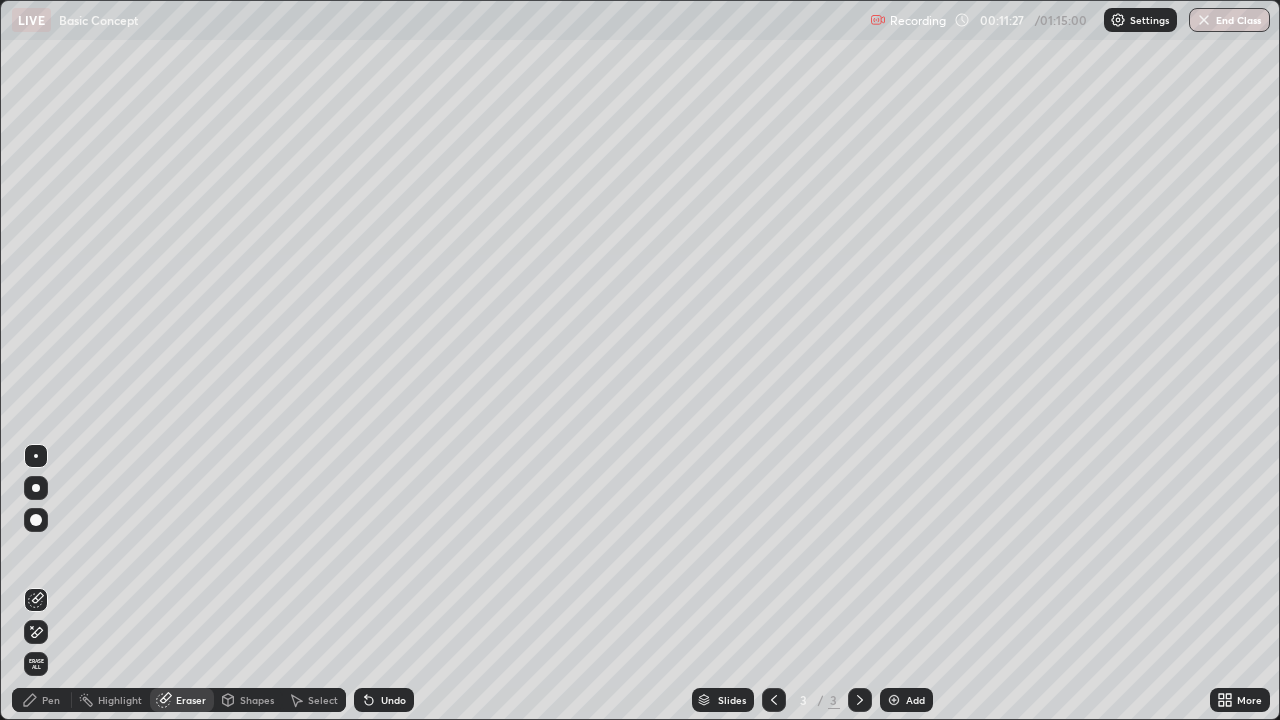 click on "Pen" at bounding box center (51, 700) 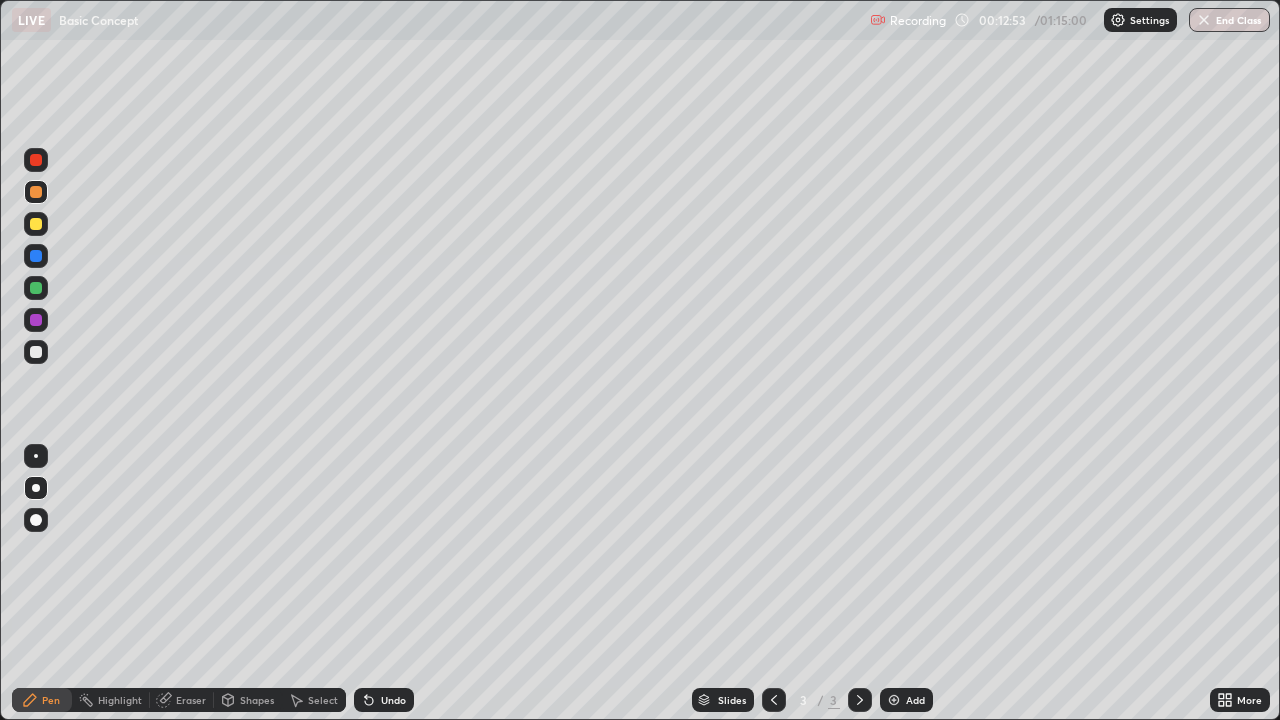 click on "Add" at bounding box center (915, 700) 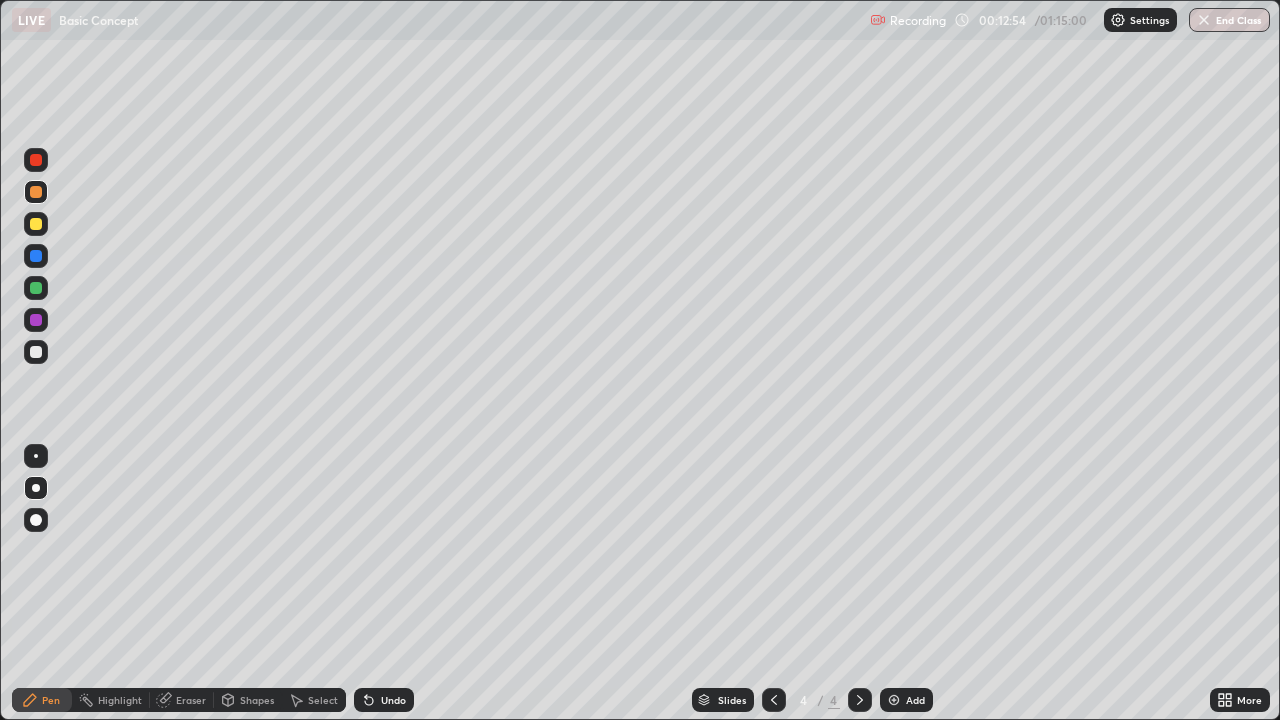 click on "Shapes" at bounding box center [257, 700] 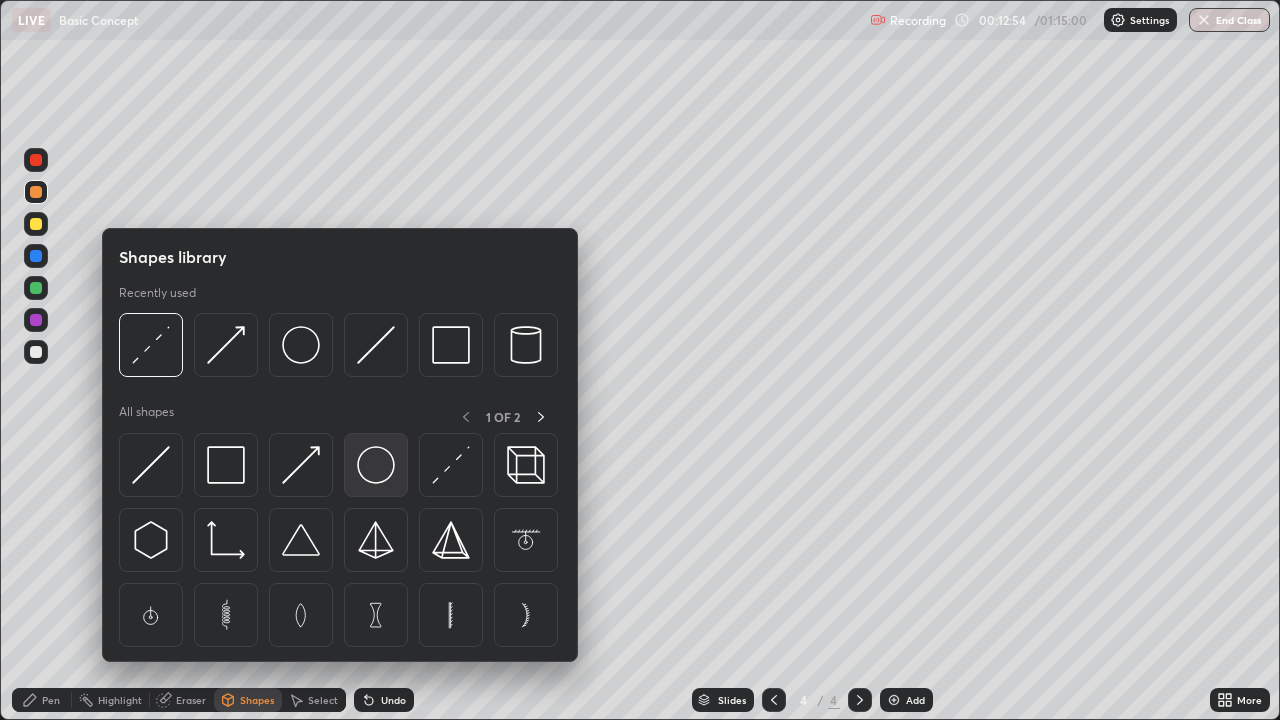 click at bounding box center [376, 465] 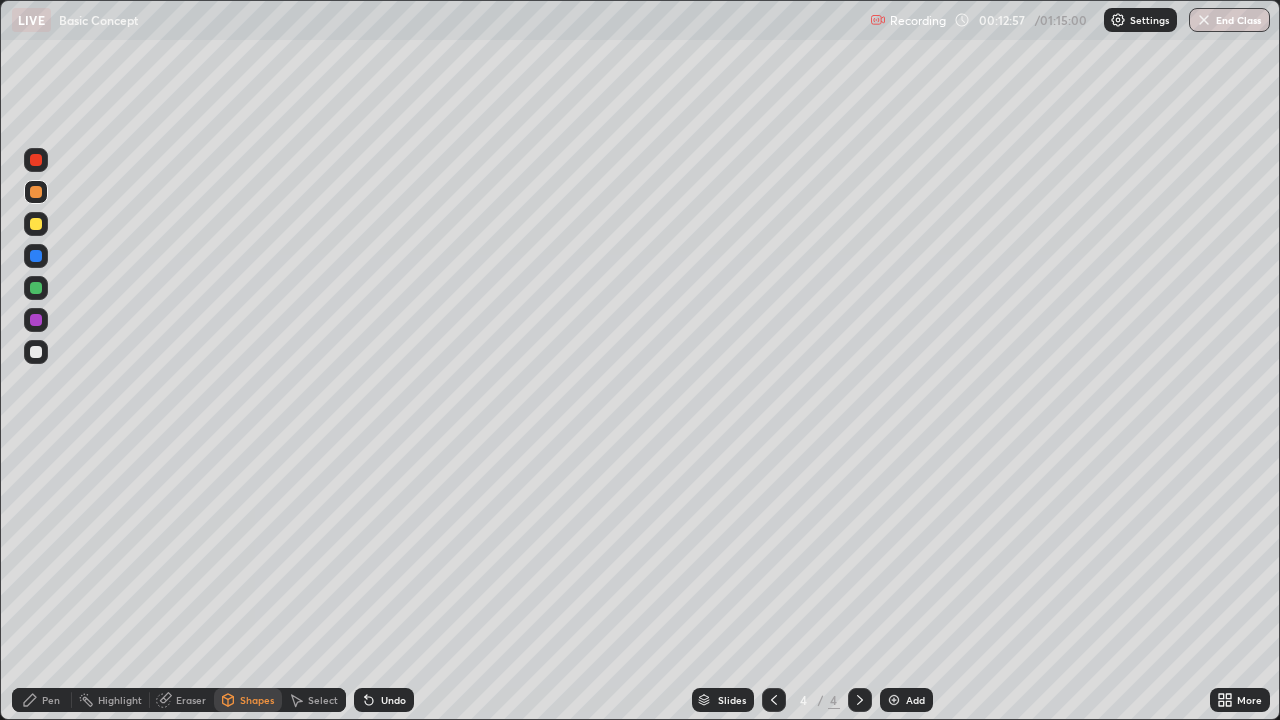 click on "Shapes" at bounding box center [257, 700] 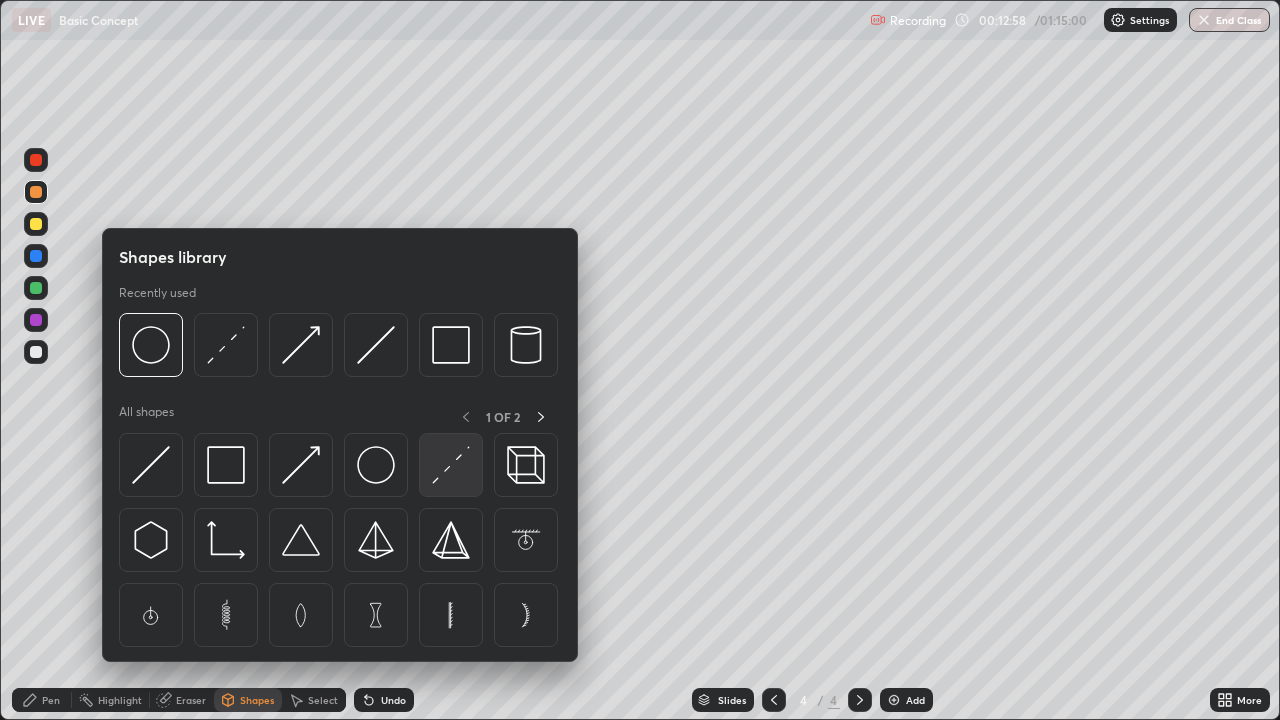 click at bounding box center (451, 465) 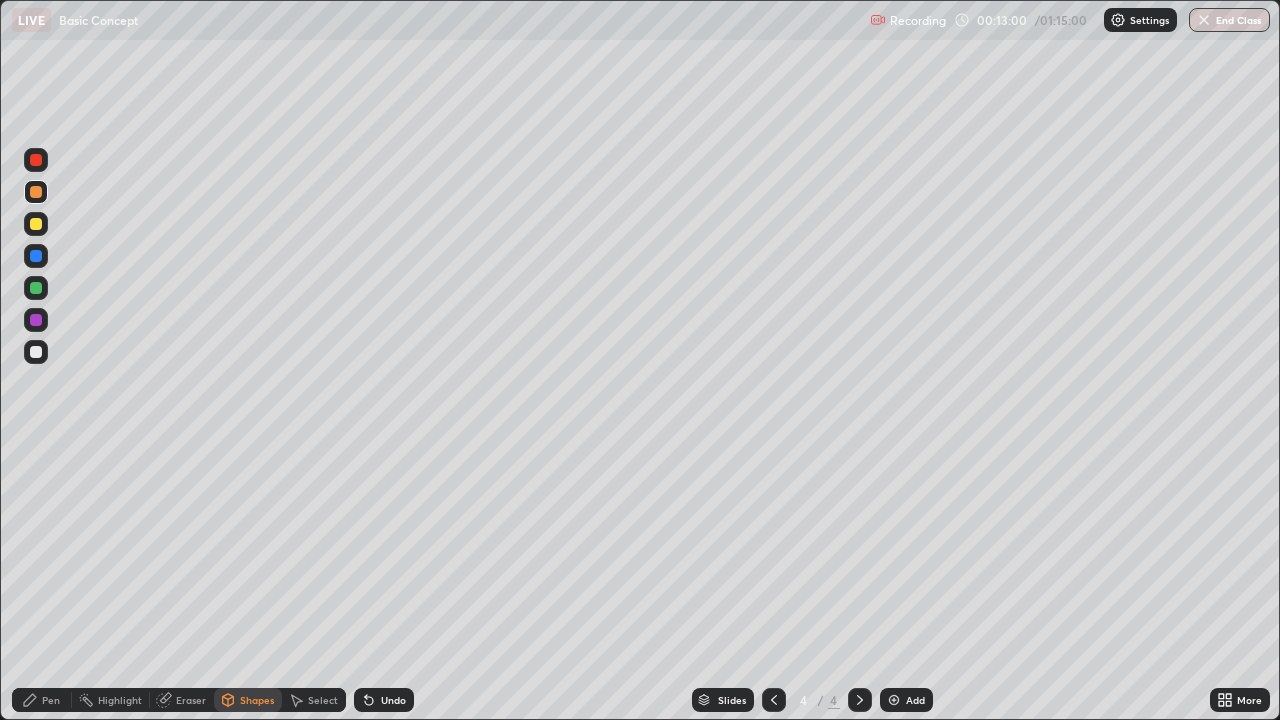 click on "Pen" at bounding box center (51, 700) 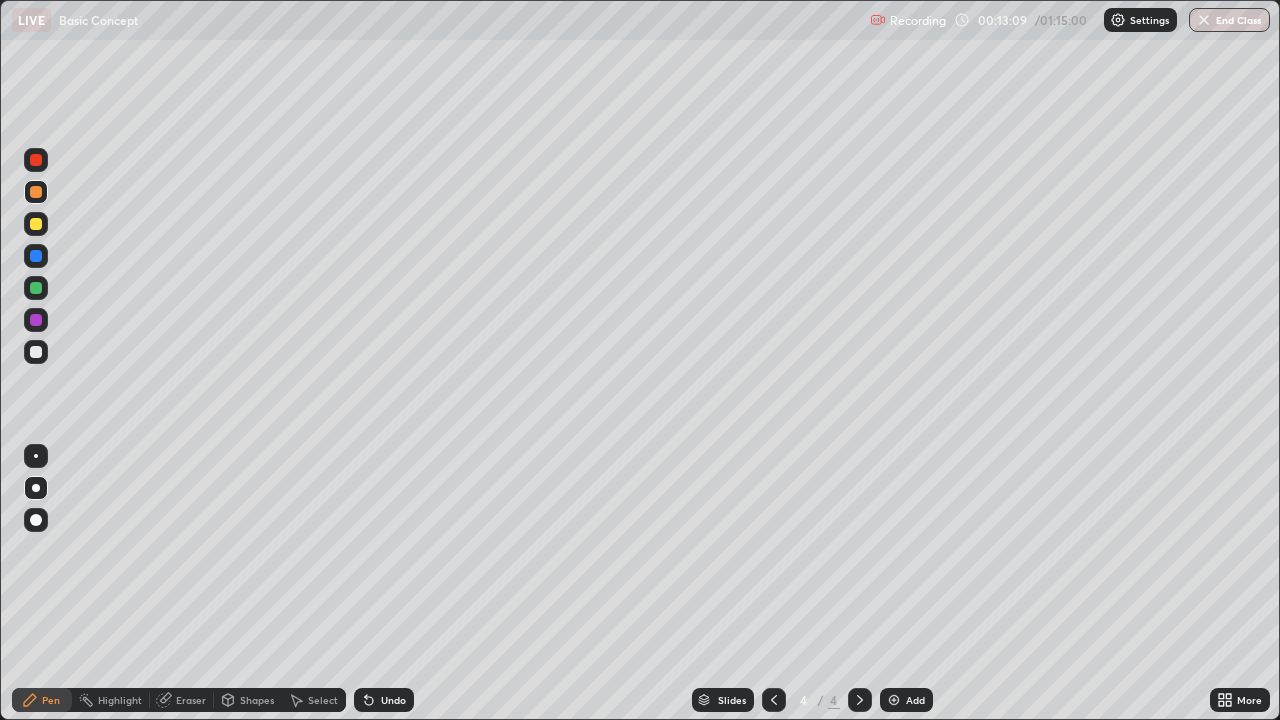 click on "Eraser" at bounding box center (182, 700) 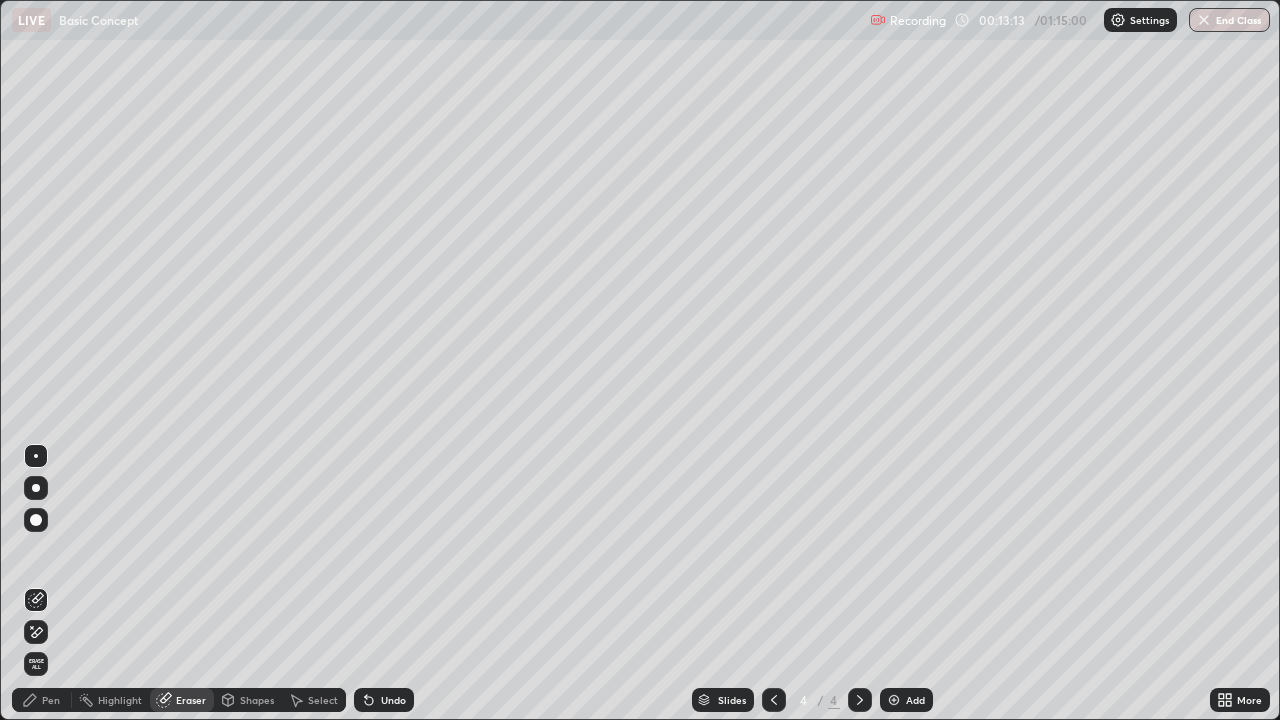 click at bounding box center (36, 520) 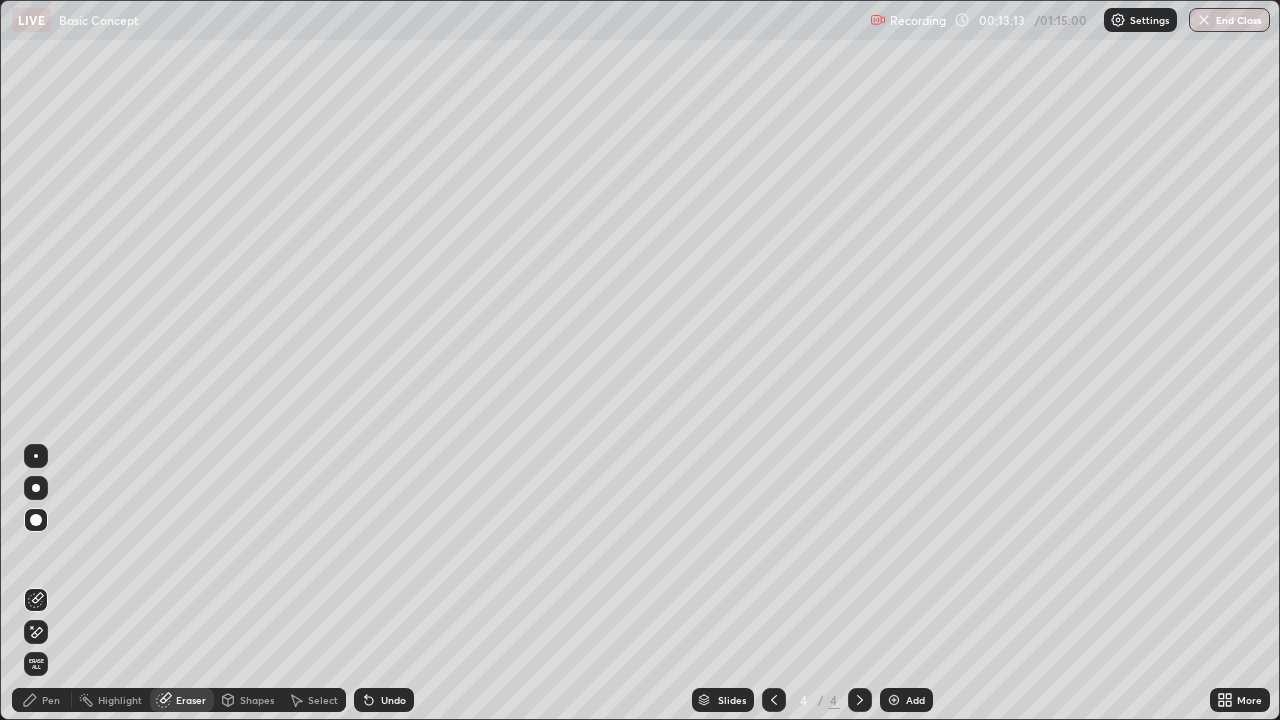 click at bounding box center [36, 488] 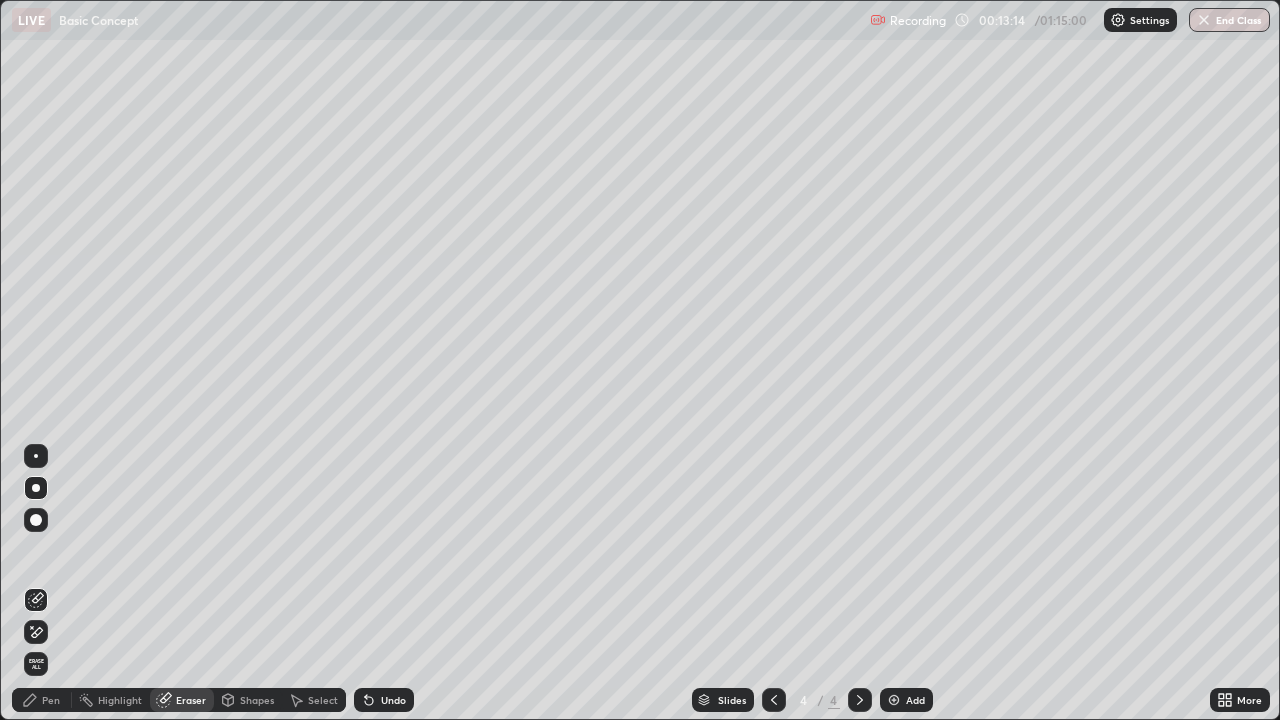 click on "Pen" at bounding box center [51, 700] 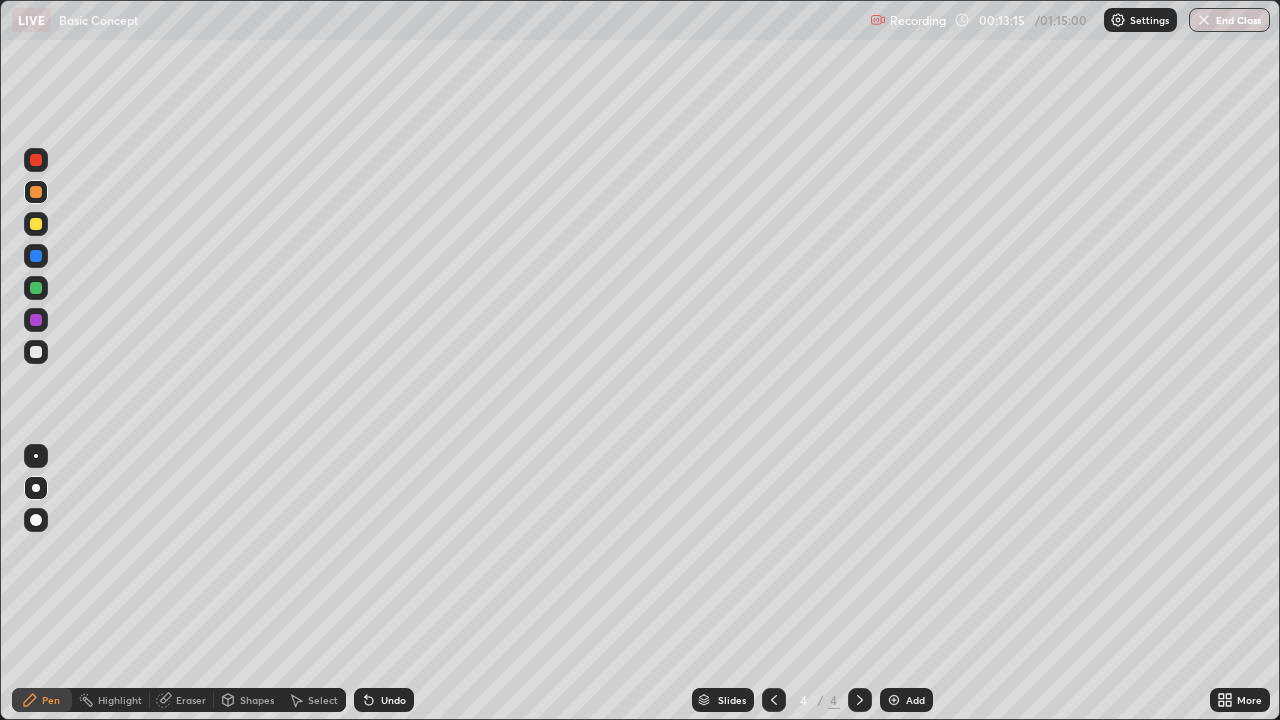 click at bounding box center (36, 224) 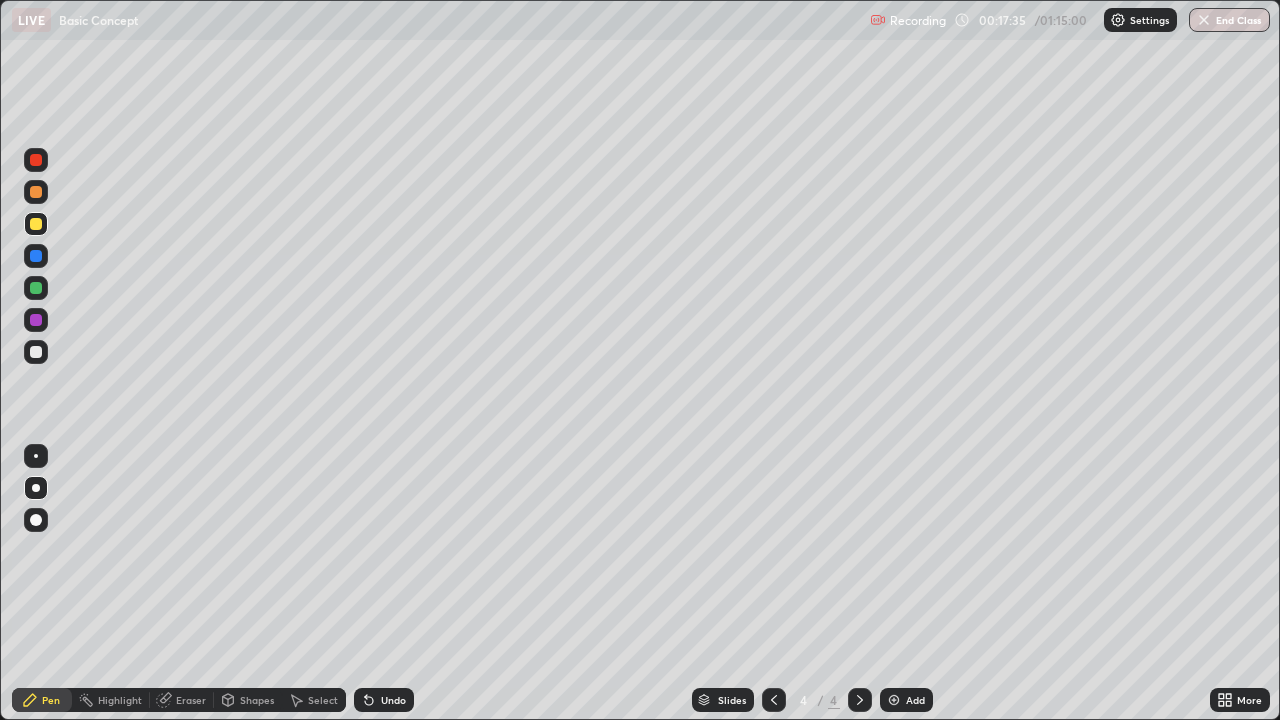 click 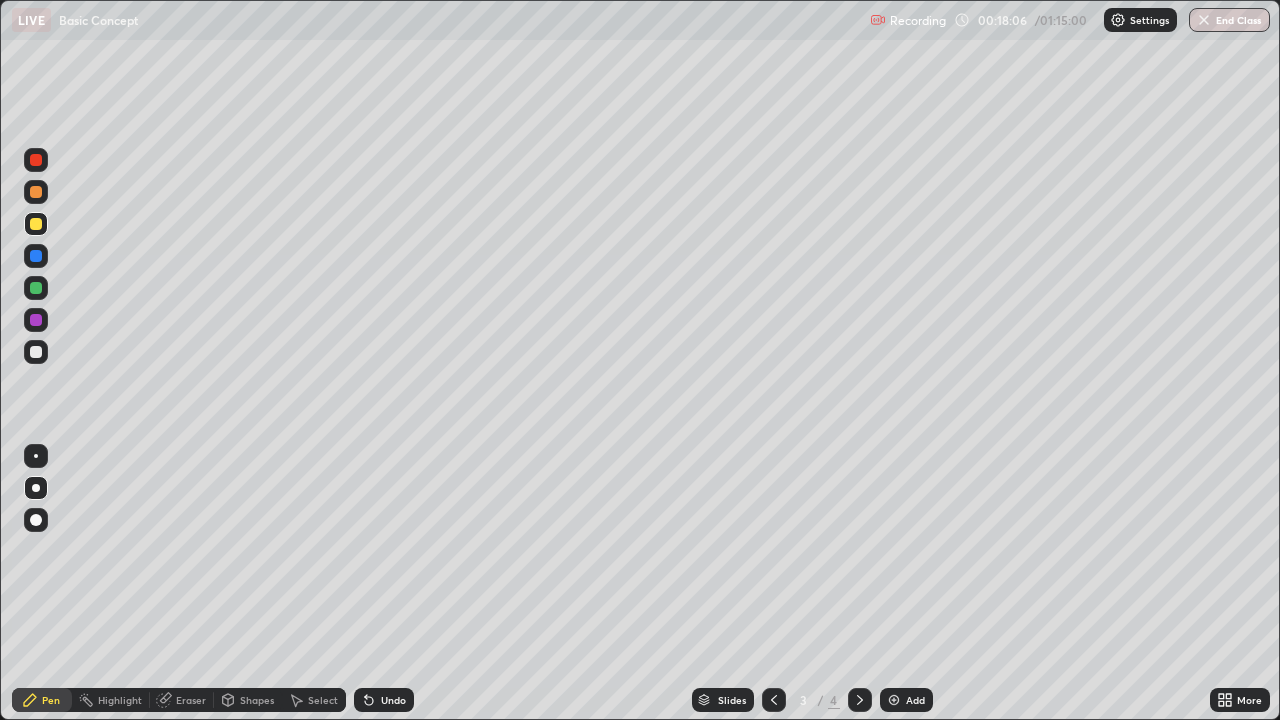 click 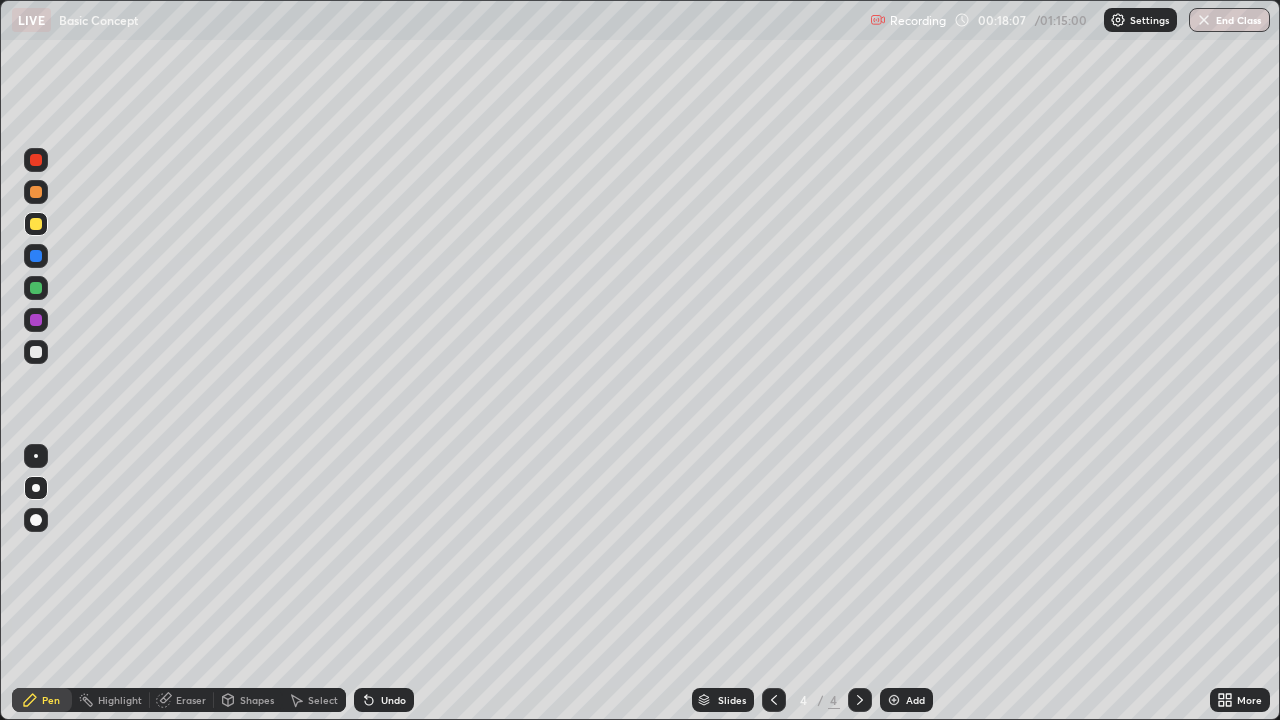 click at bounding box center (894, 700) 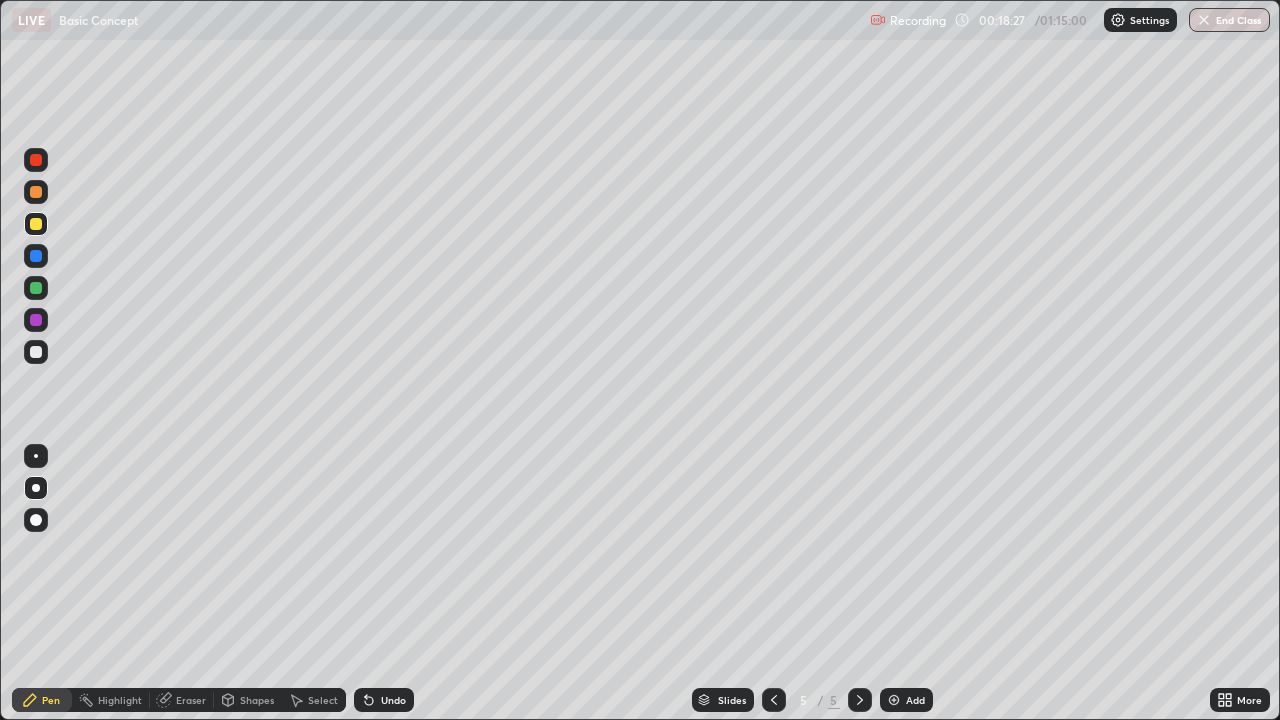 click at bounding box center [36, 192] 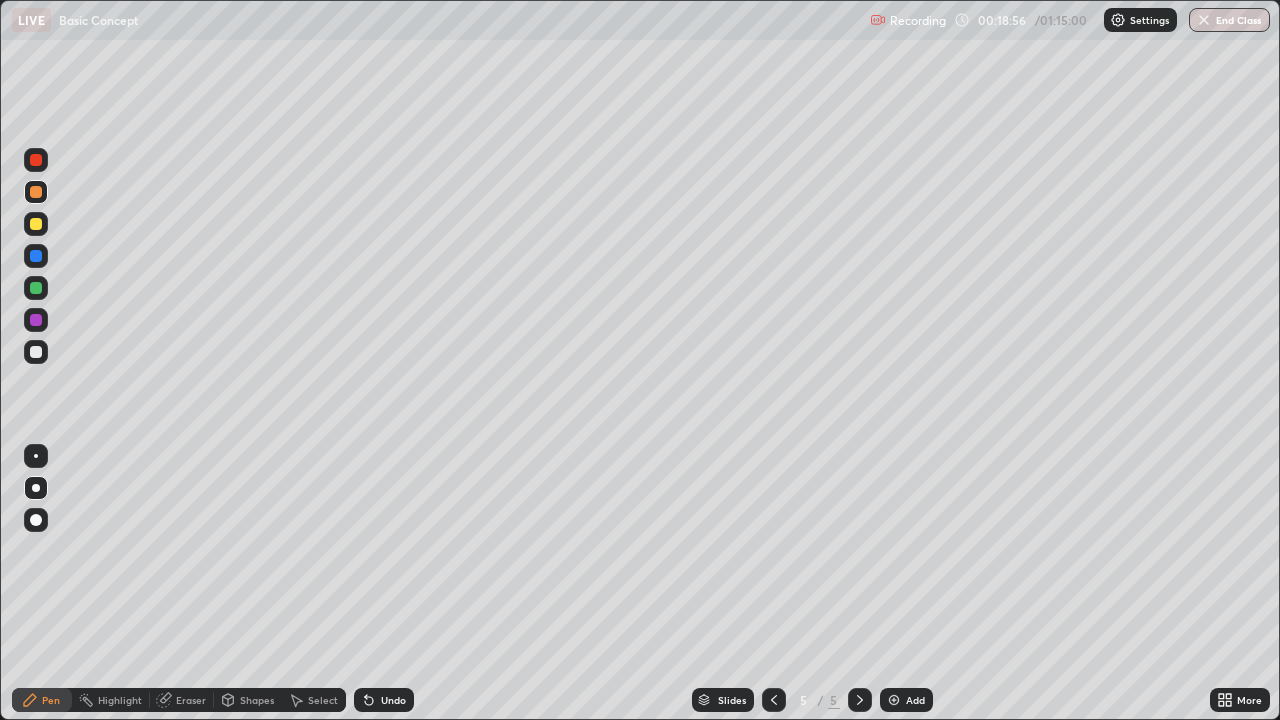 click on "Shapes" at bounding box center (257, 700) 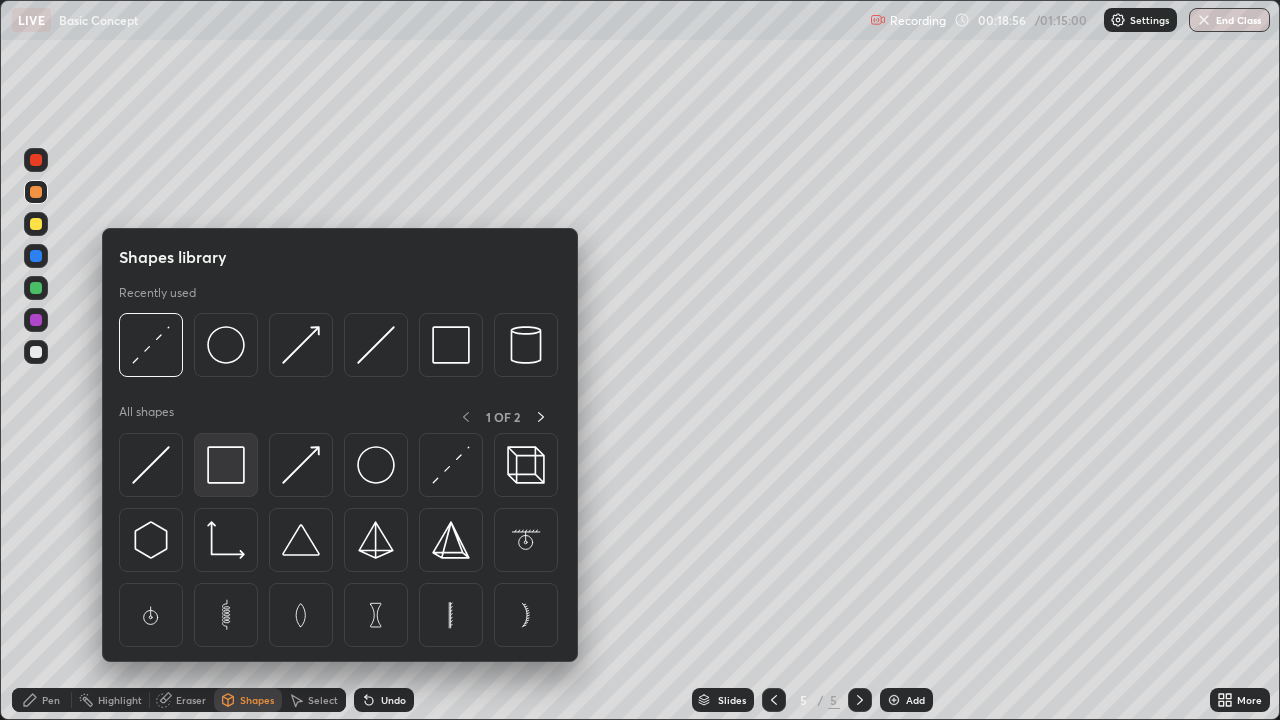 click at bounding box center (226, 465) 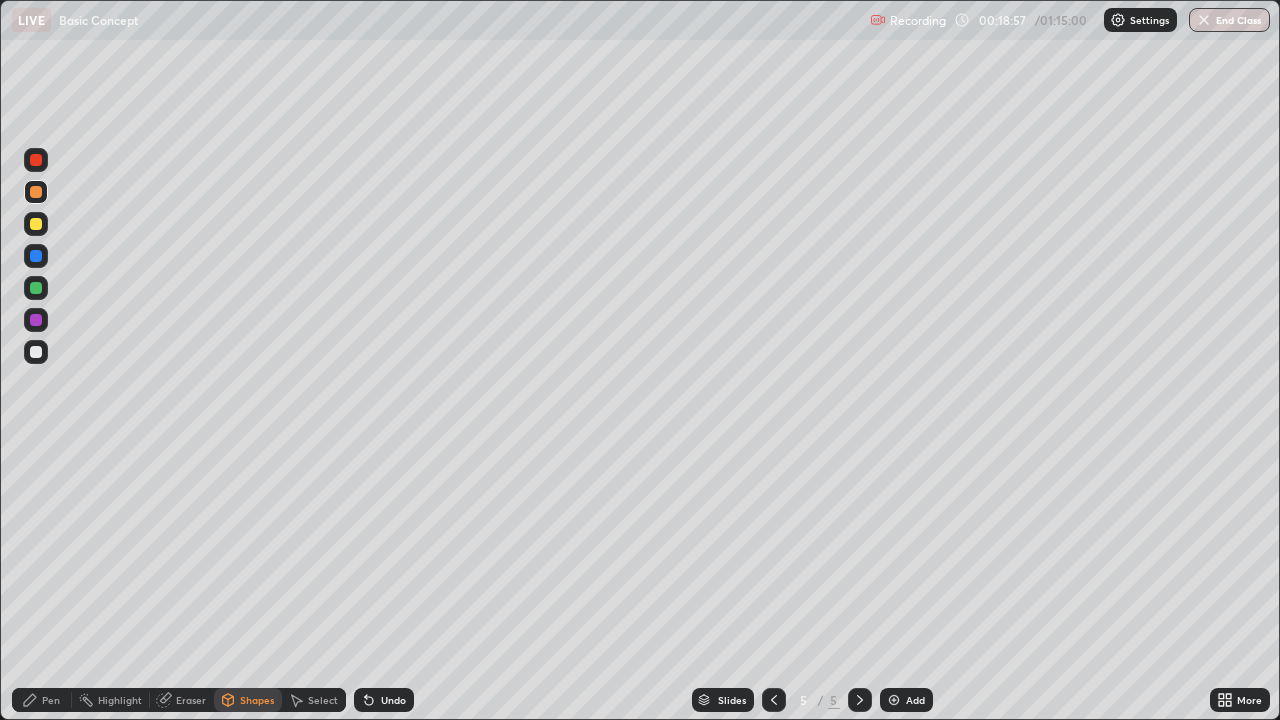 click at bounding box center [36, 224] 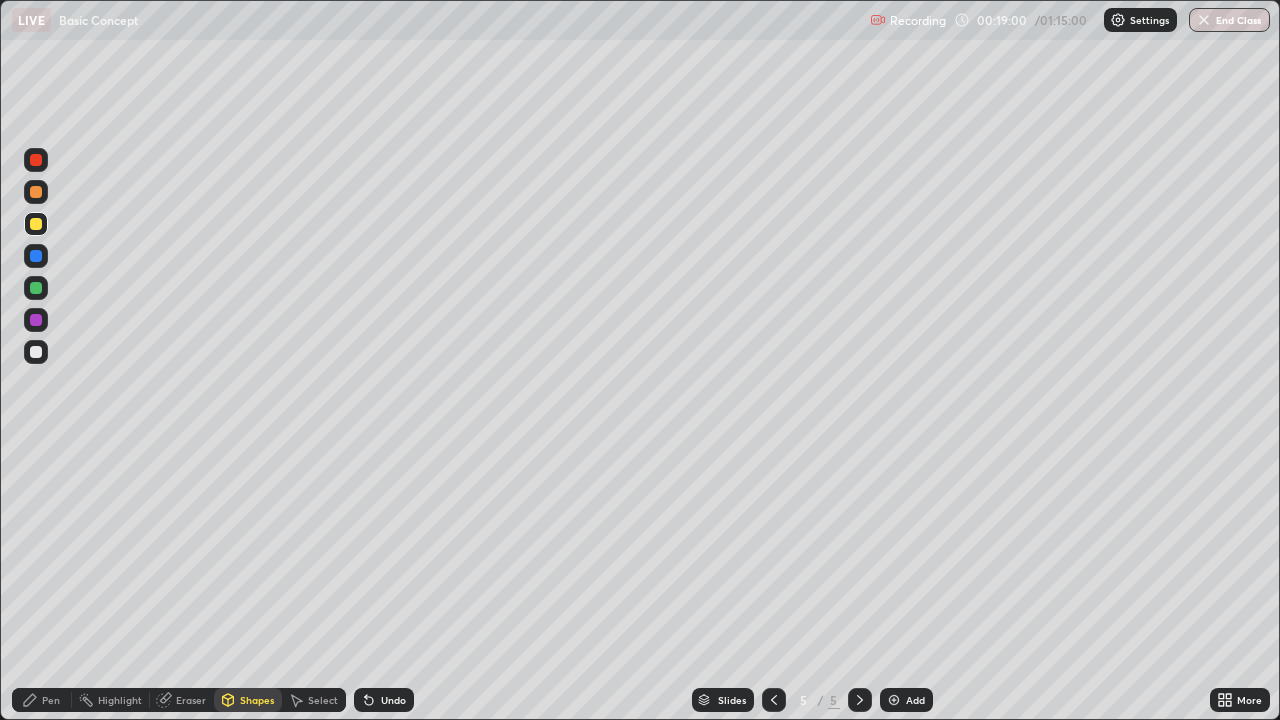 click on "Pen" at bounding box center (51, 700) 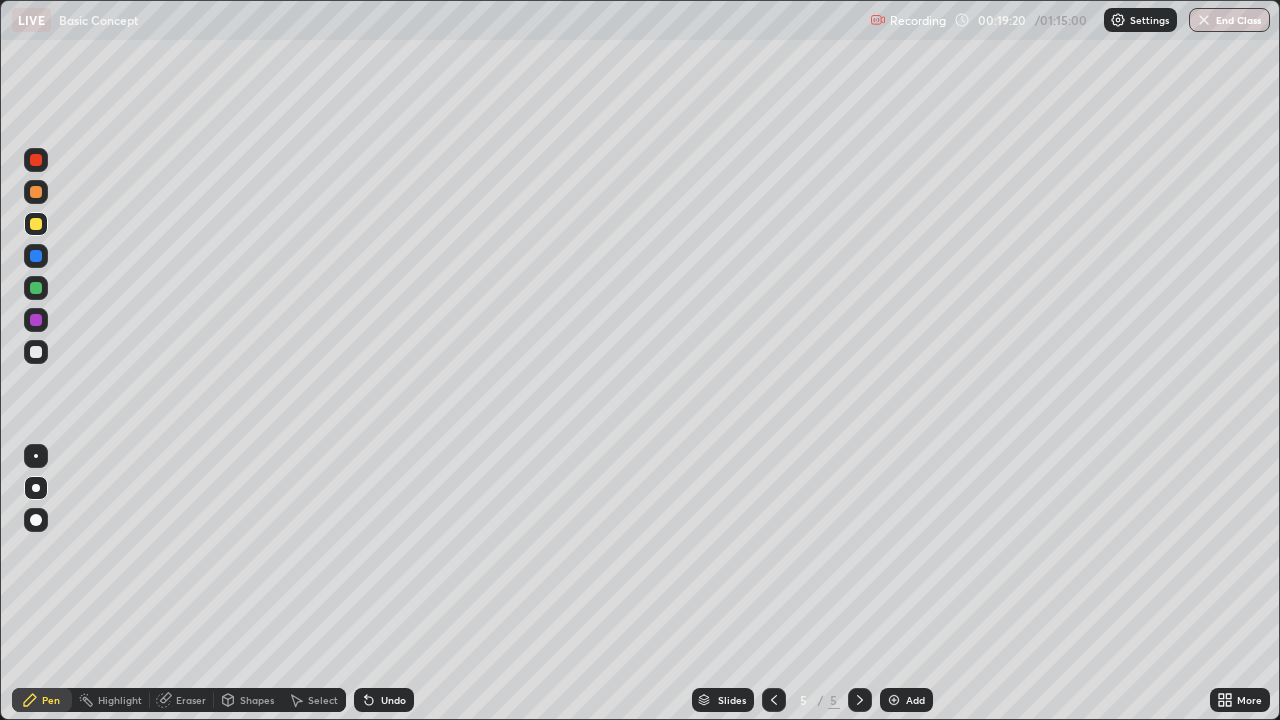 click at bounding box center [774, 700] 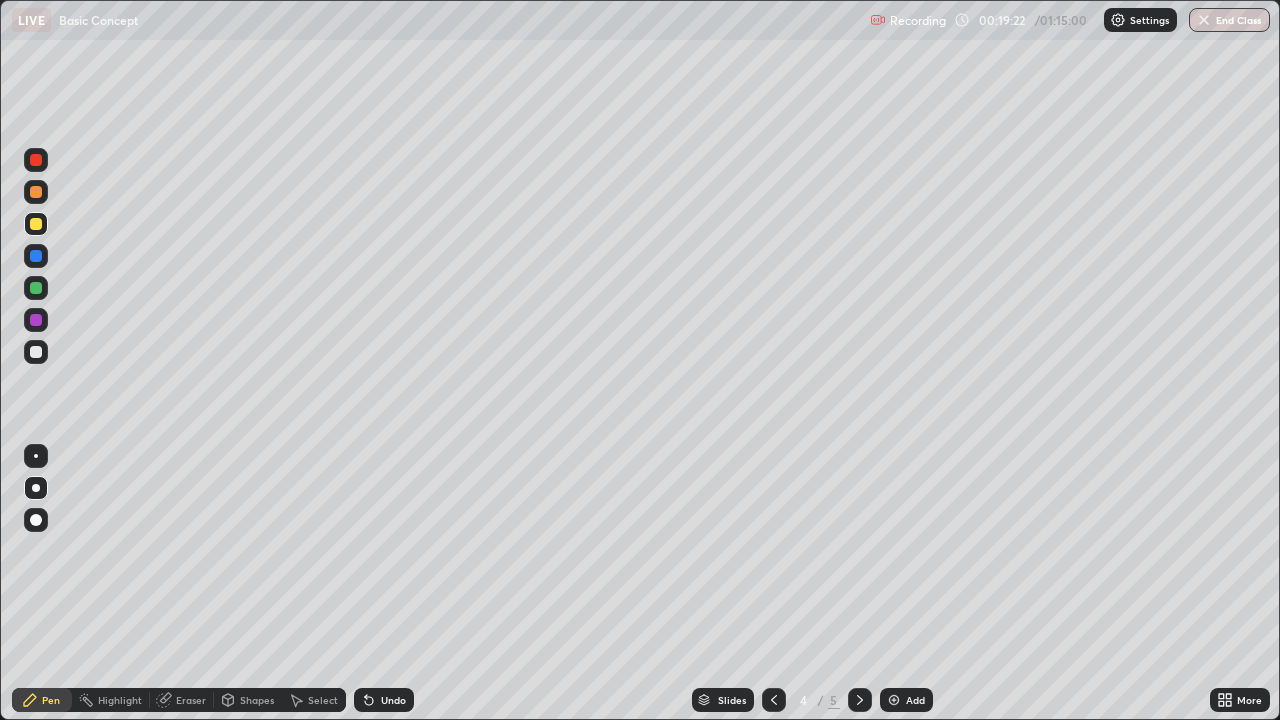 click on "Shapes" at bounding box center [248, 700] 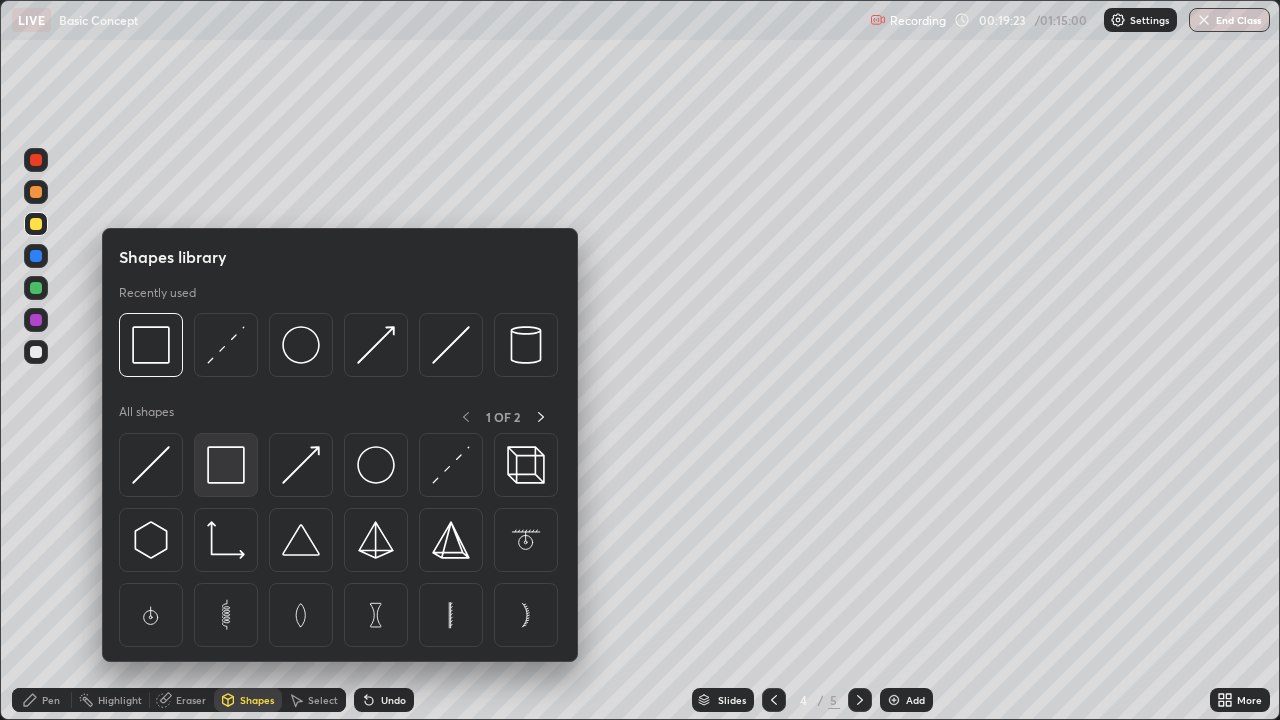 click at bounding box center [226, 465] 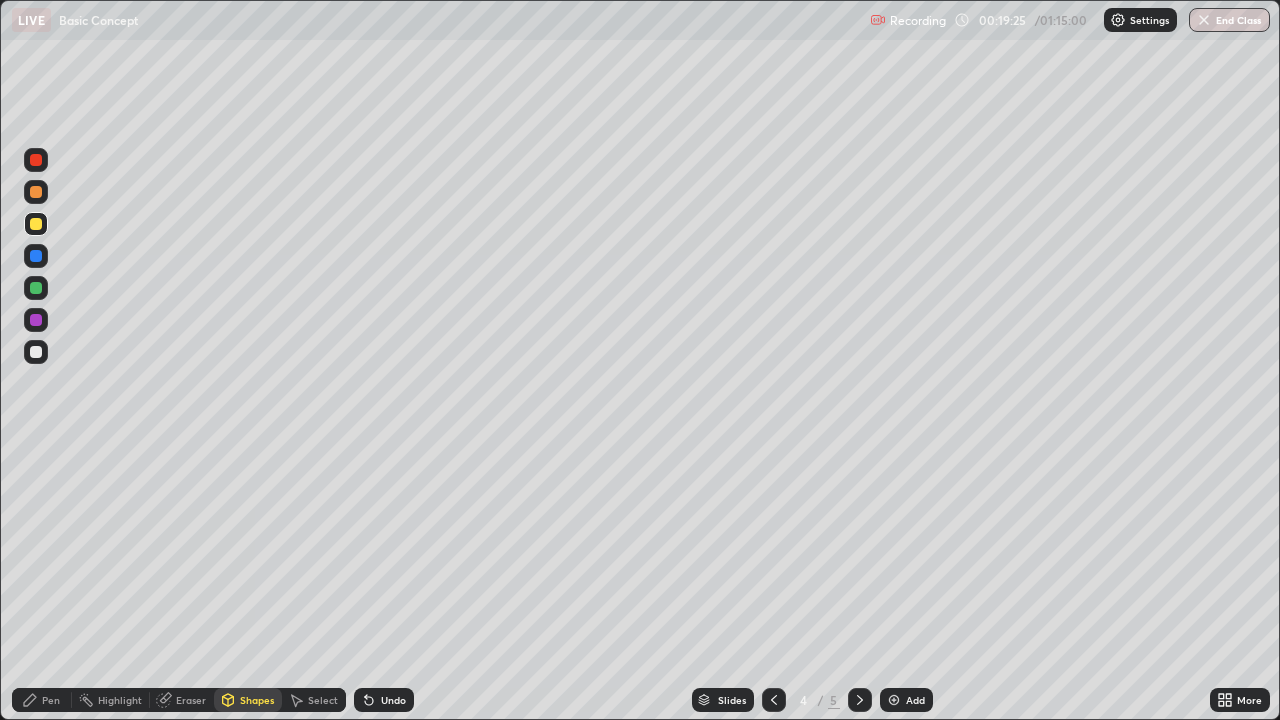click on "Pen" at bounding box center (42, 700) 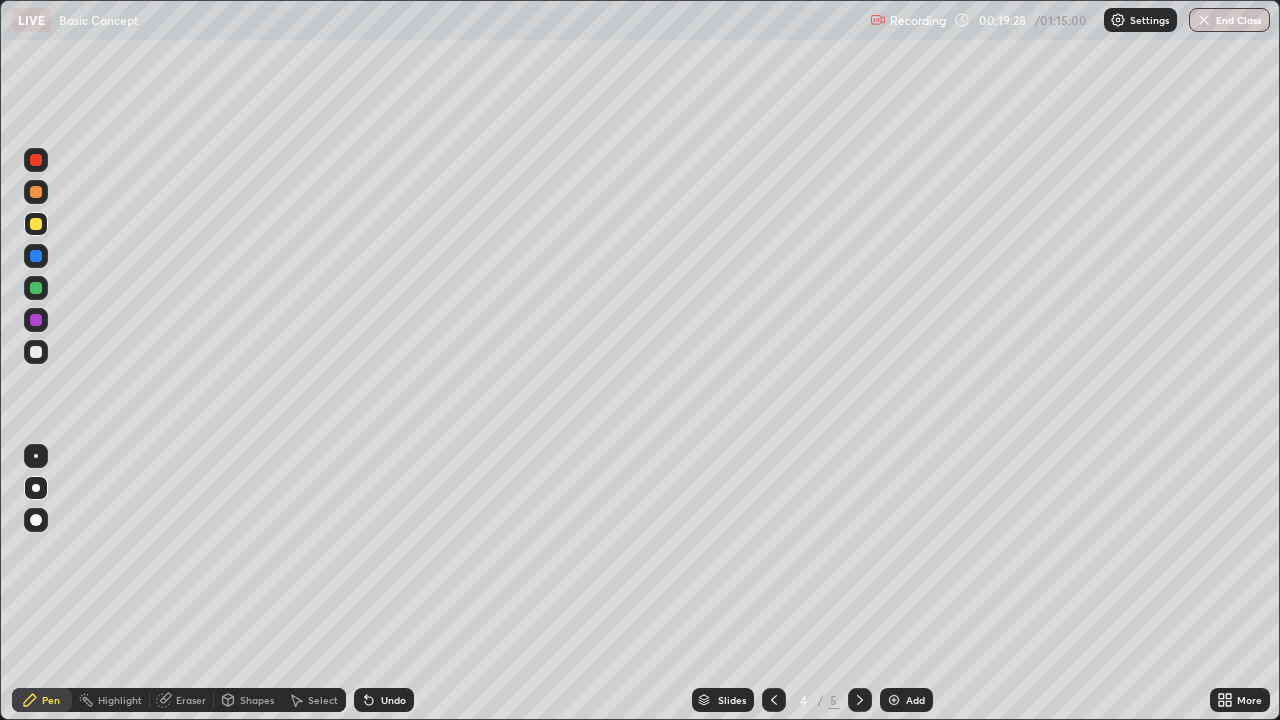 click 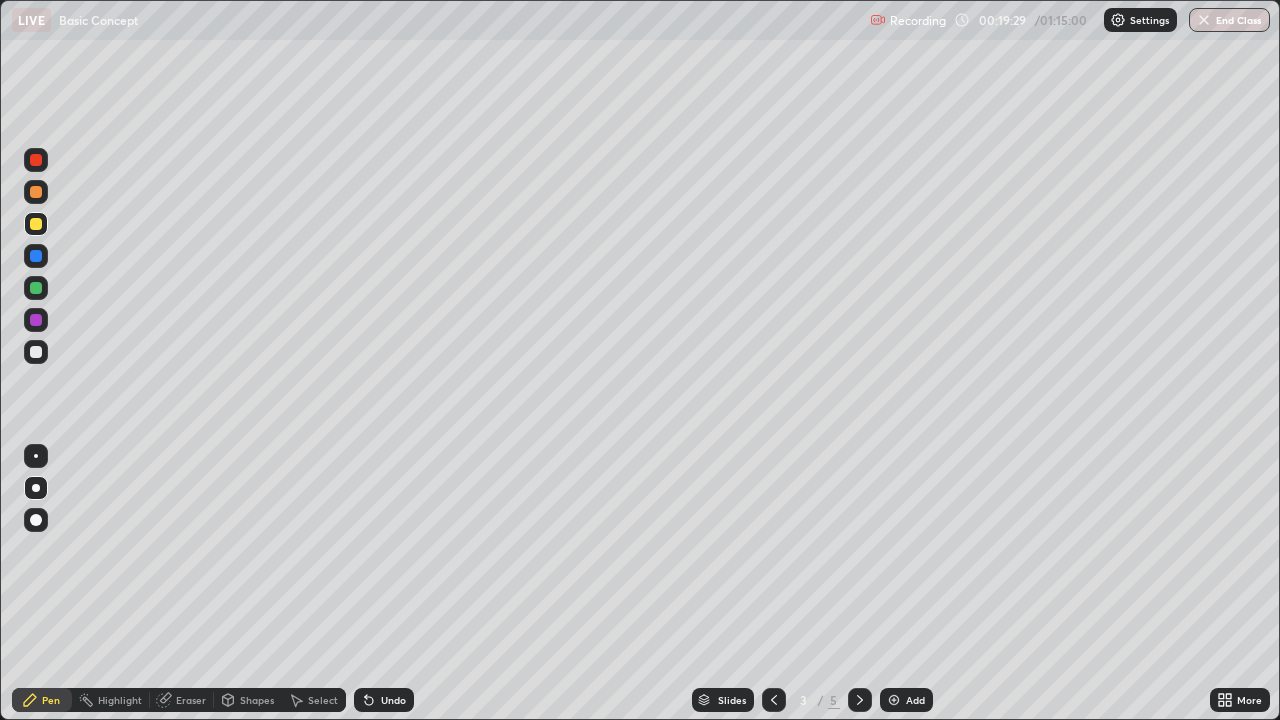 click 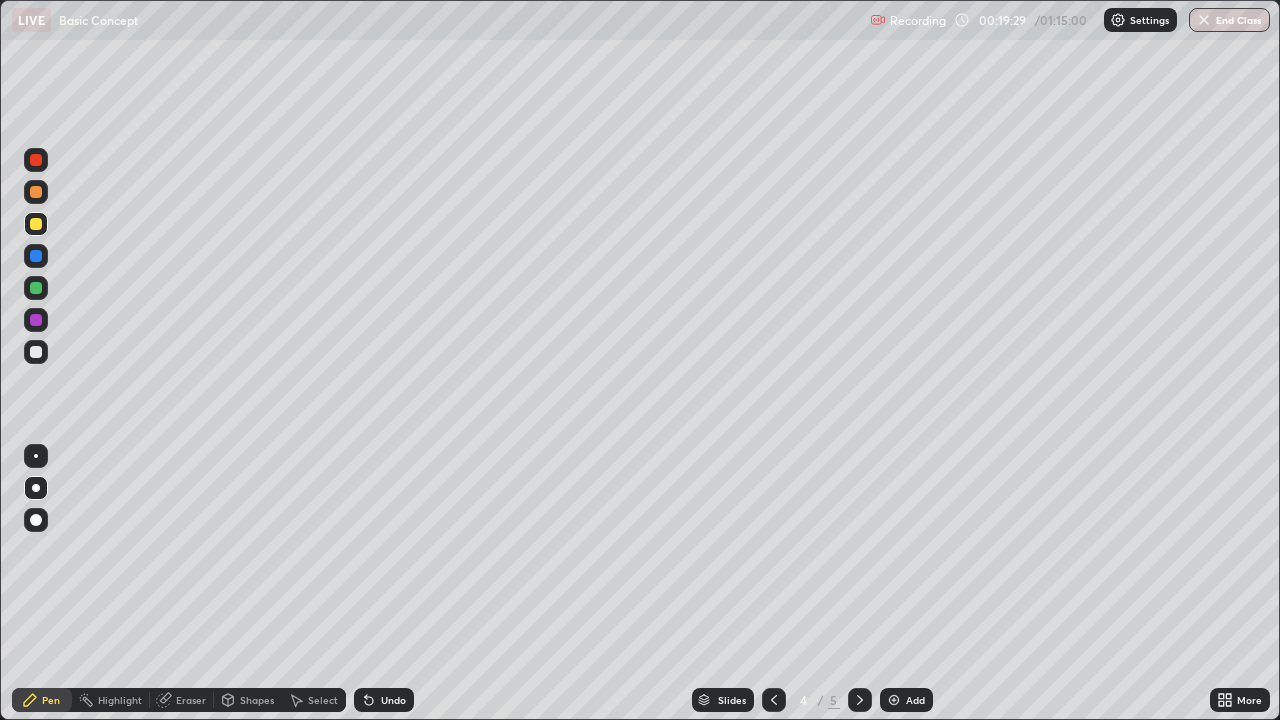 click 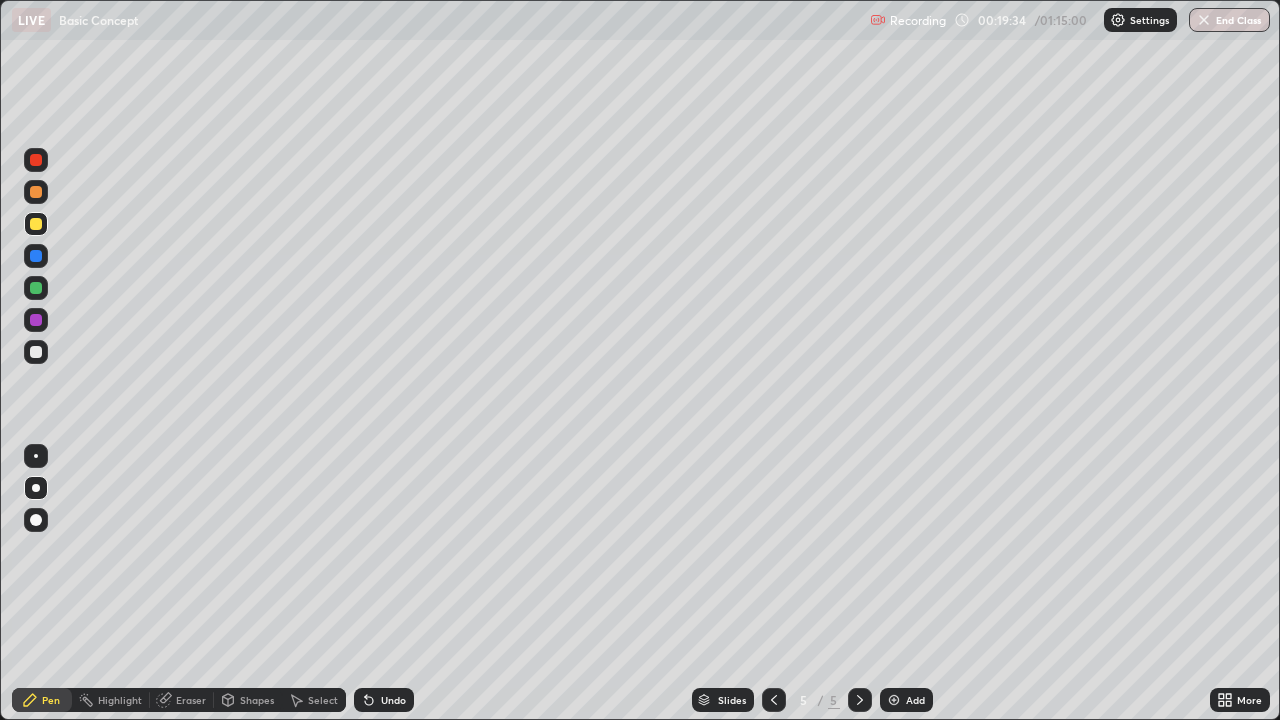click at bounding box center [774, 700] 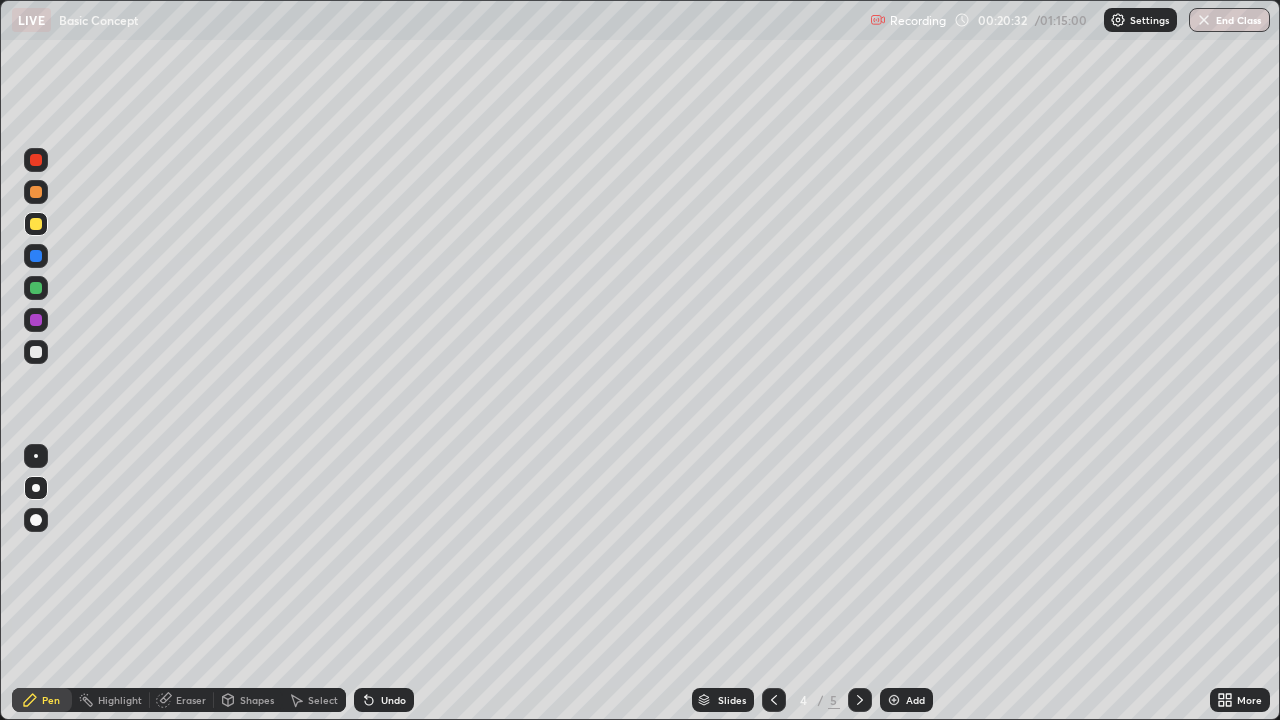 click 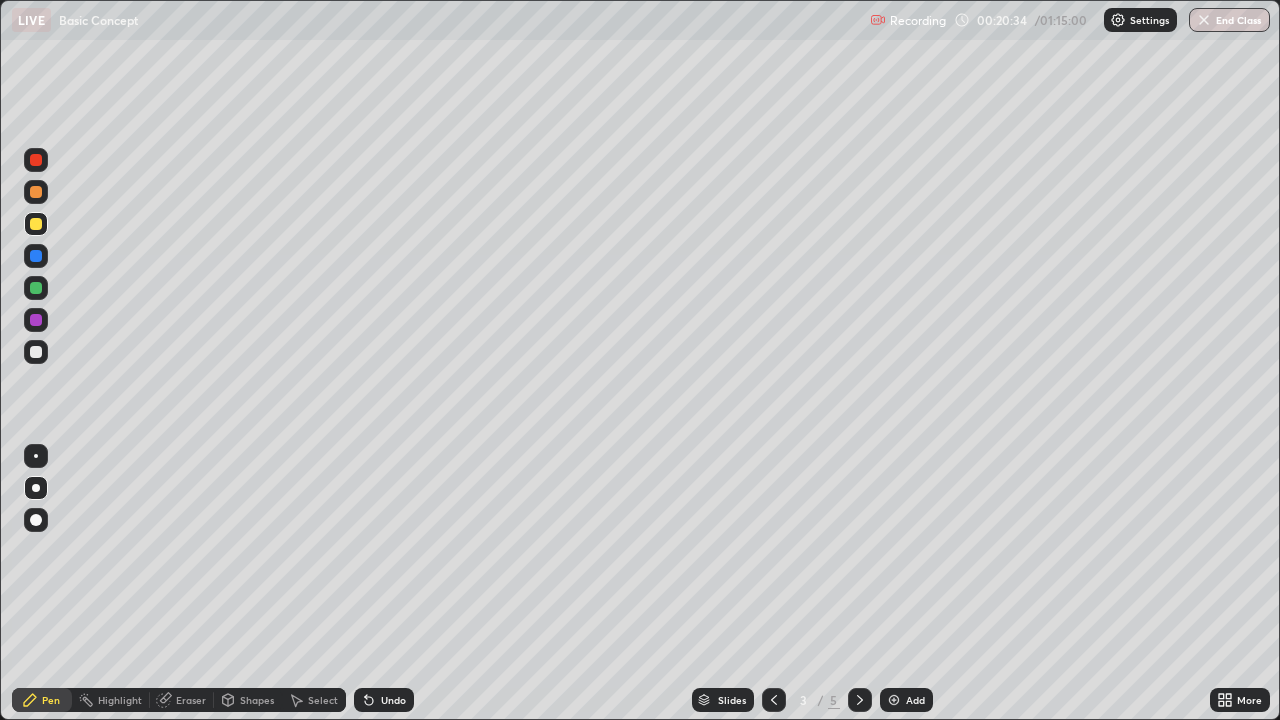 click on "Shapes" at bounding box center (248, 700) 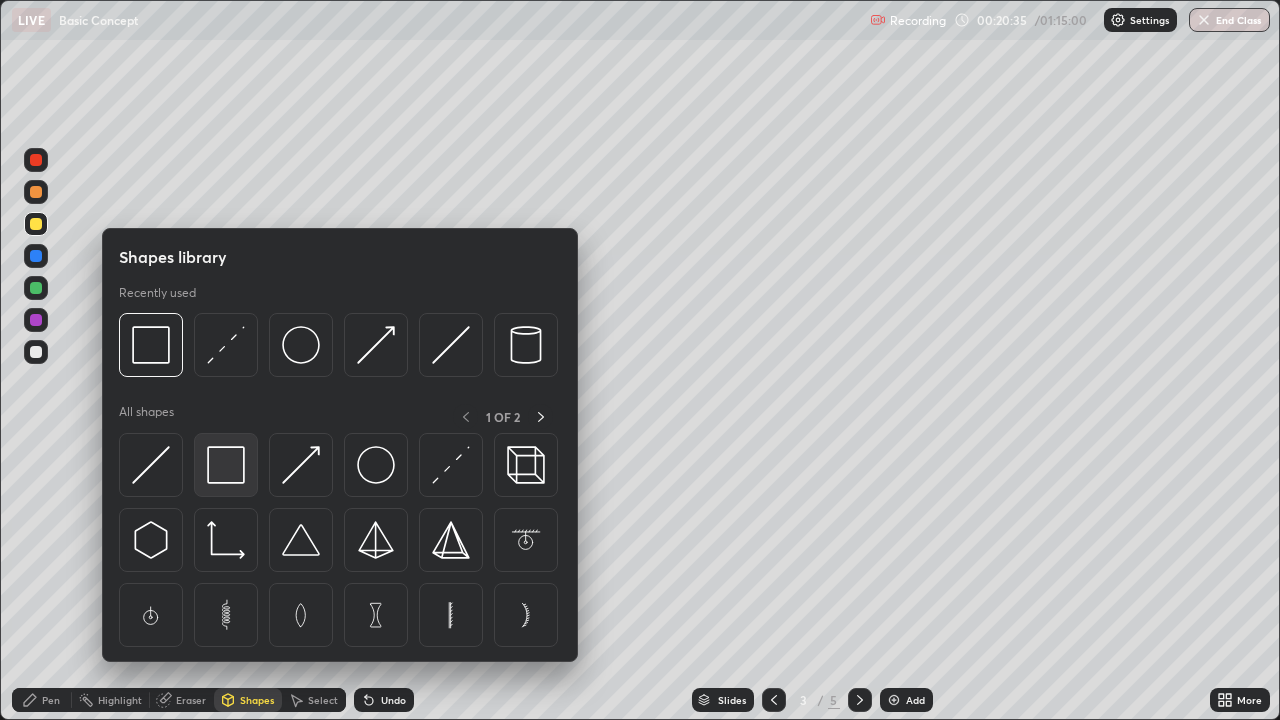 click at bounding box center (226, 465) 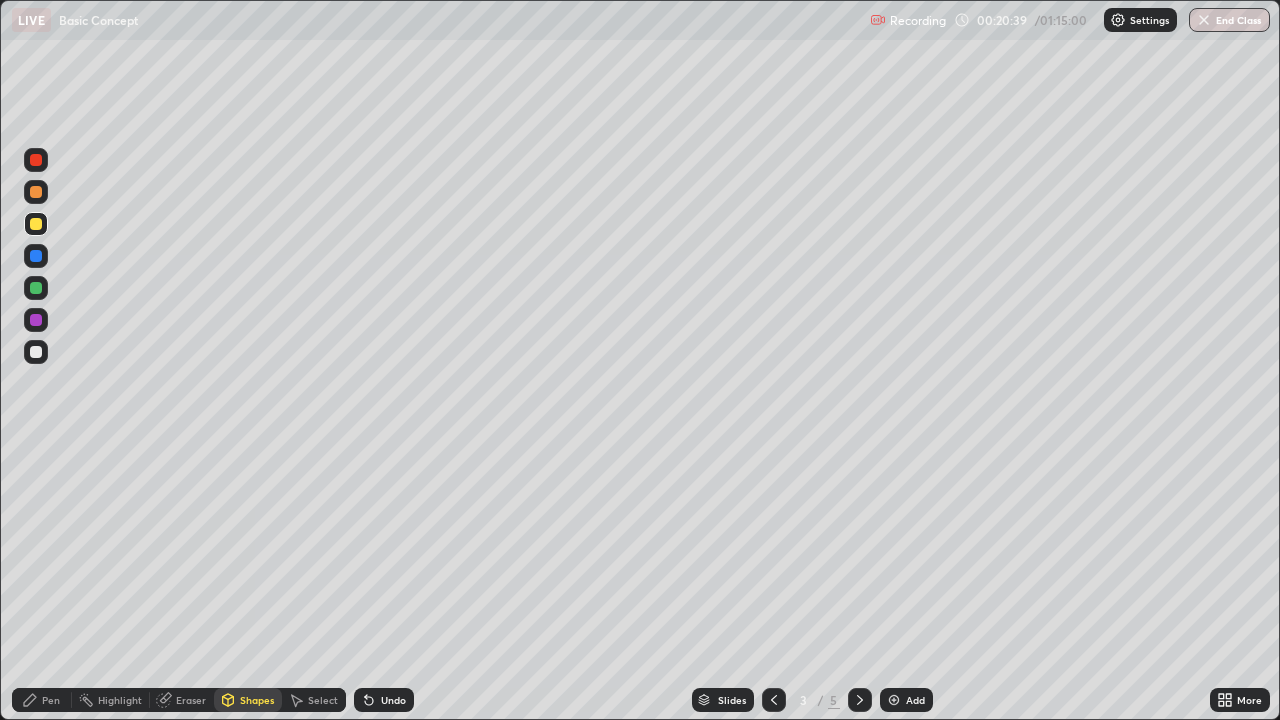 click on "Pen" at bounding box center (51, 700) 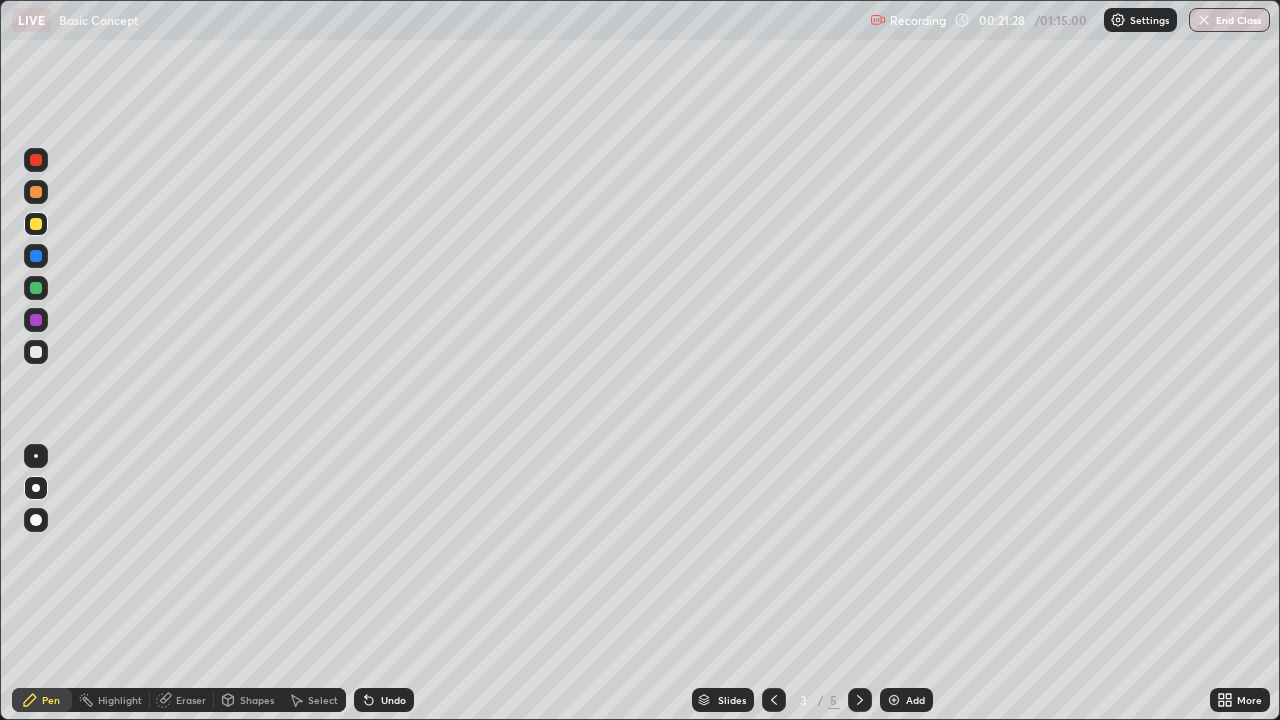 click 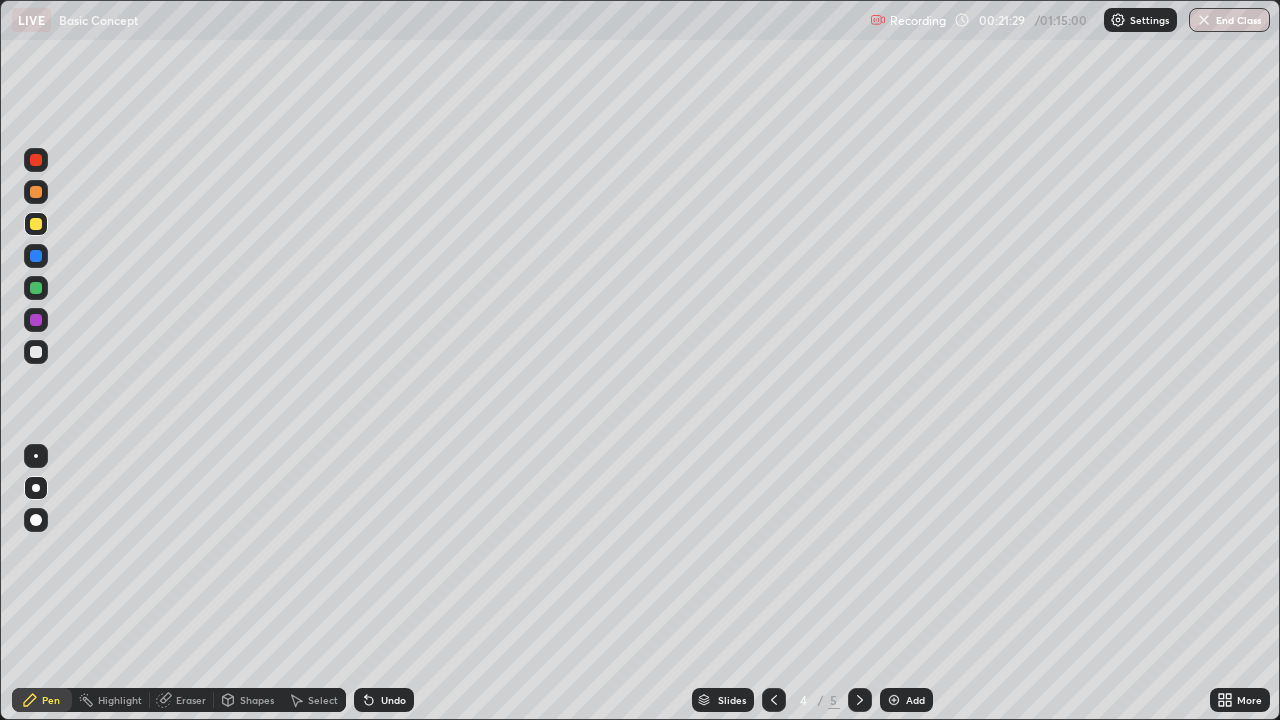 click at bounding box center (860, 700) 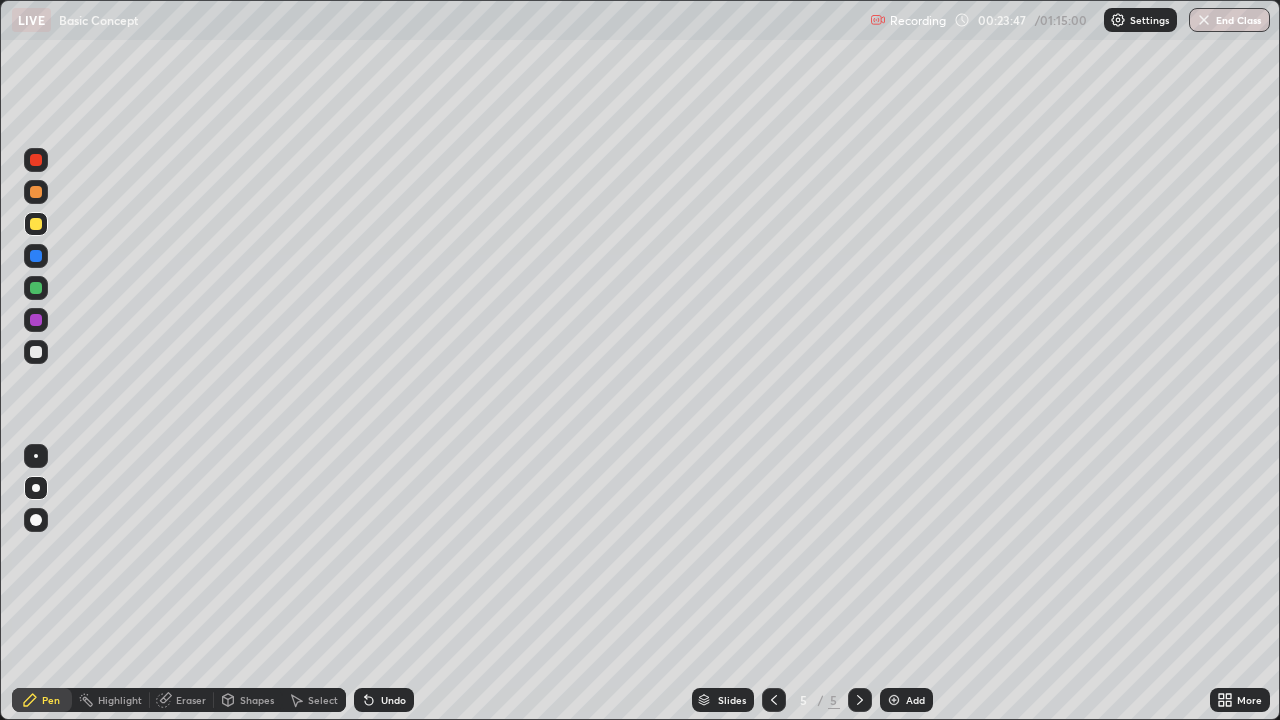 click on "Pen" at bounding box center (42, 700) 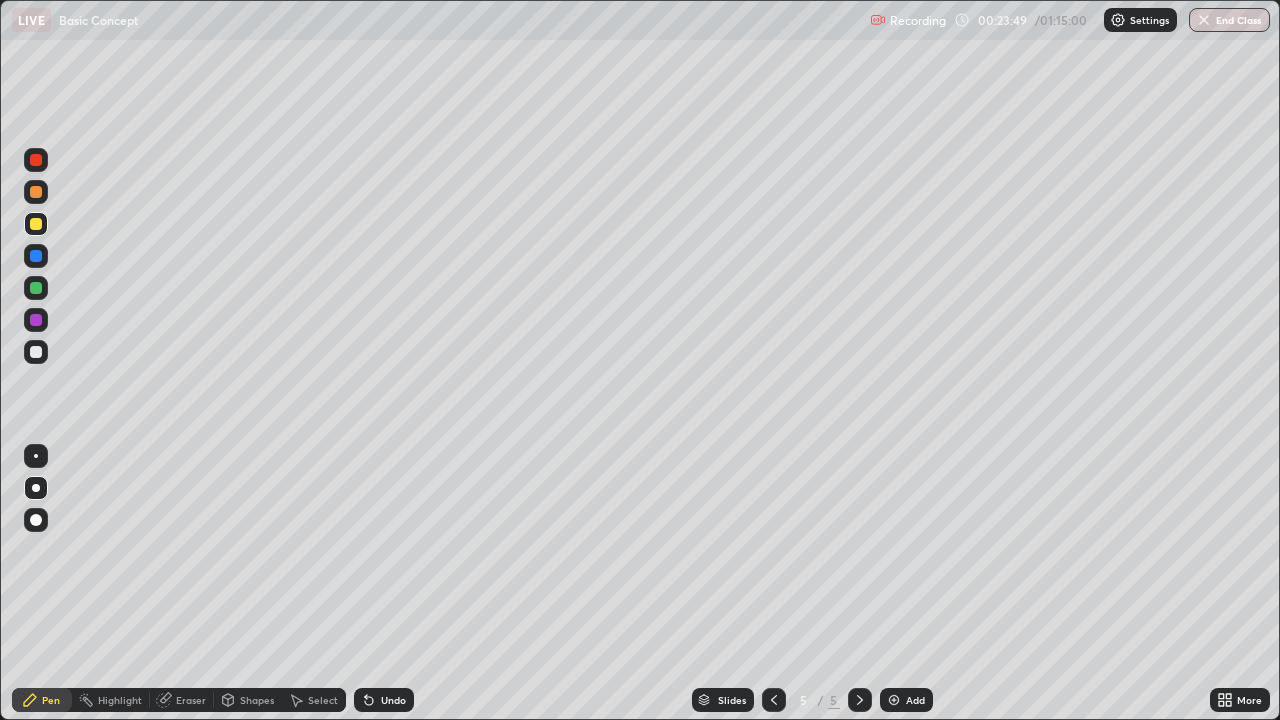 click on "Pen Highlight Eraser Shapes Select Undo Slides 5 / 5 Add More" at bounding box center (640, 700) 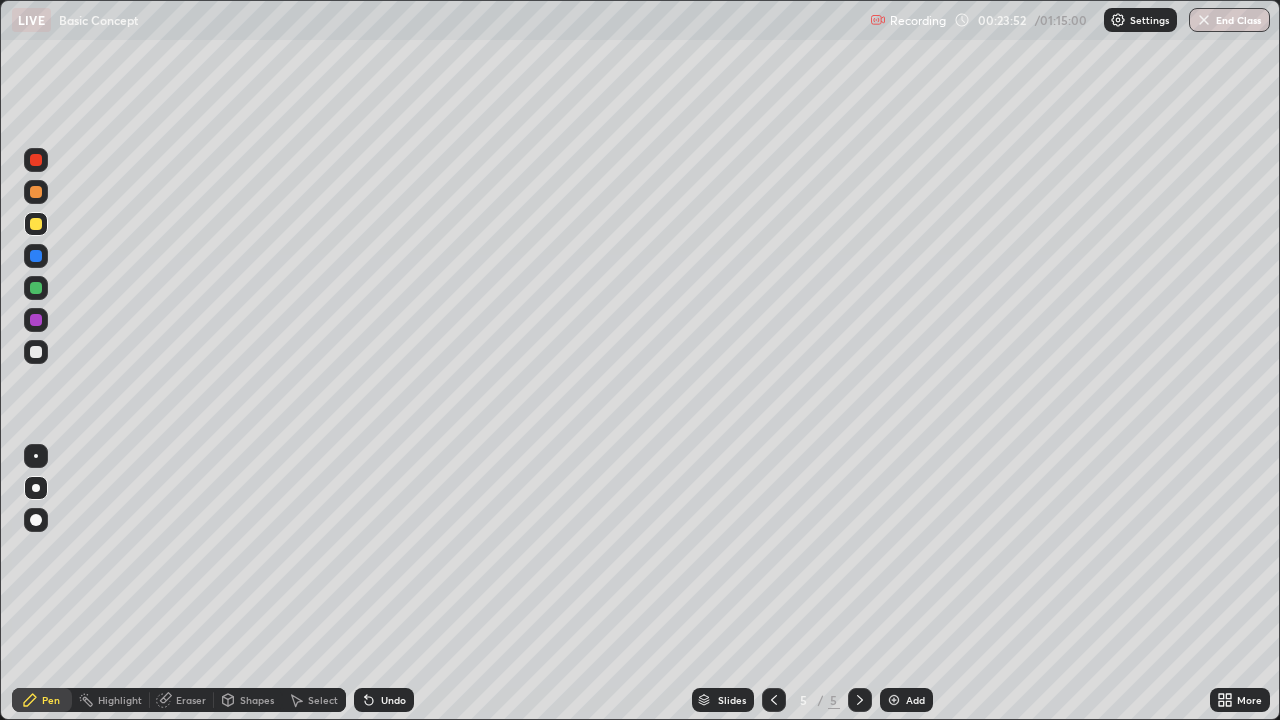 click on "5" at bounding box center [804, 700] 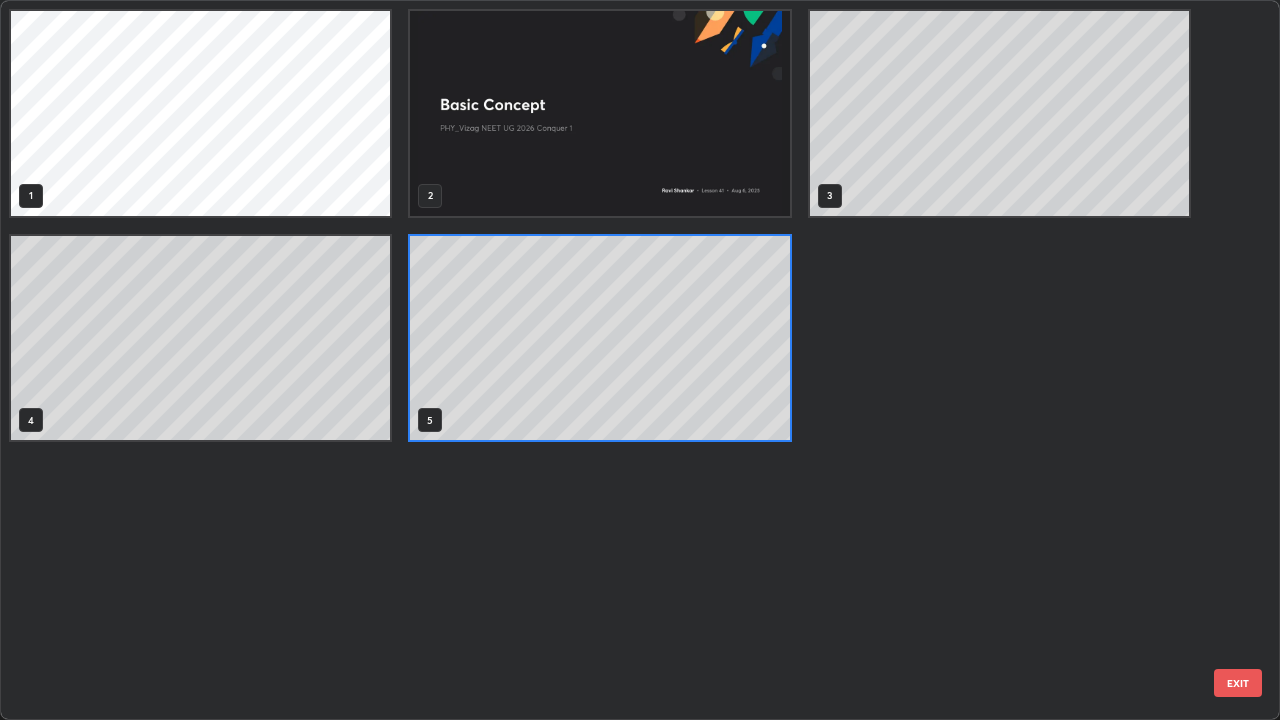 scroll, scrollTop: 7, scrollLeft: 11, axis: both 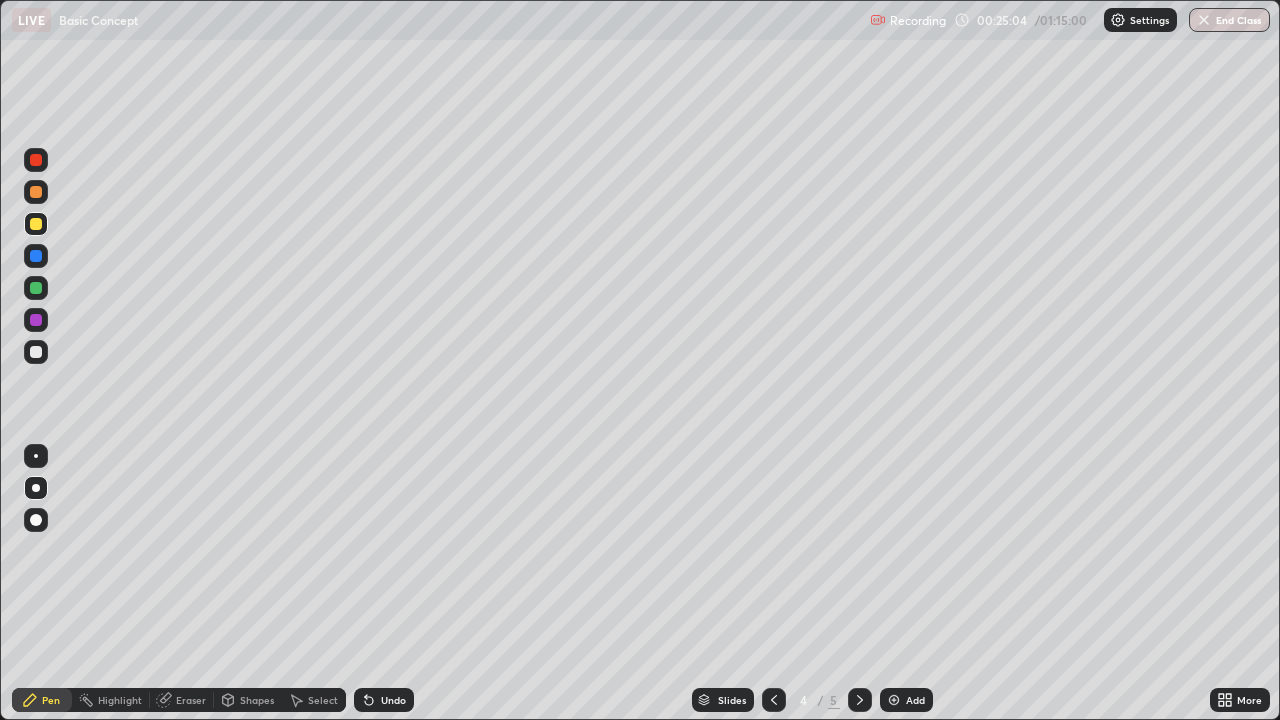 click 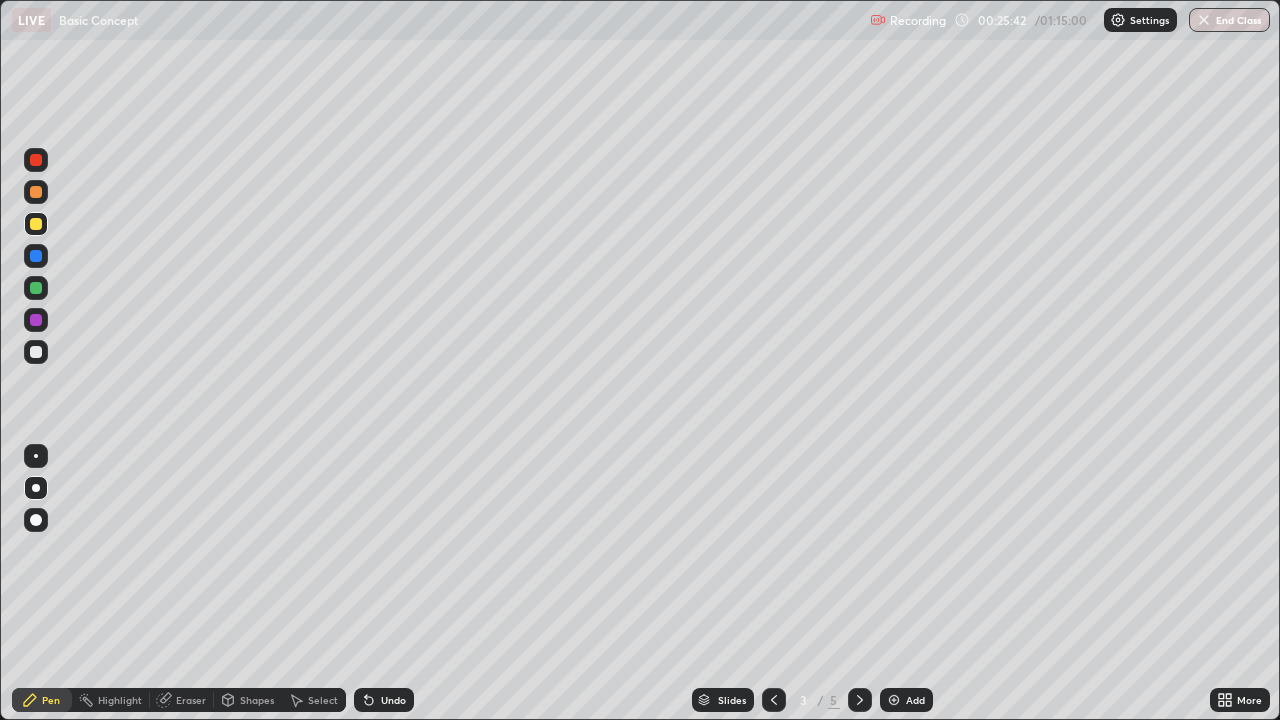 click 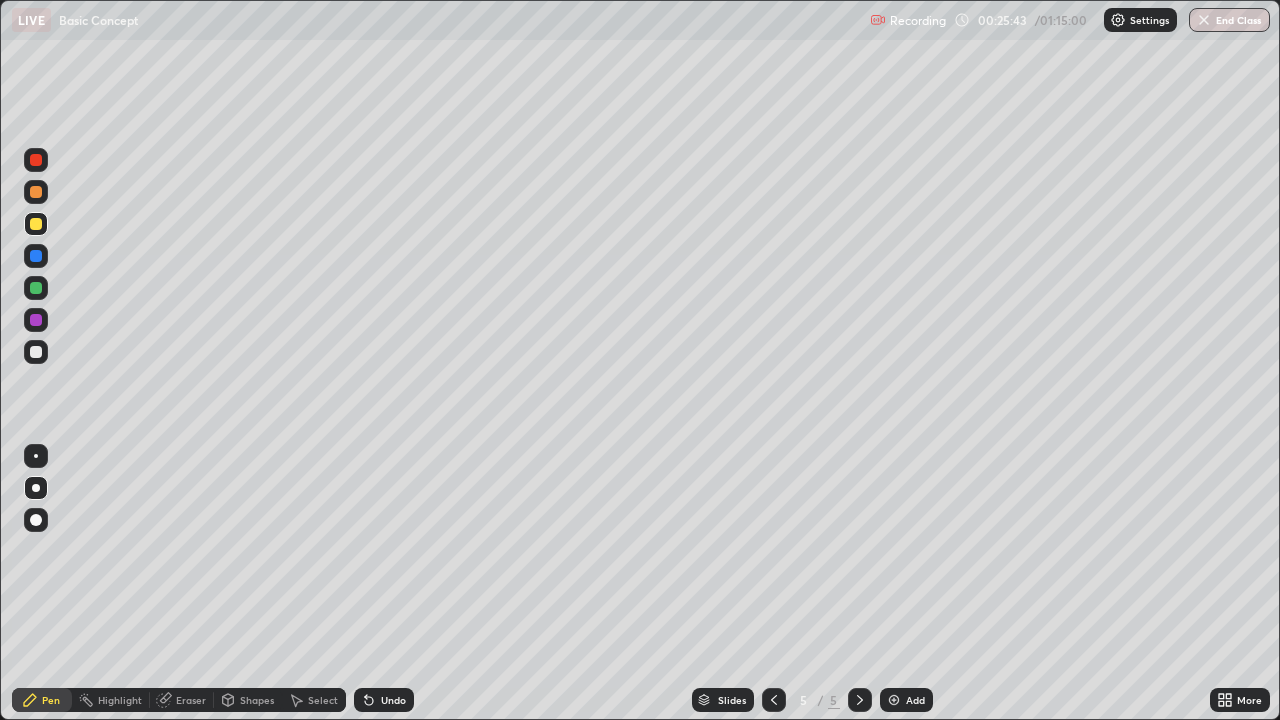click on "Add" at bounding box center (906, 700) 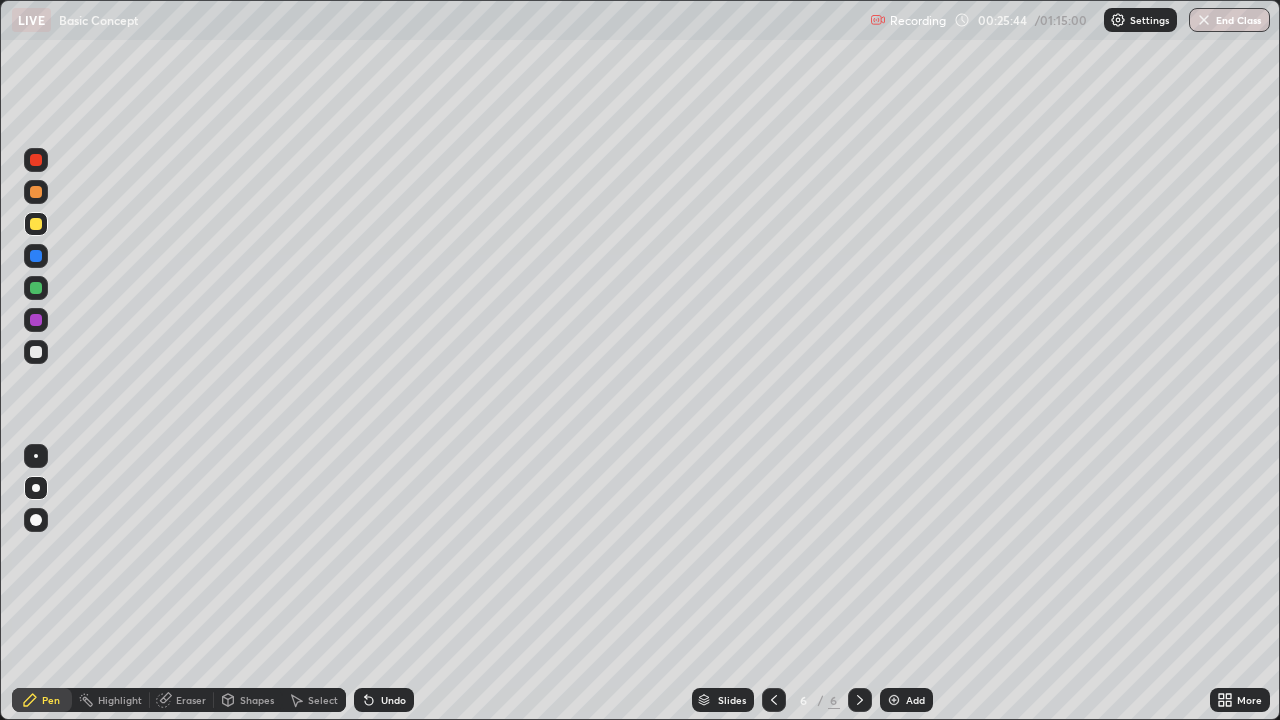 click on "Shapes" at bounding box center (257, 700) 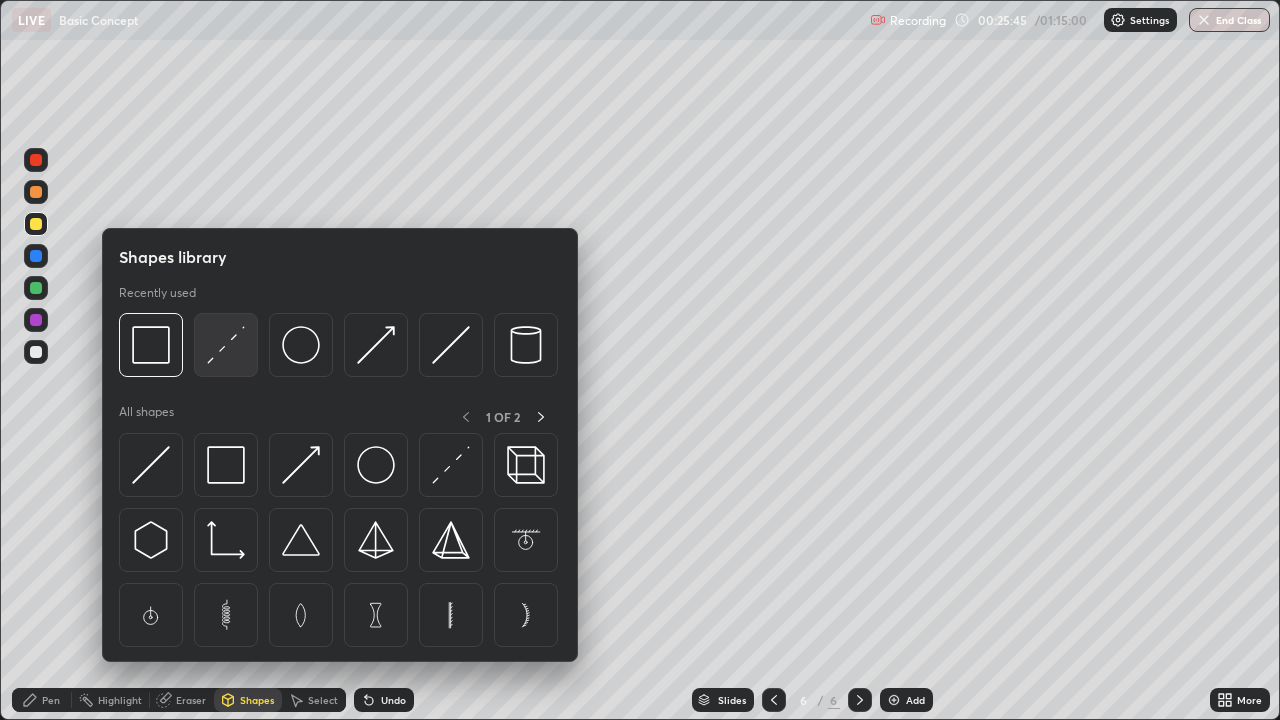 click at bounding box center [226, 345] 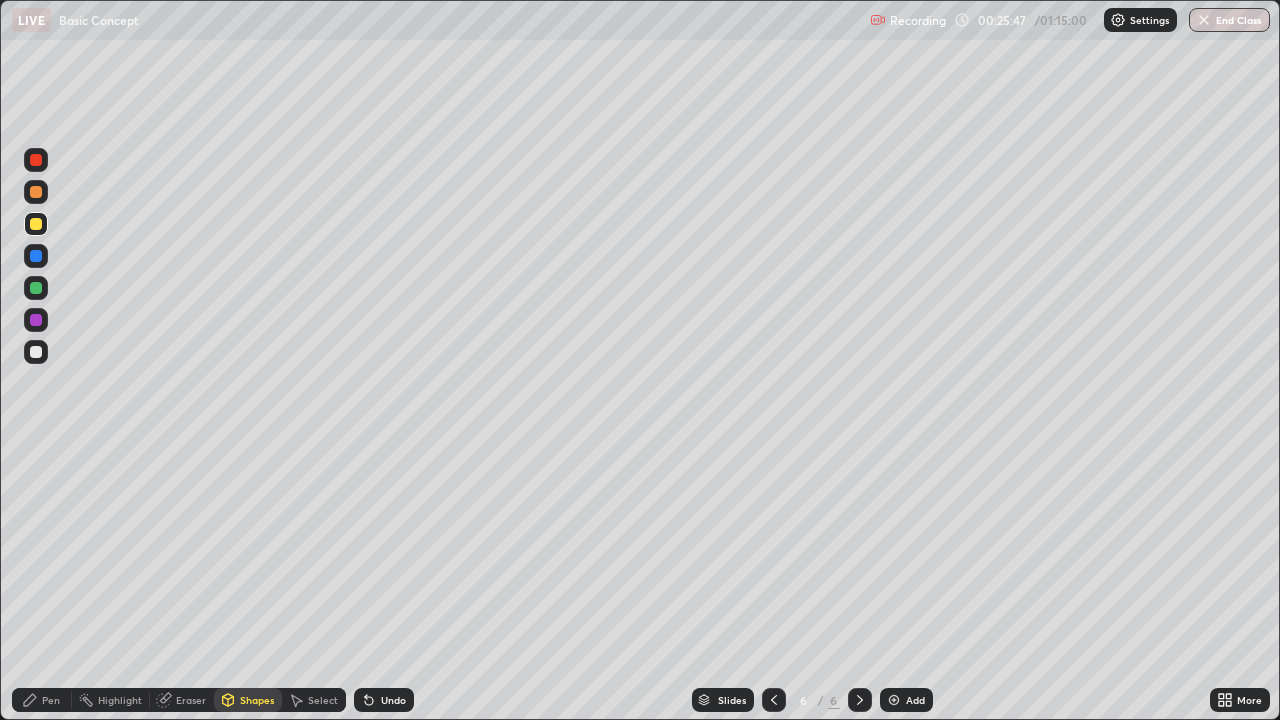 click on "Shapes" at bounding box center (257, 700) 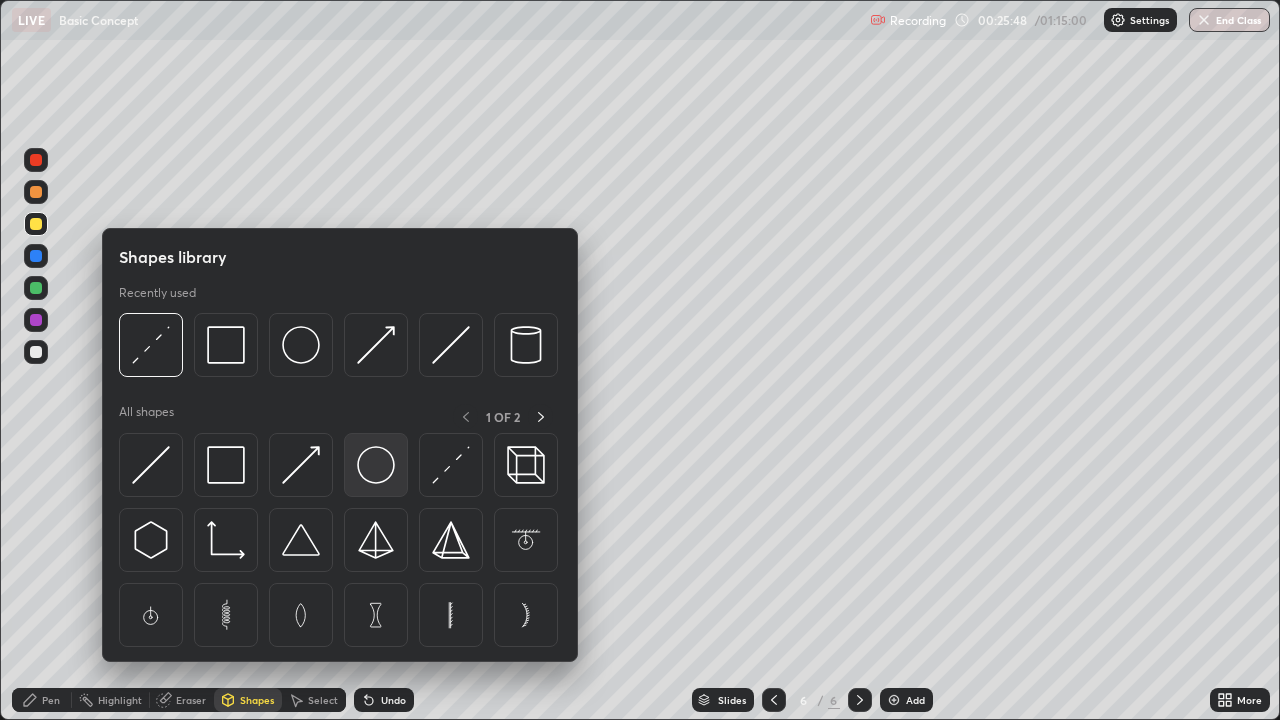 click at bounding box center (376, 465) 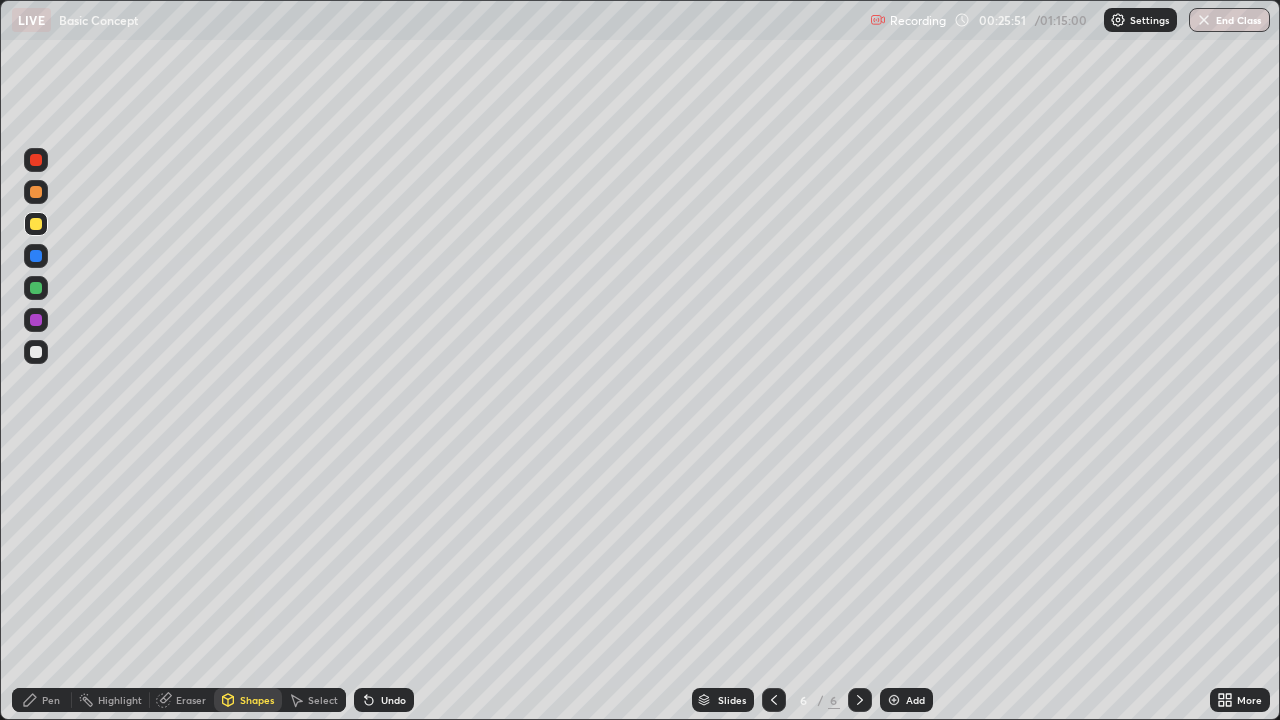 click on "Pen" at bounding box center [51, 700] 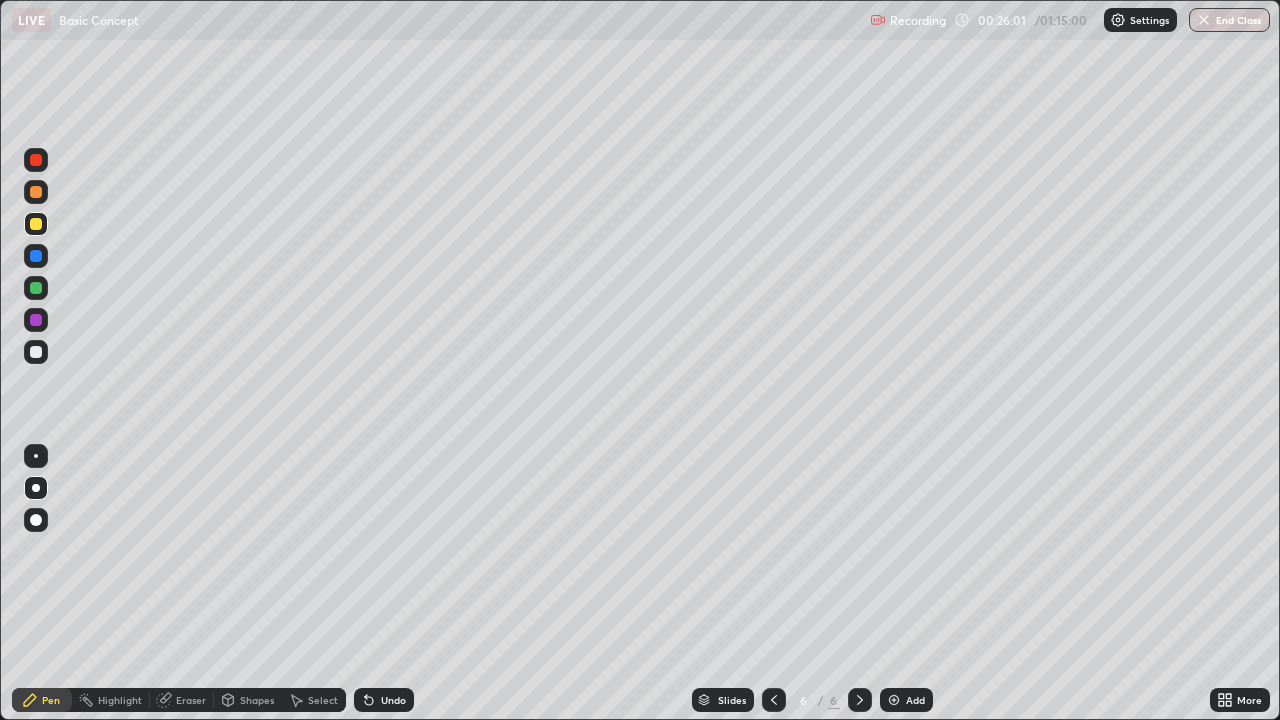 click at bounding box center [36, 352] 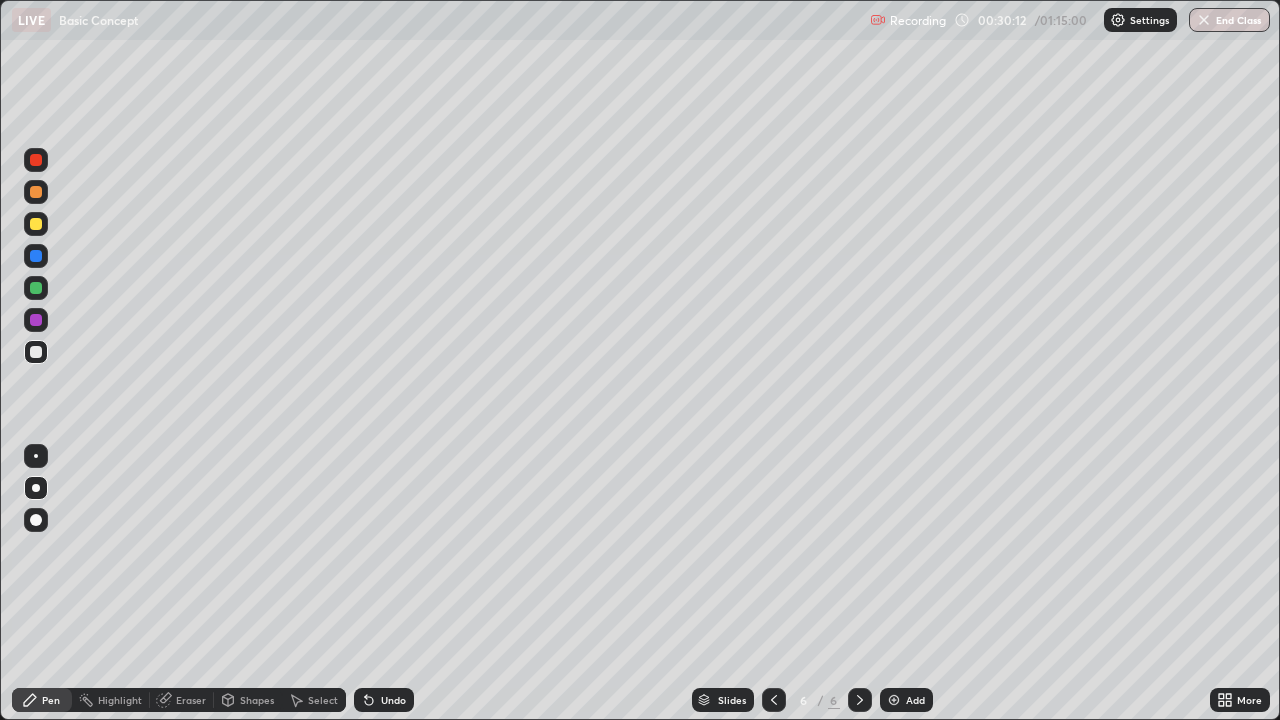 click on "Add" at bounding box center (915, 700) 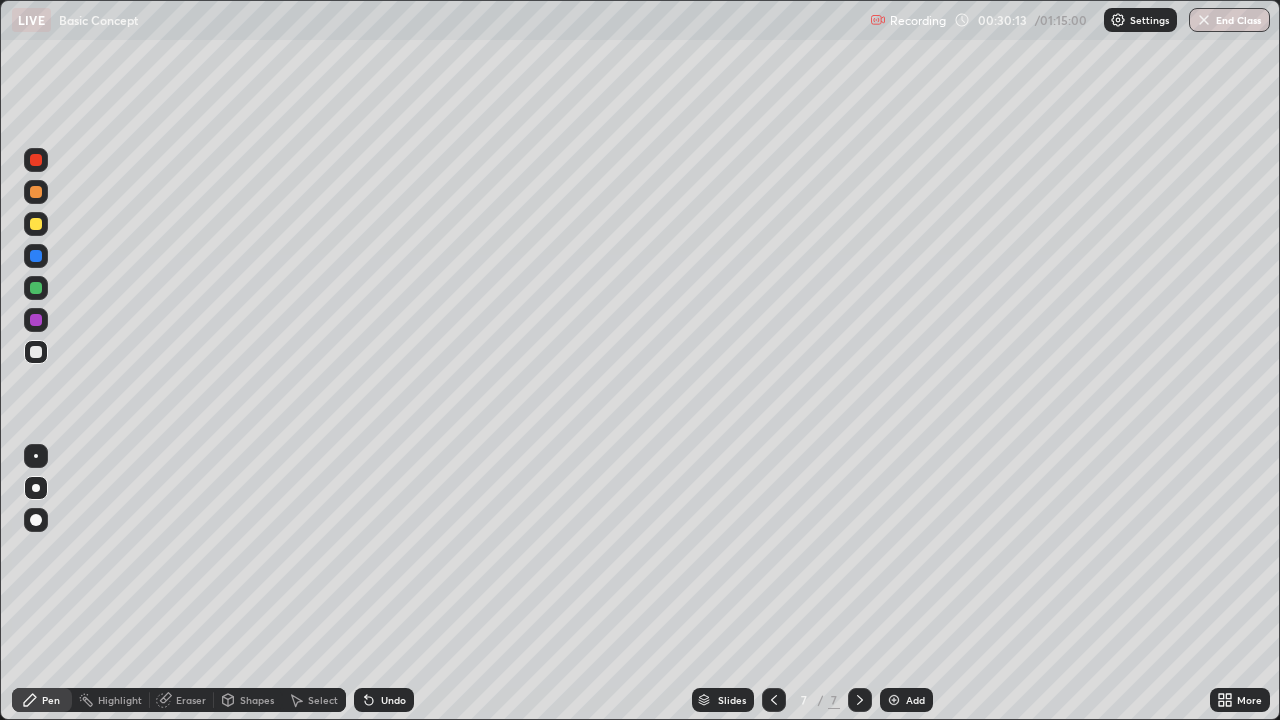 click on "Shapes" at bounding box center [248, 700] 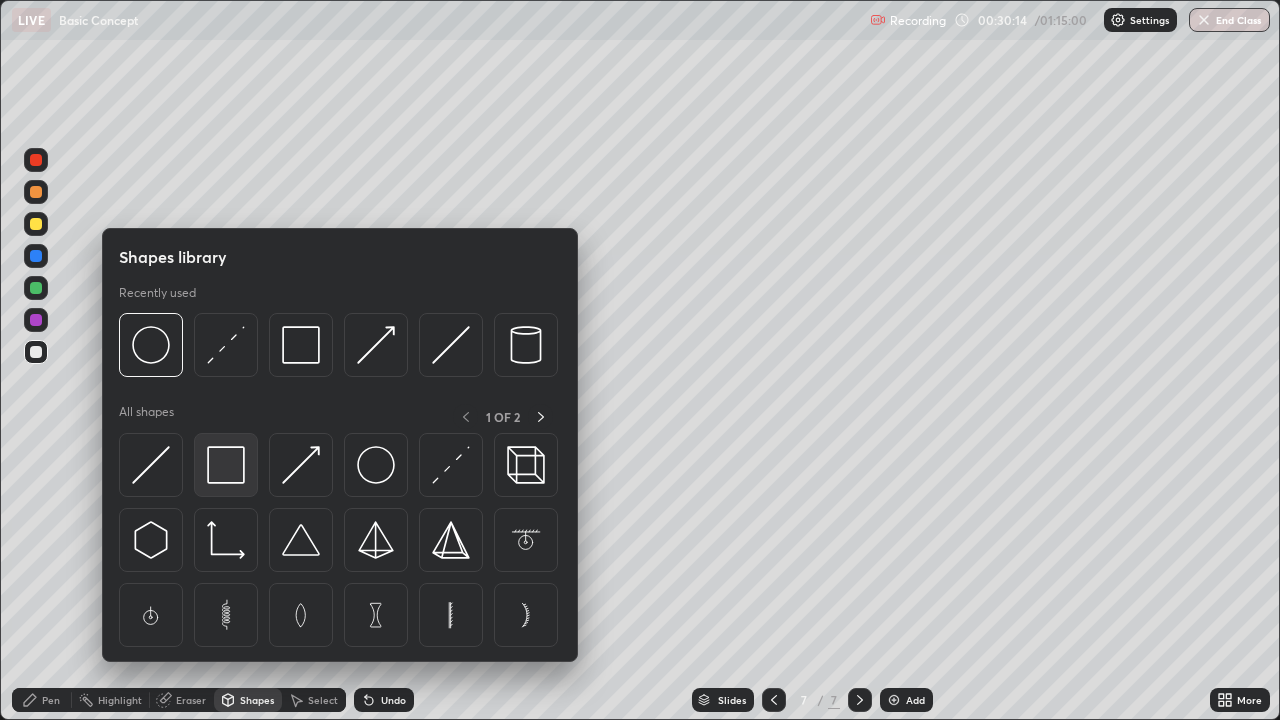 click at bounding box center [226, 465] 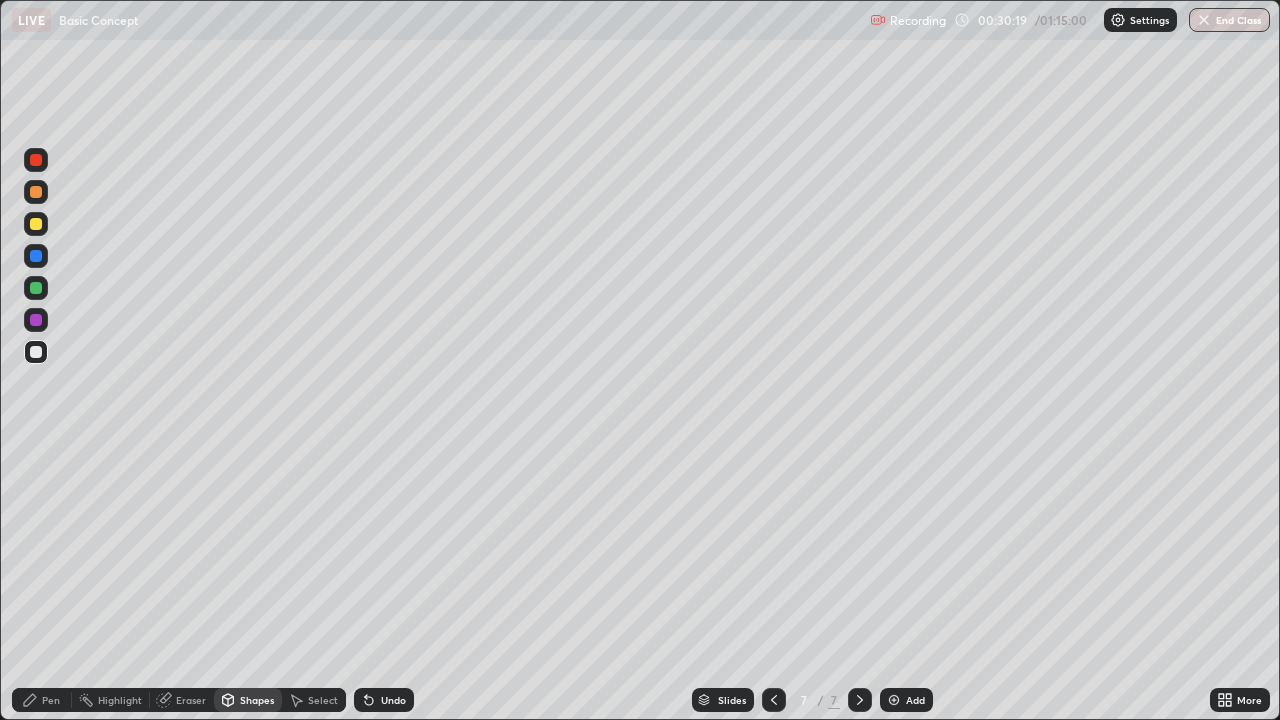 click on "Shapes" at bounding box center (248, 700) 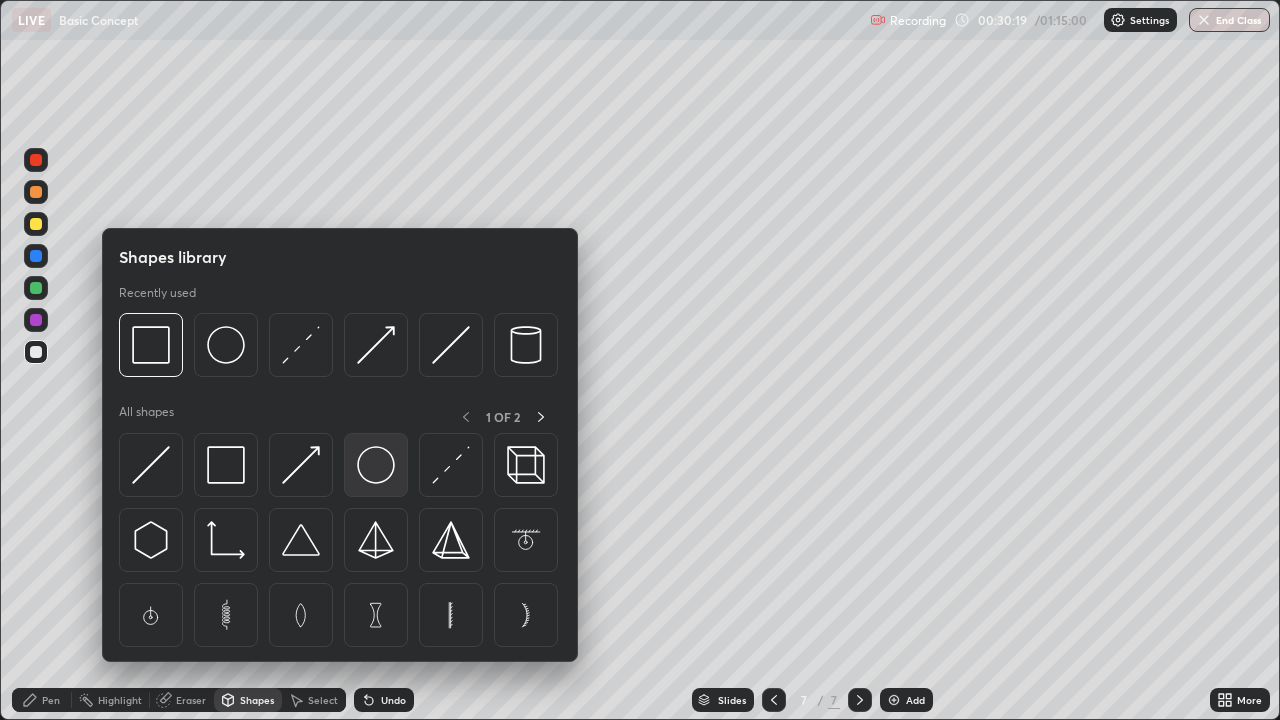 click at bounding box center [376, 465] 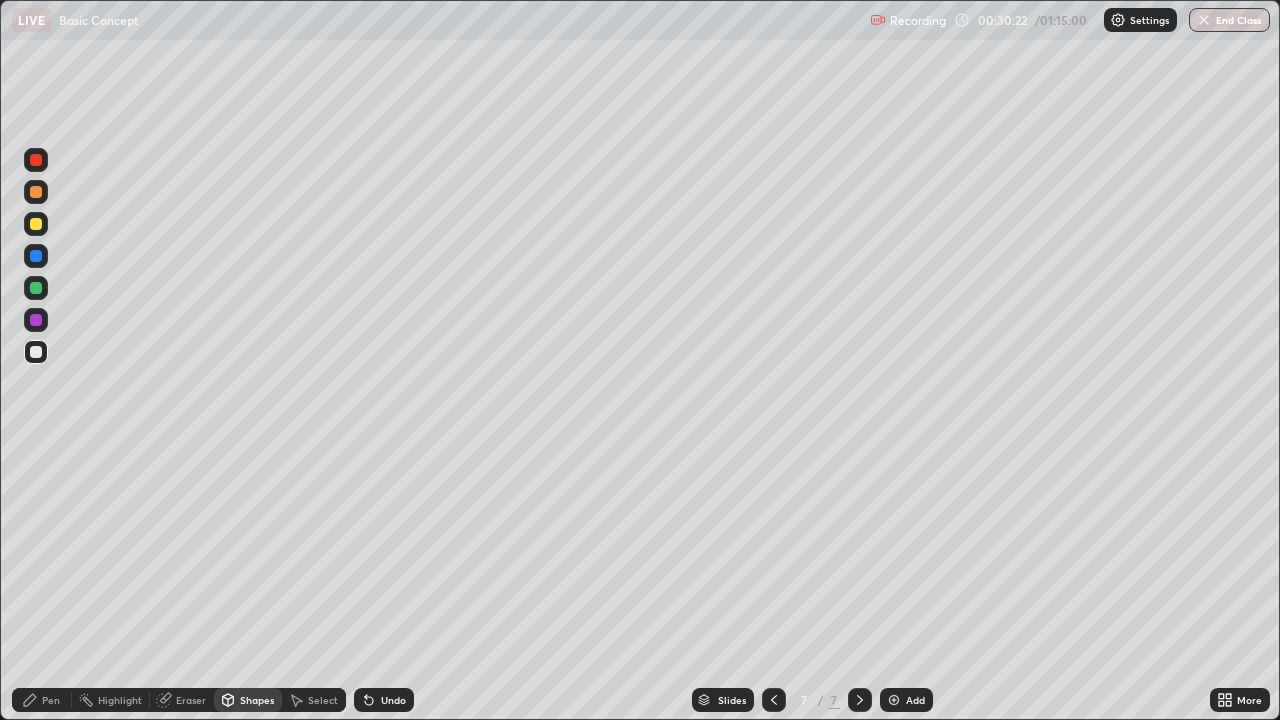 click on "Shapes" at bounding box center (257, 700) 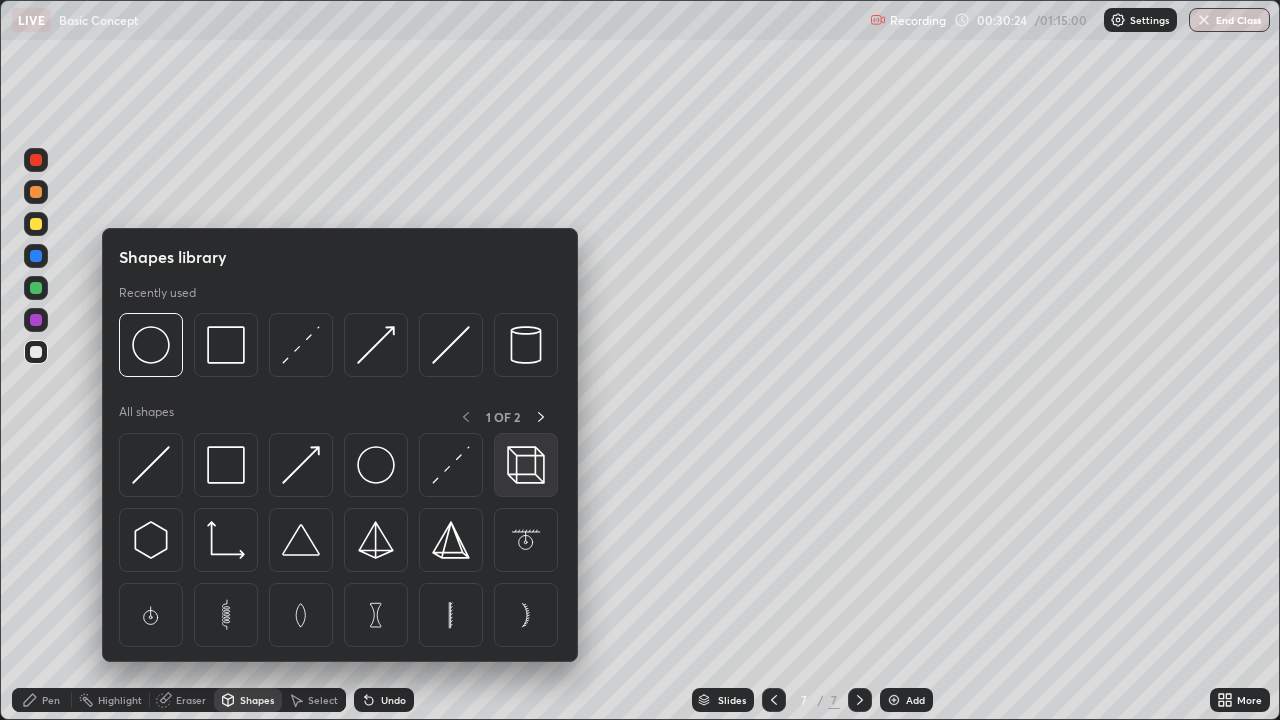 click at bounding box center (526, 465) 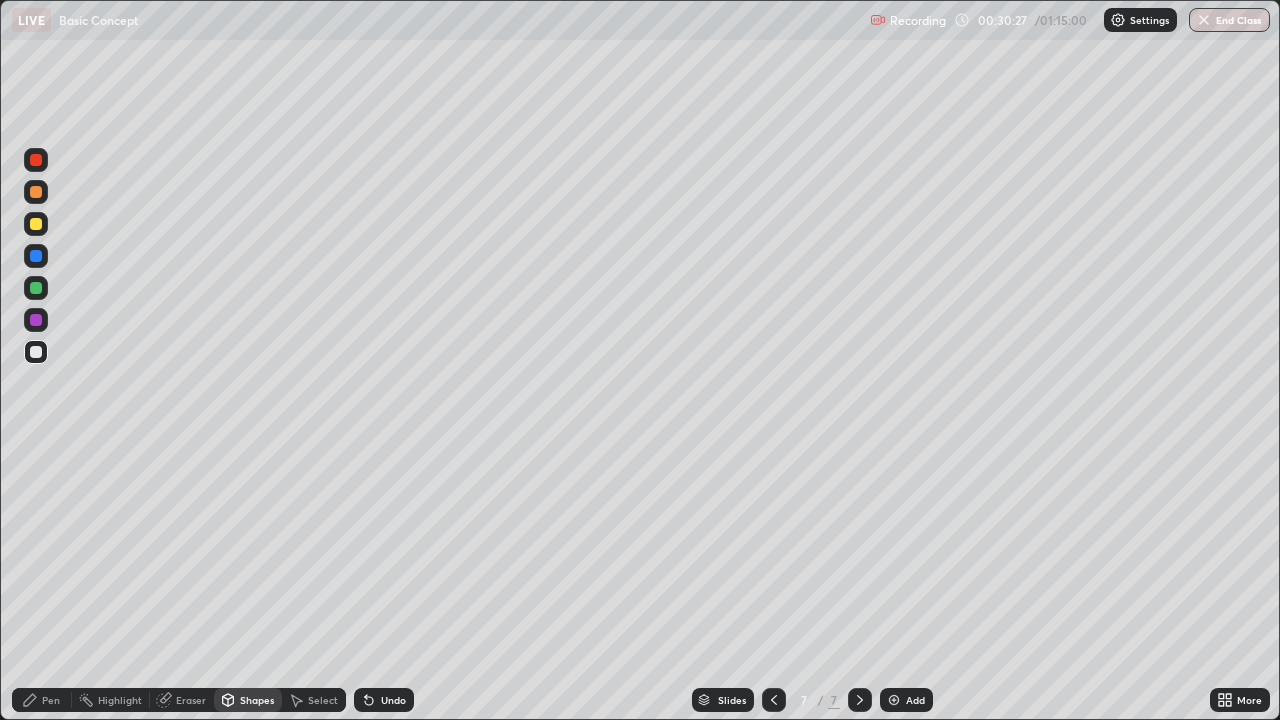 click on "Shapes" at bounding box center (248, 700) 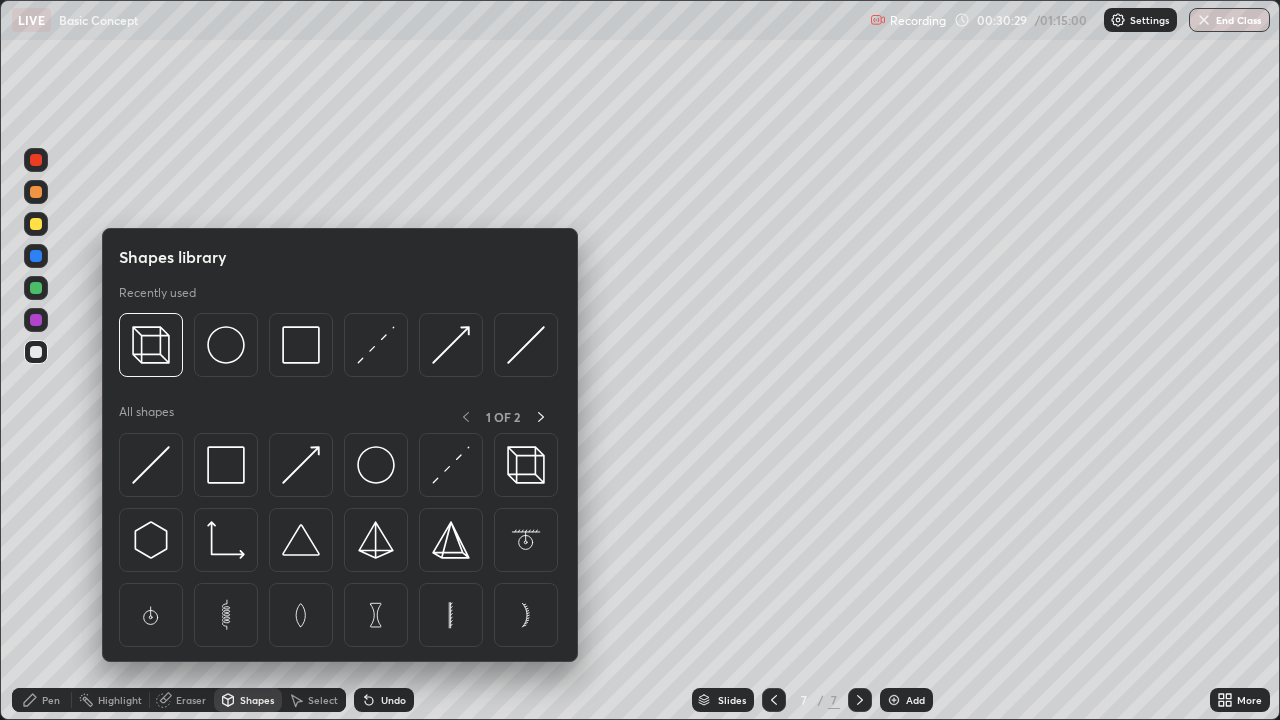 click on "1 OF 2" at bounding box center [503, 416] 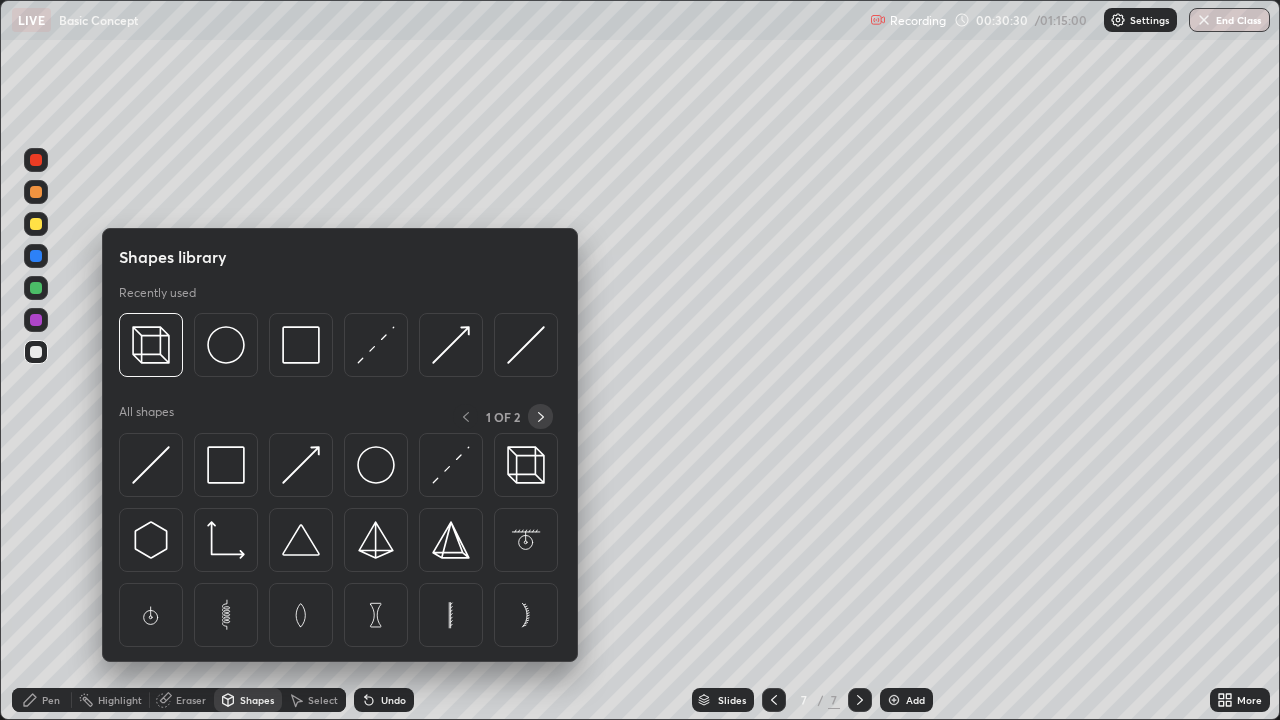 click at bounding box center (540, 416) 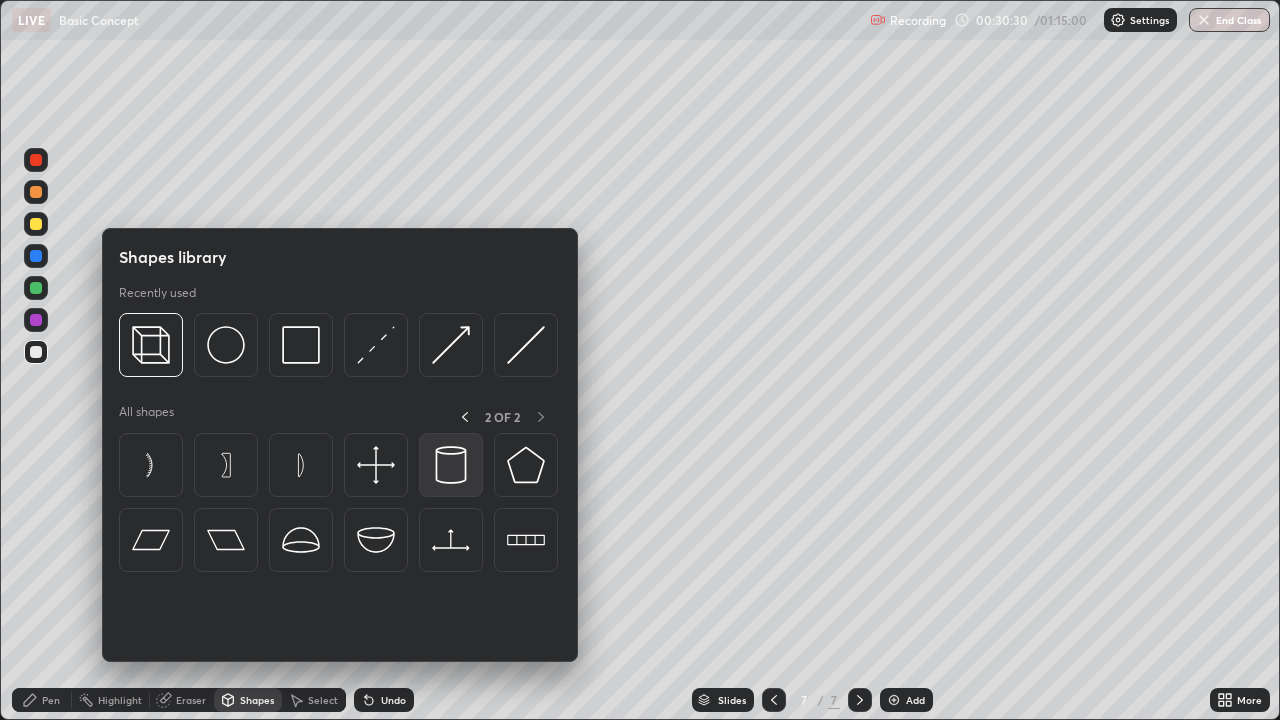 click at bounding box center (451, 465) 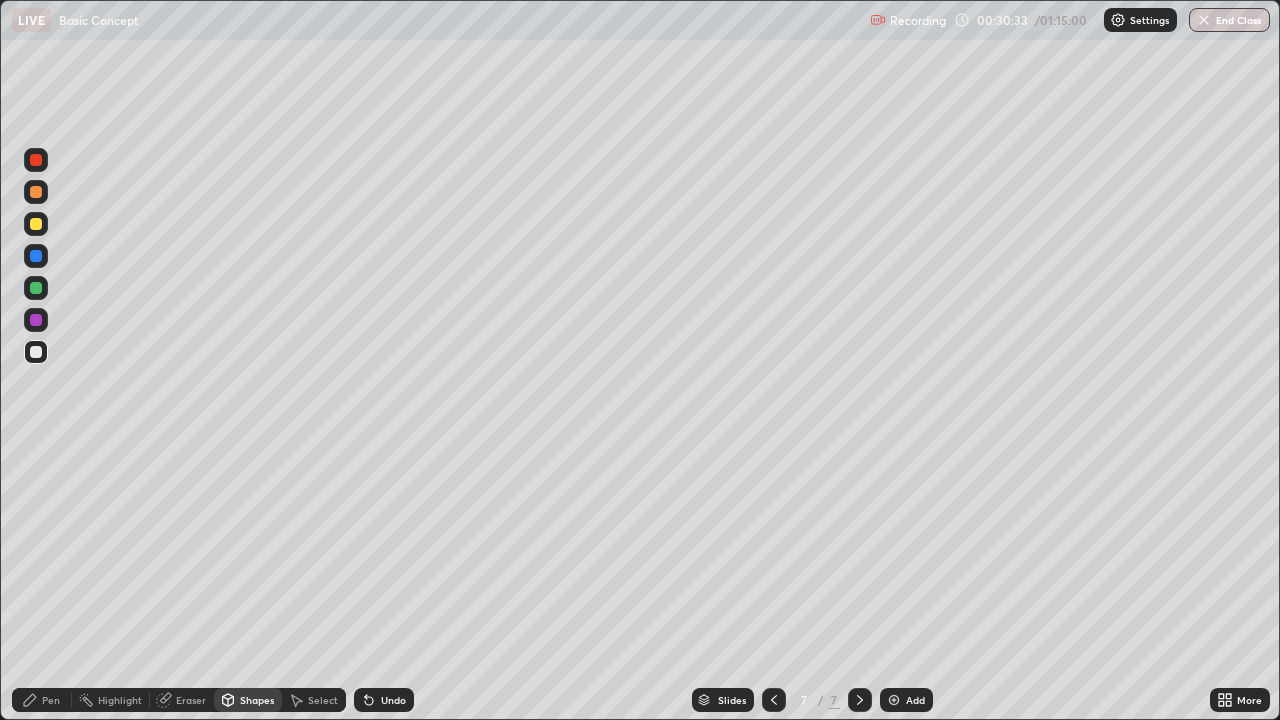 click on "Pen" at bounding box center (51, 700) 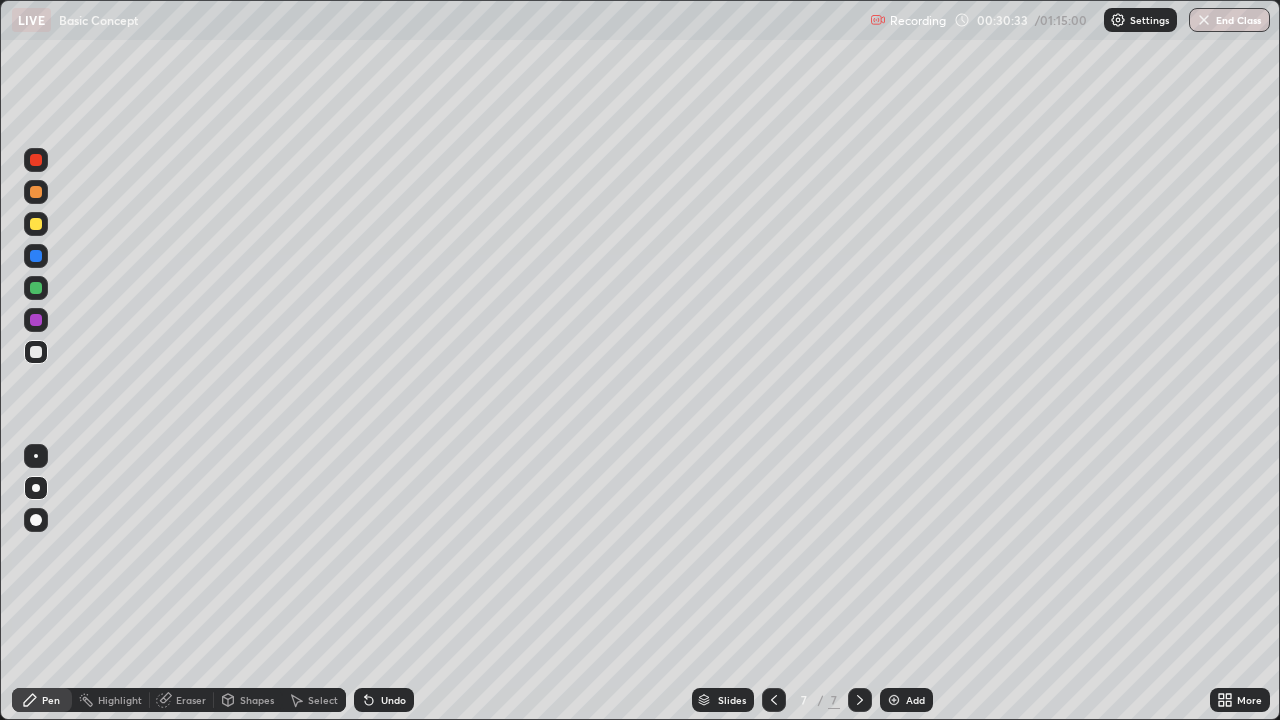 click at bounding box center [36, 224] 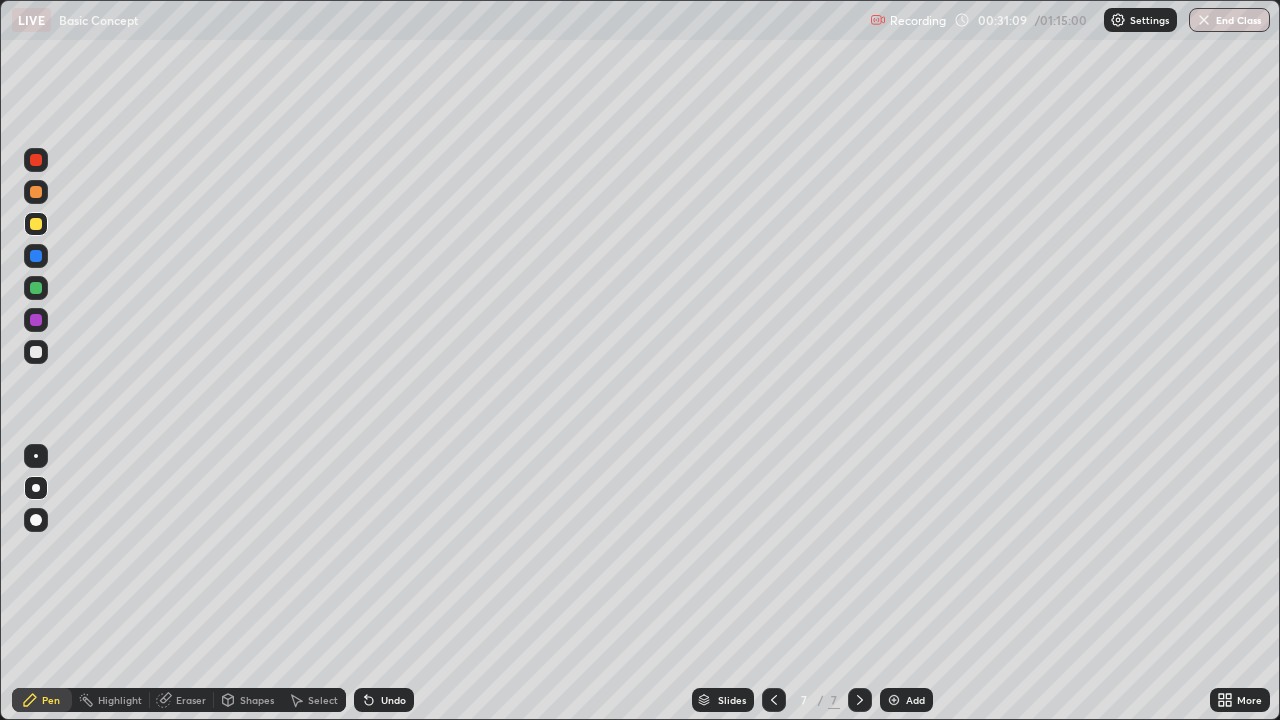 click on "Shapes" at bounding box center [257, 700] 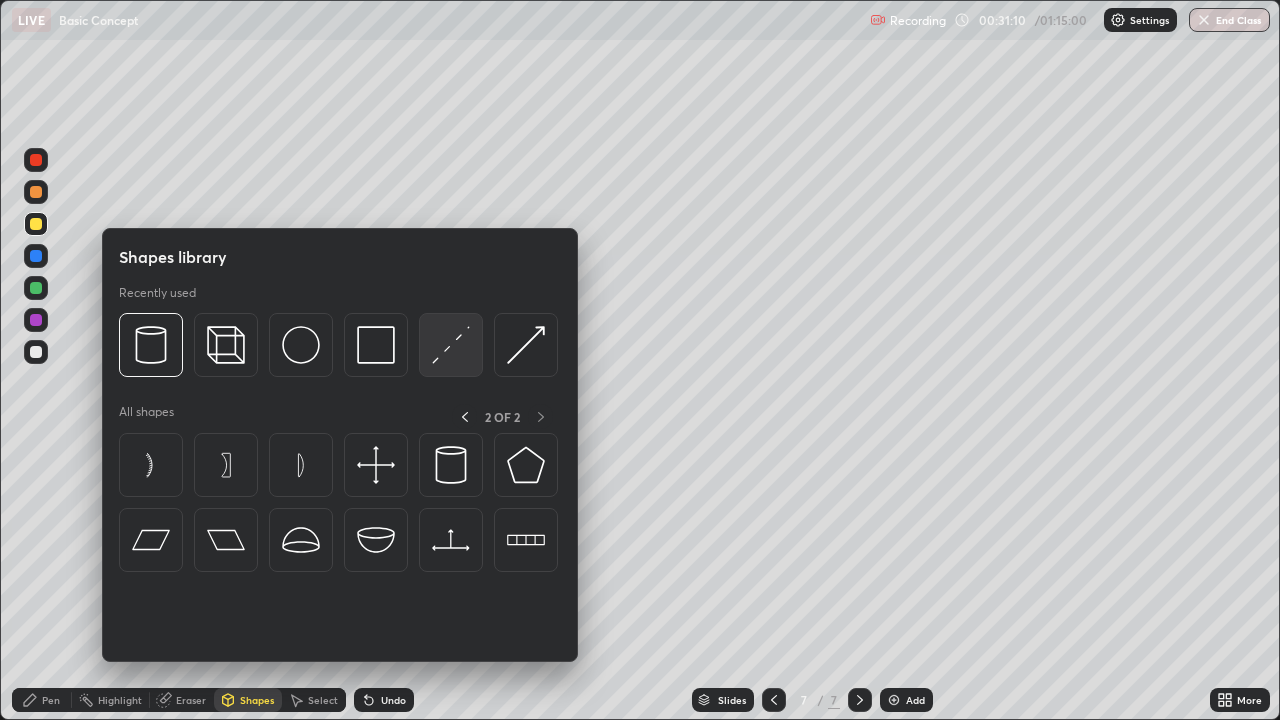 click at bounding box center [451, 345] 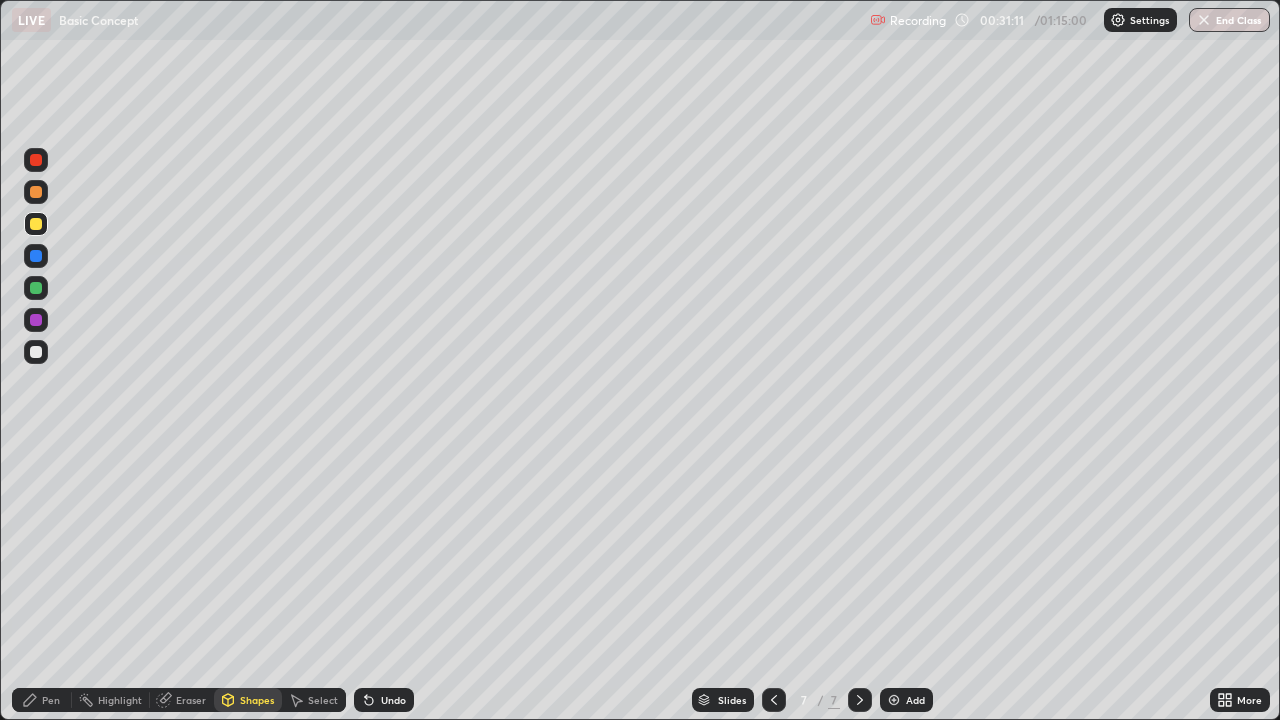 click at bounding box center (36, 352) 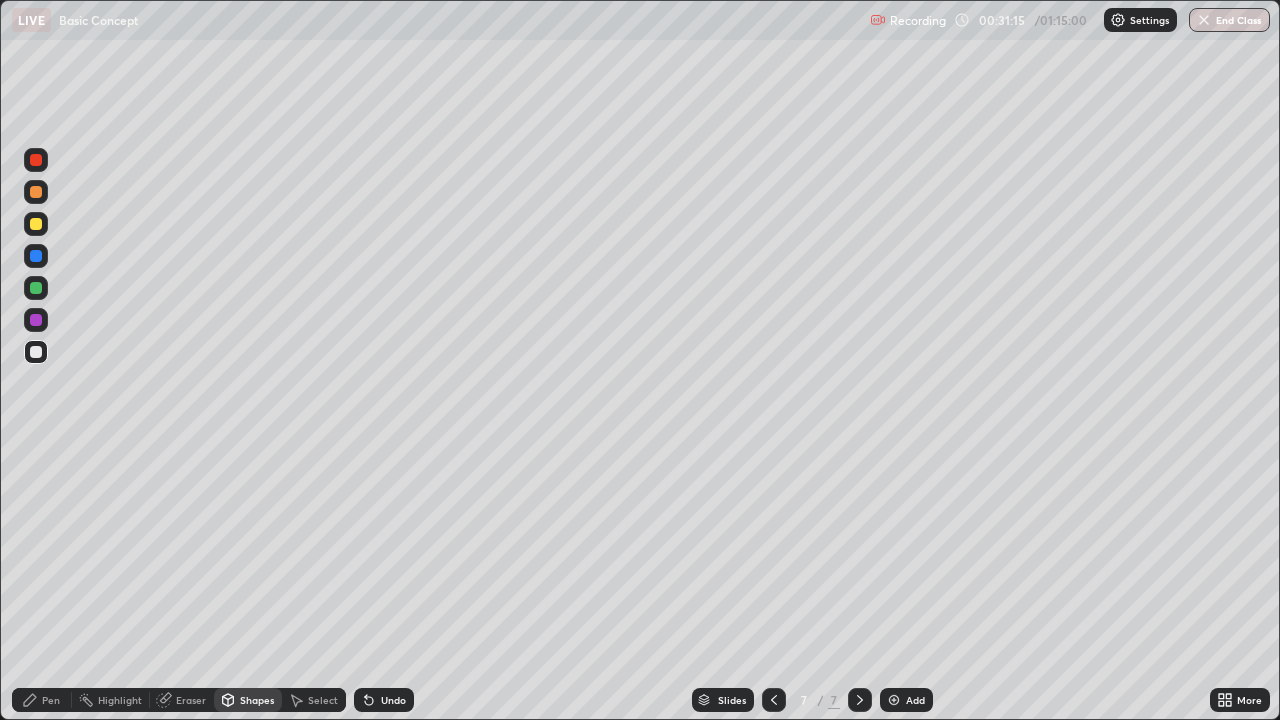 click on "Pen" at bounding box center (51, 700) 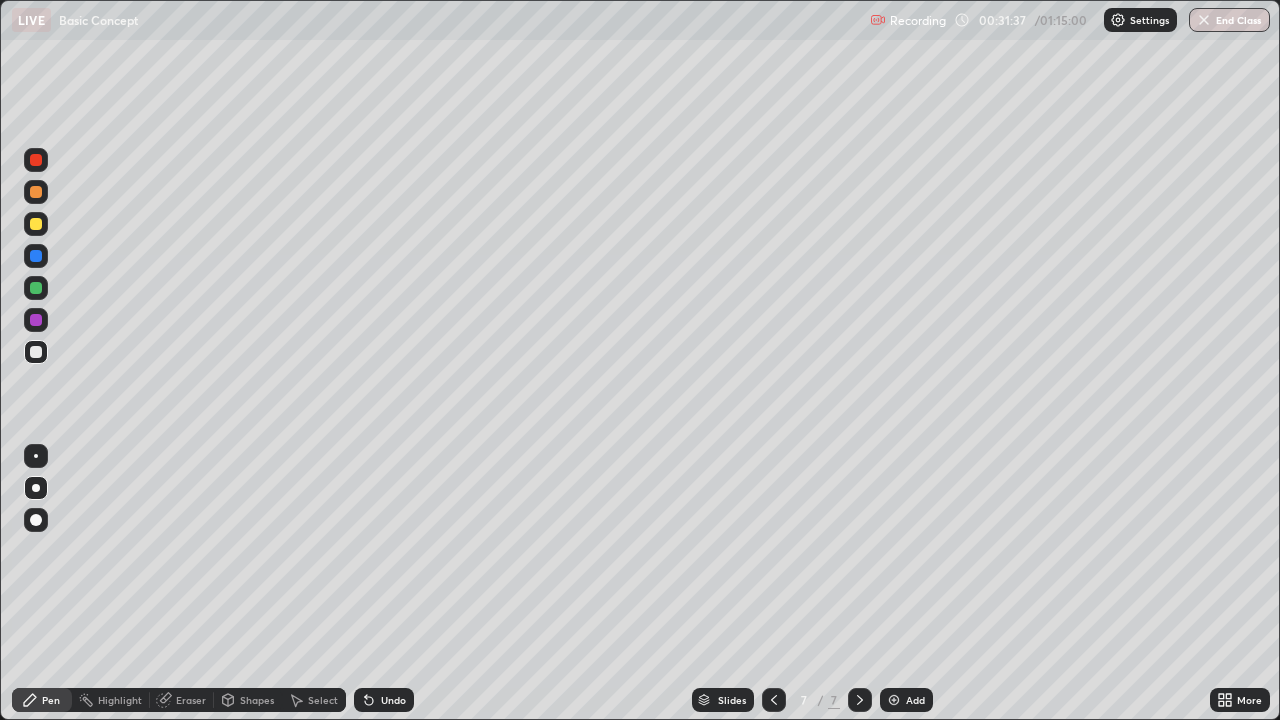 click on "Undo" at bounding box center [384, 700] 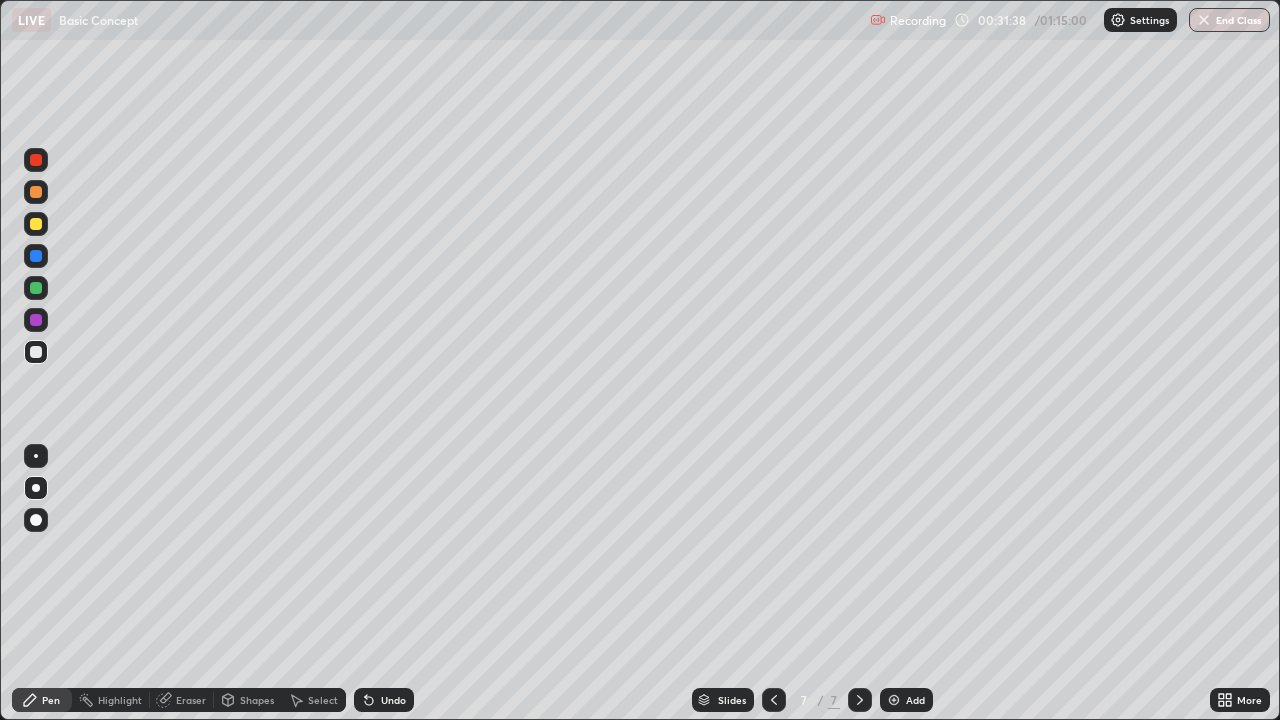 click on "Undo" at bounding box center (384, 700) 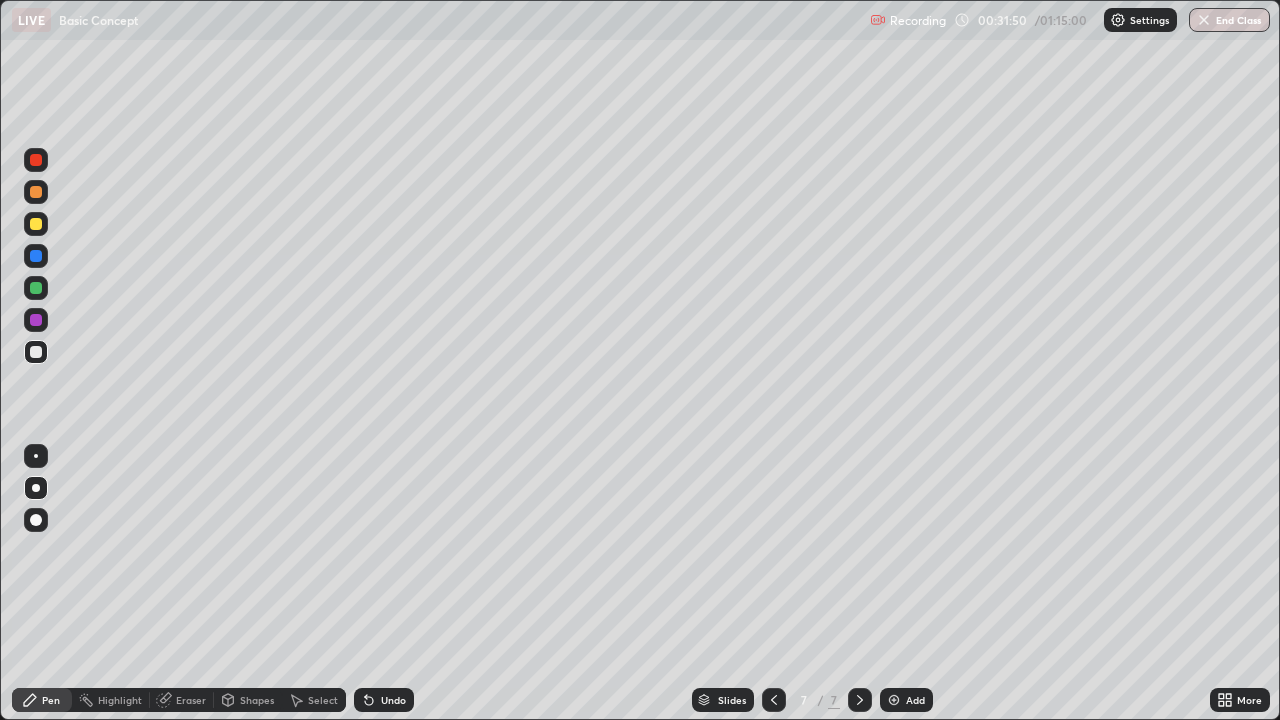 click at bounding box center [36, 160] 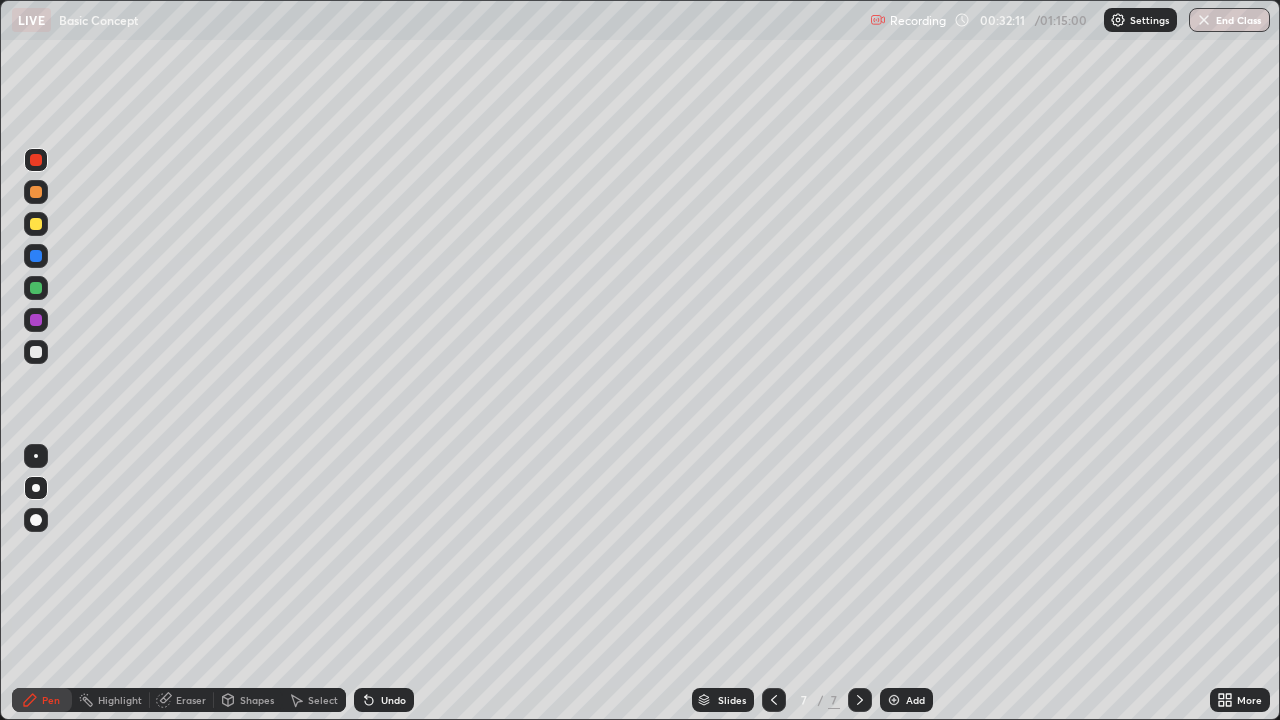 click on "Shapes" at bounding box center [257, 700] 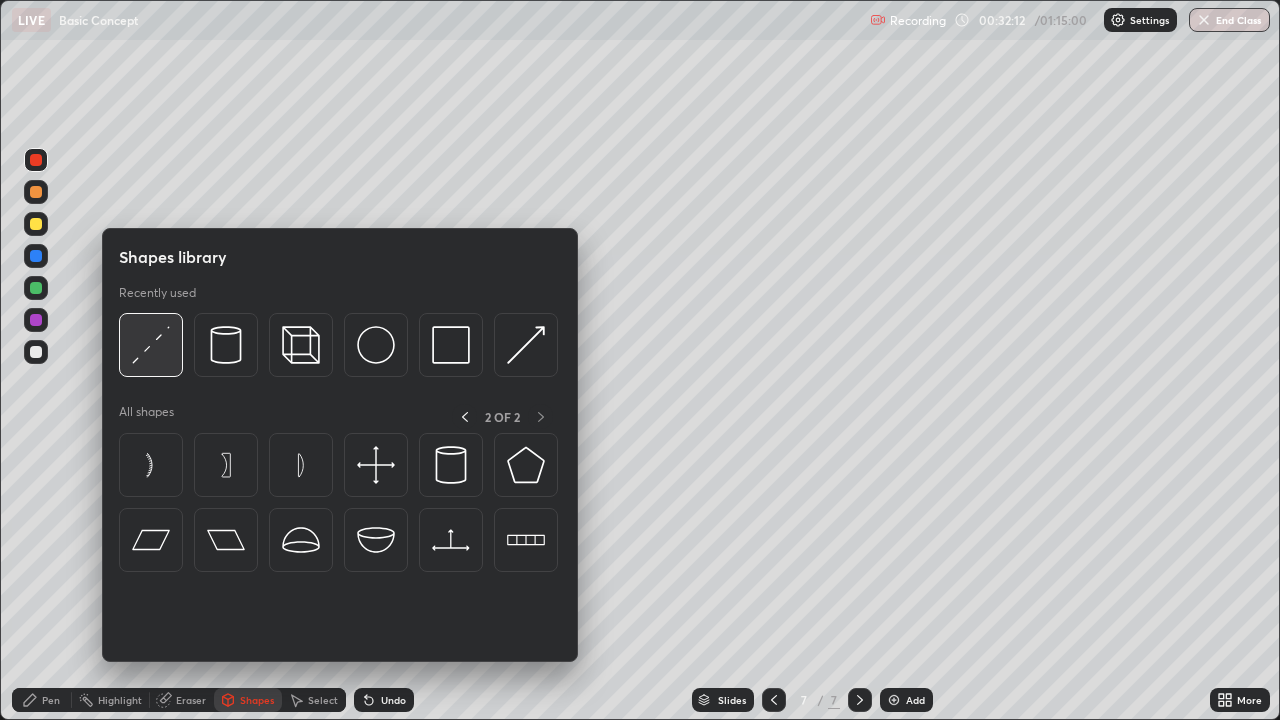 click at bounding box center (151, 345) 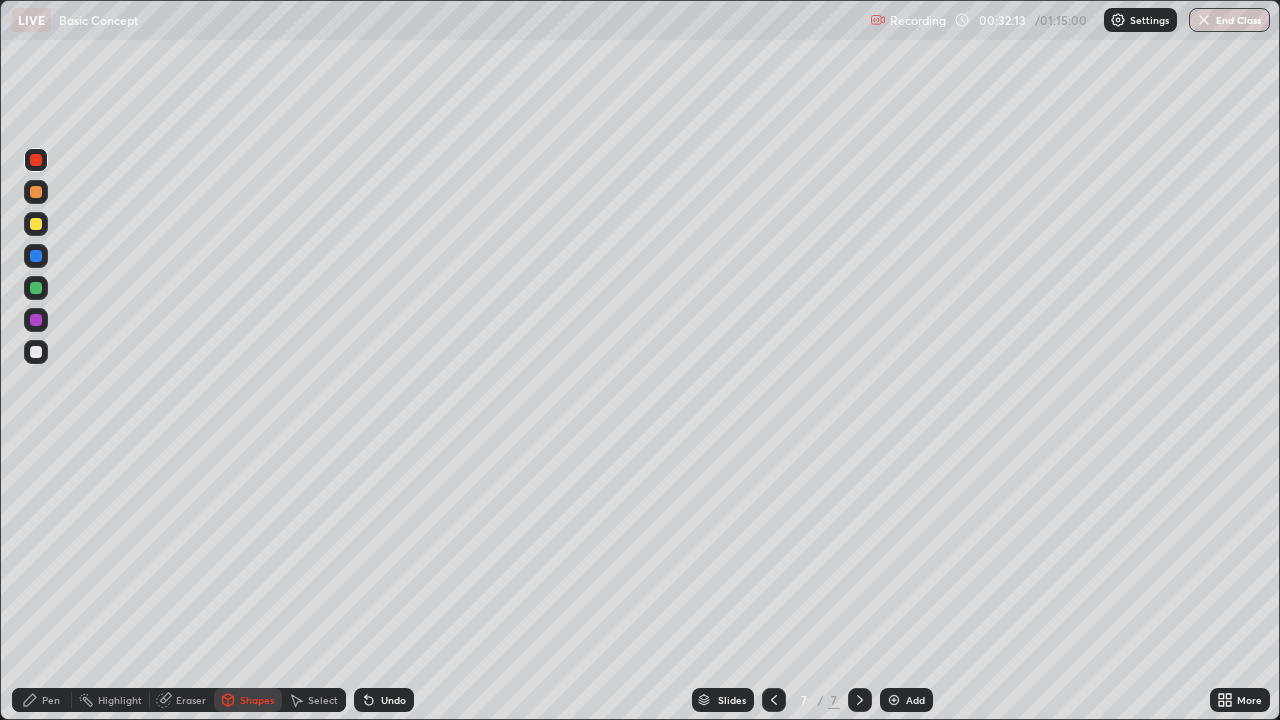 click at bounding box center [36, 352] 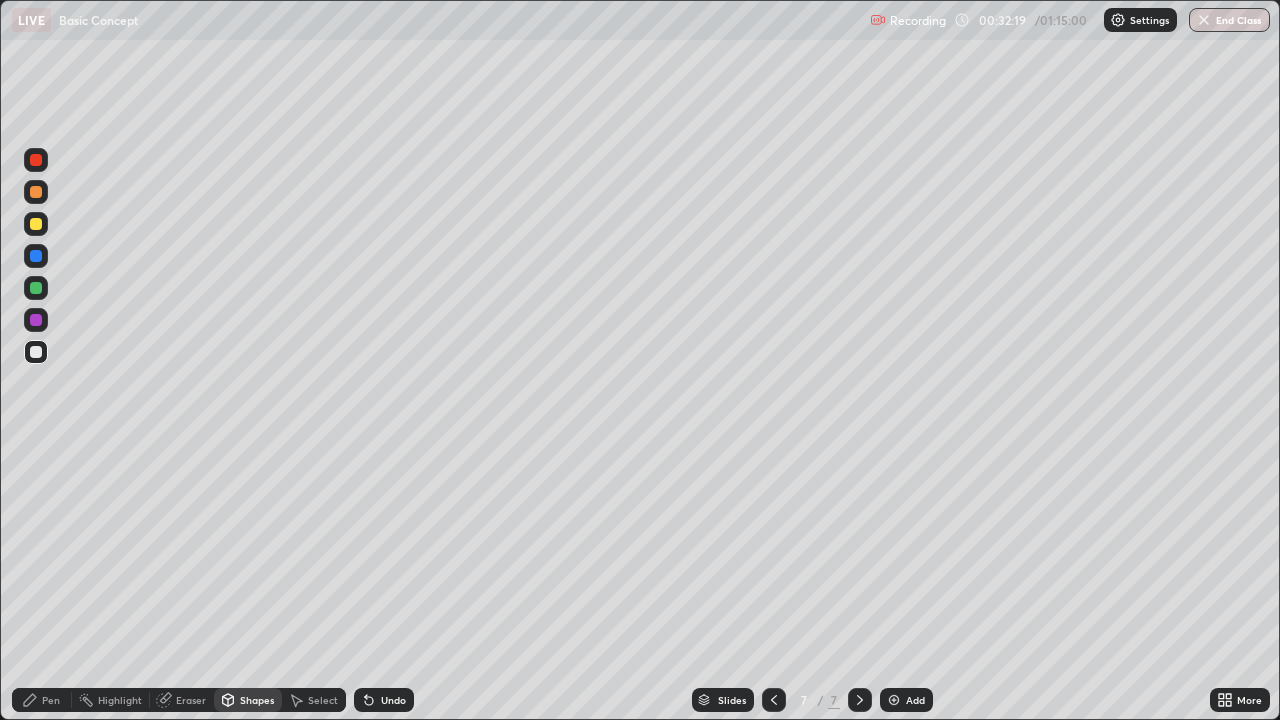 click on "Pen" at bounding box center (51, 700) 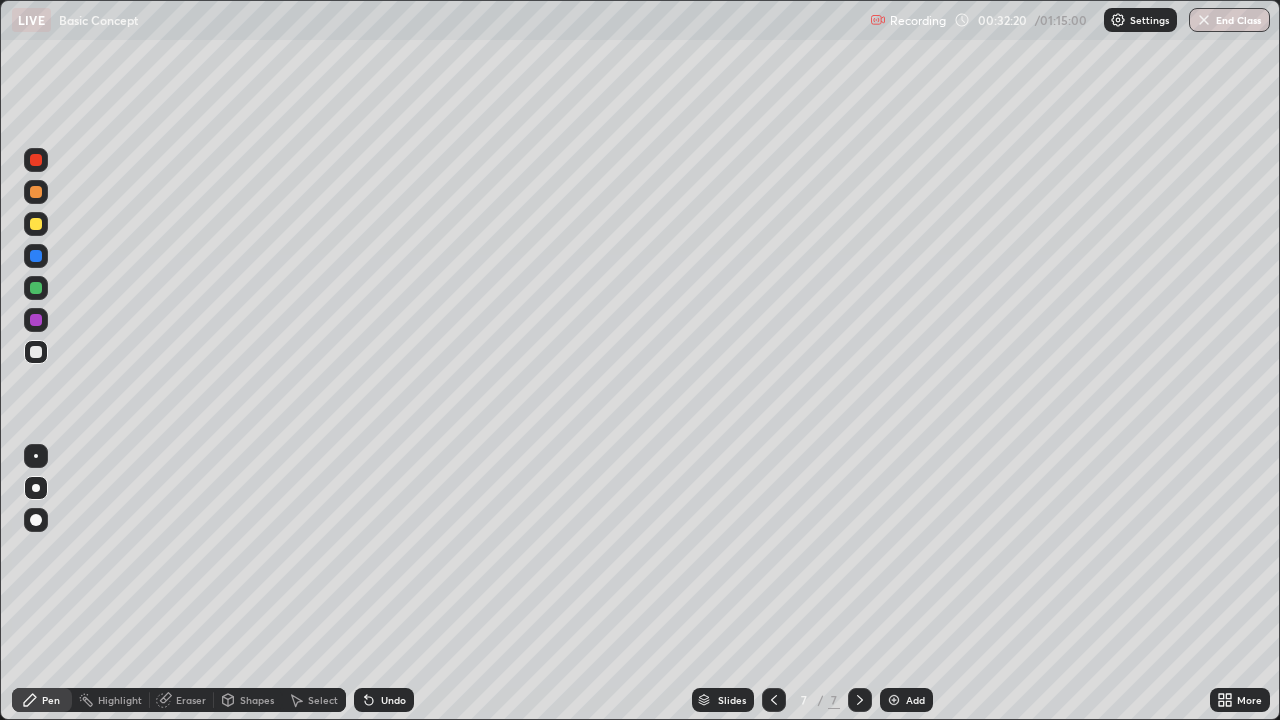 click at bounding box center [36, 160] 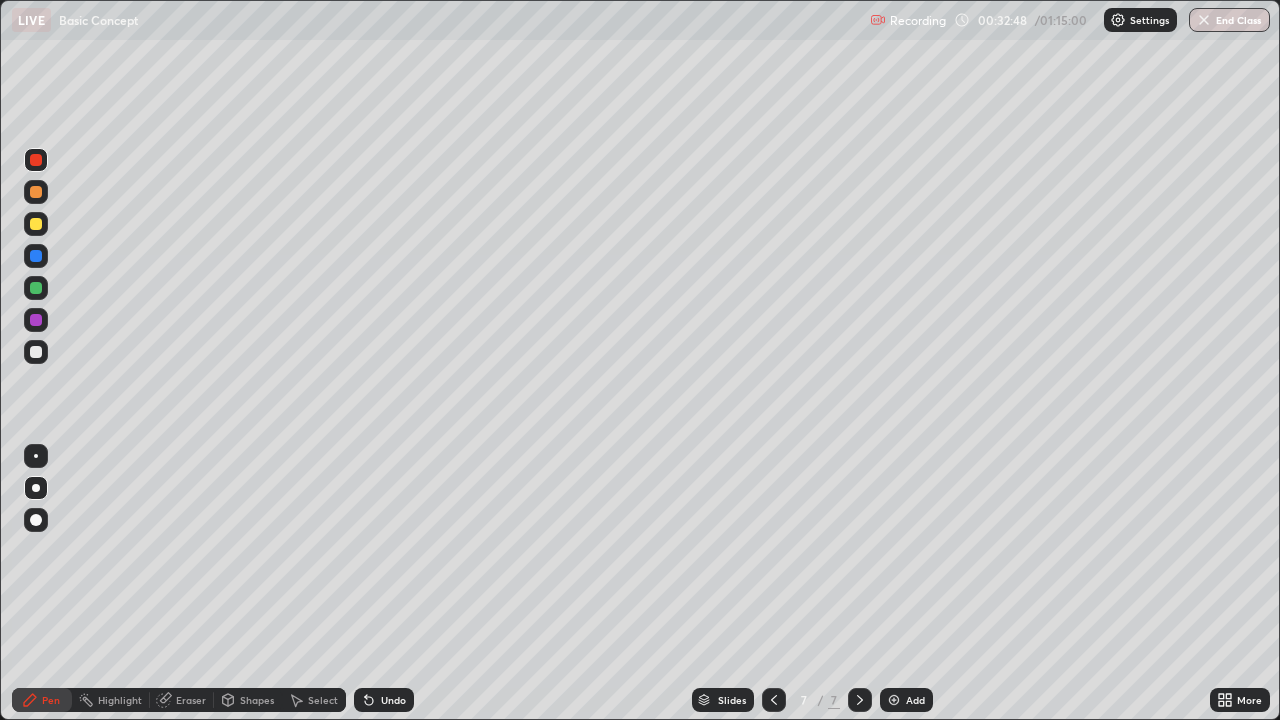 click on "Undo" at bounding box center [384, 700] 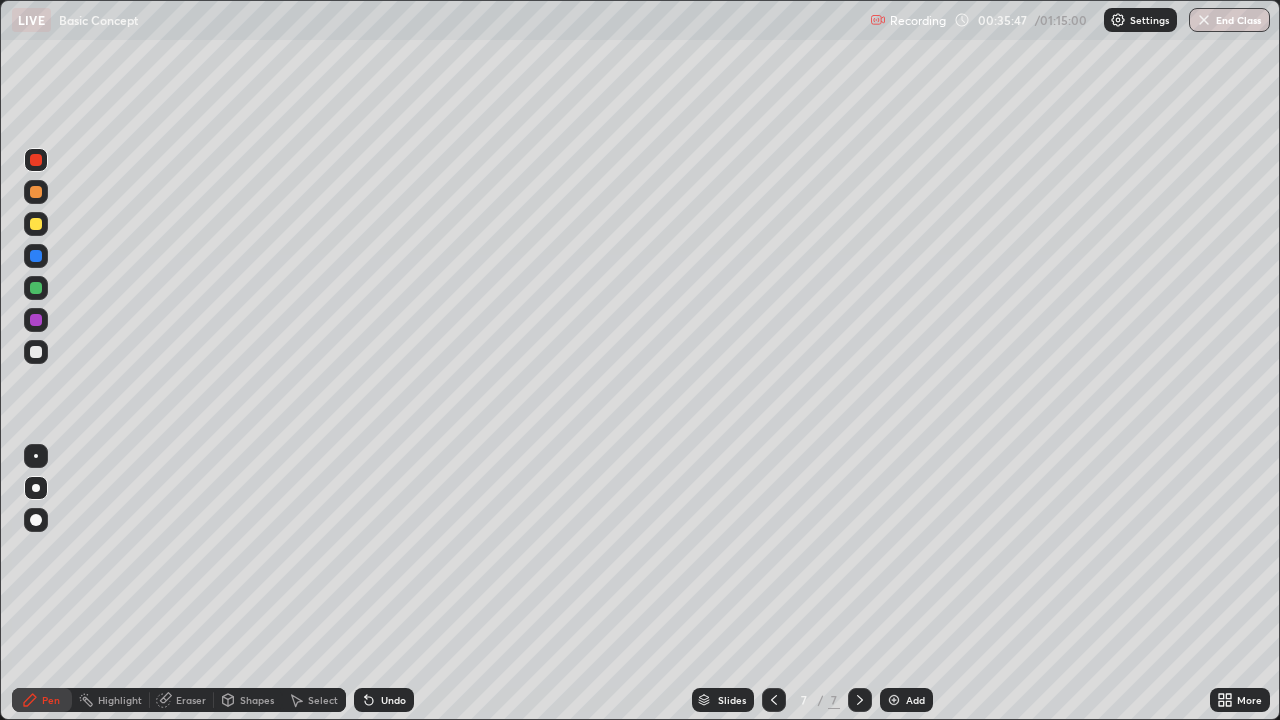 click at bounding box center (894, 700) 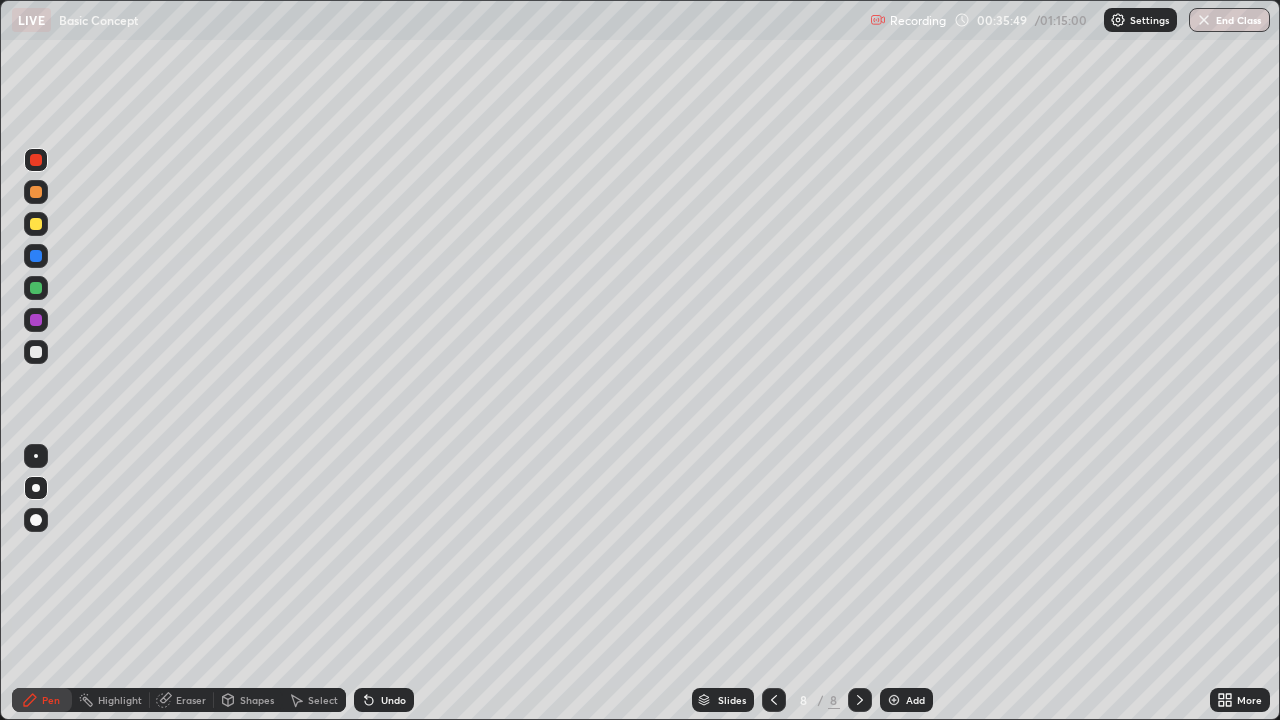 click at bounding box center [36, 224] 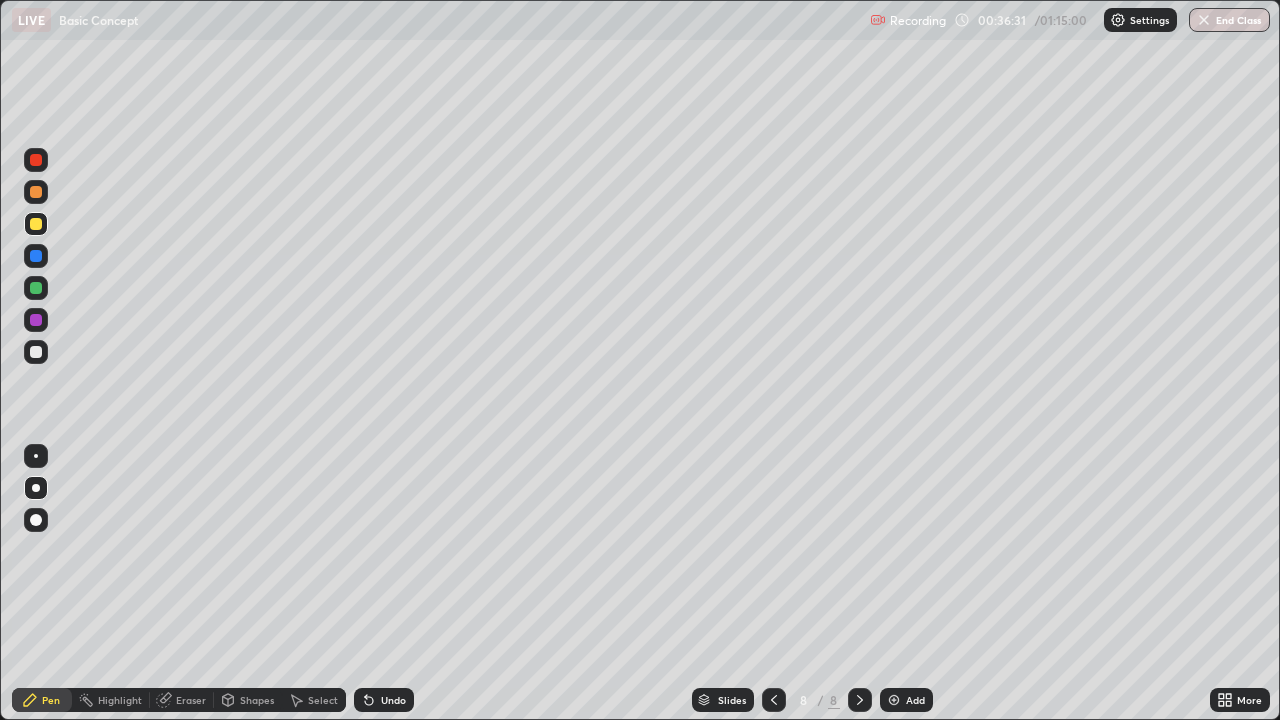 click on "Shapes" at bounding box center (257, 700) 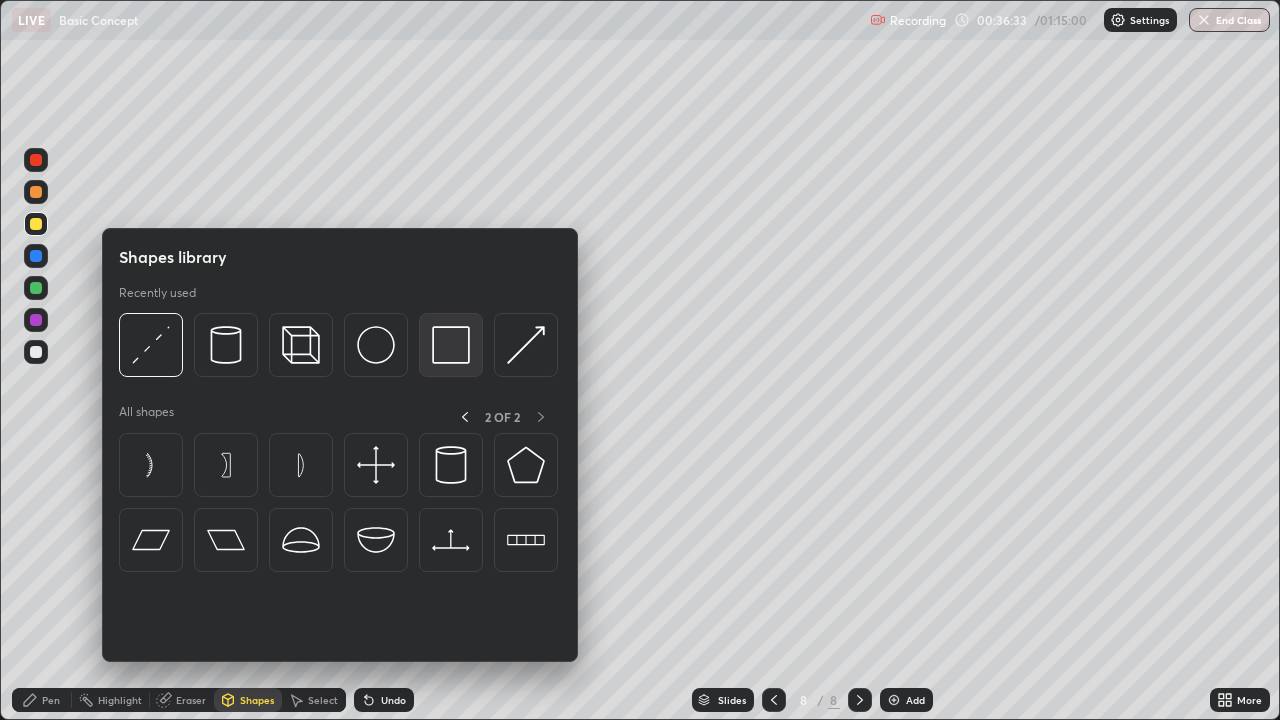 click at bounding box center [451, 345] 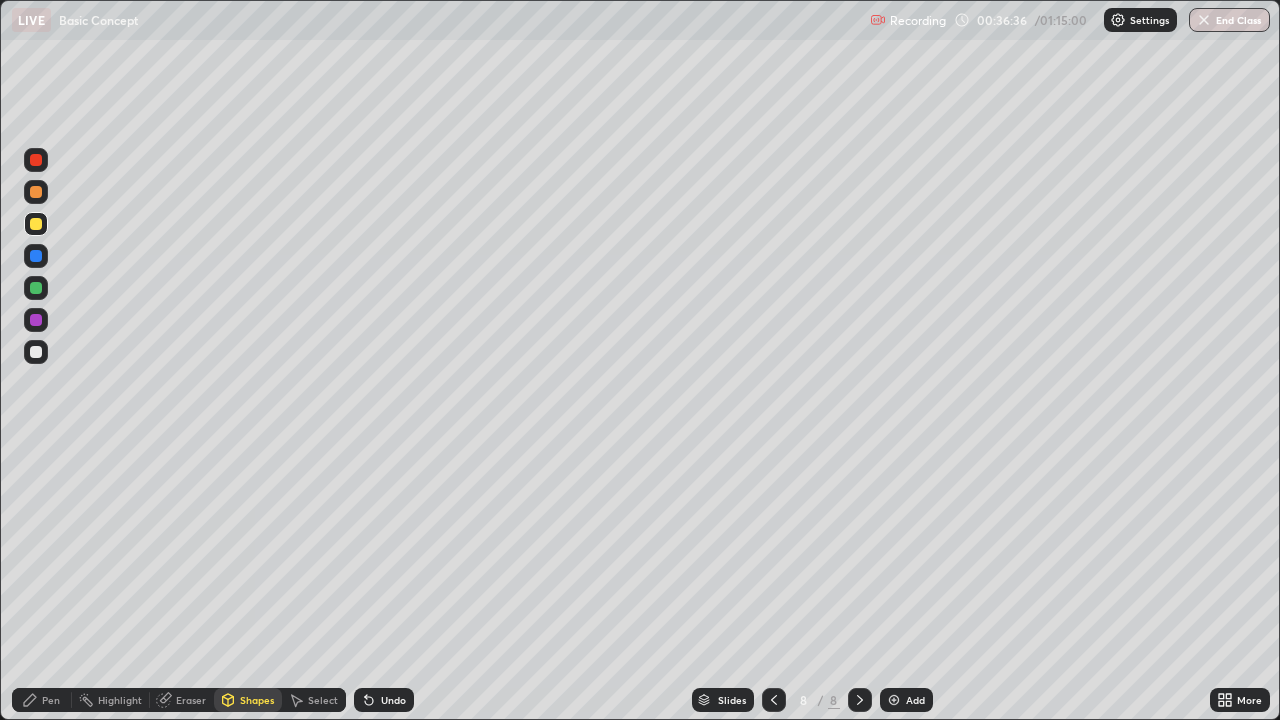click on "Shapes" at bounding box center [257, 700] 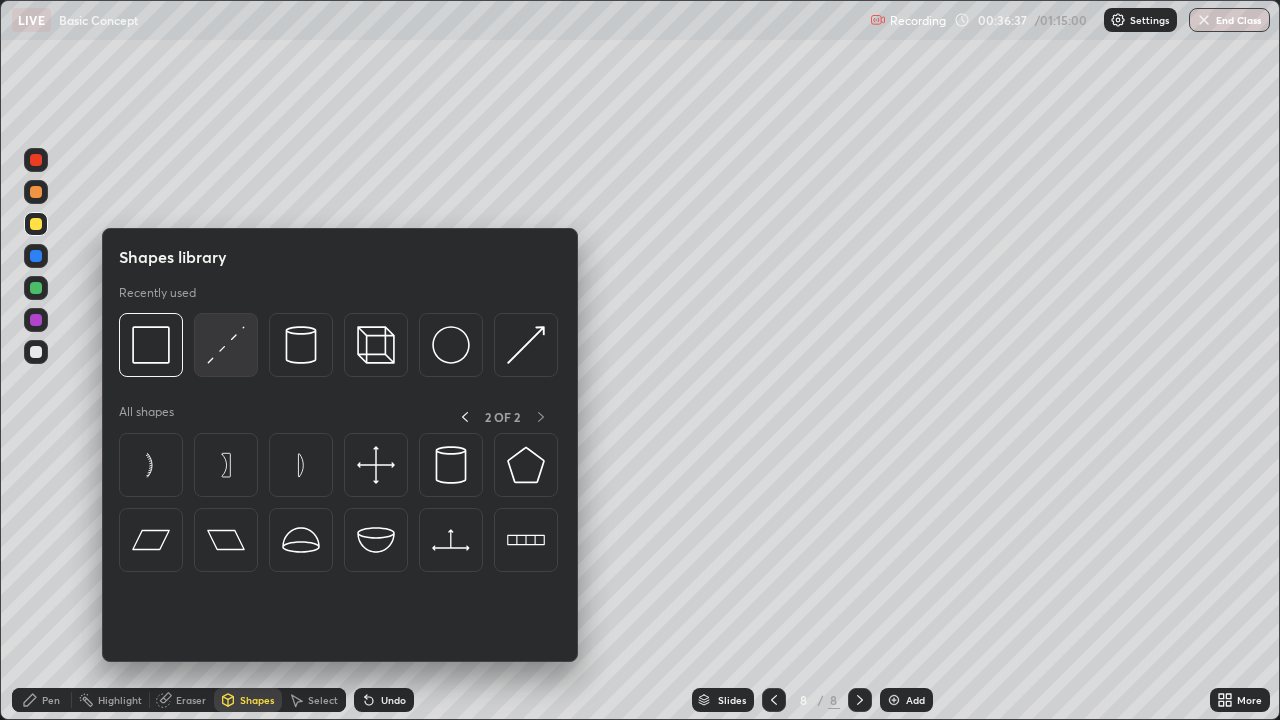 click at bounding box center (226, 345) 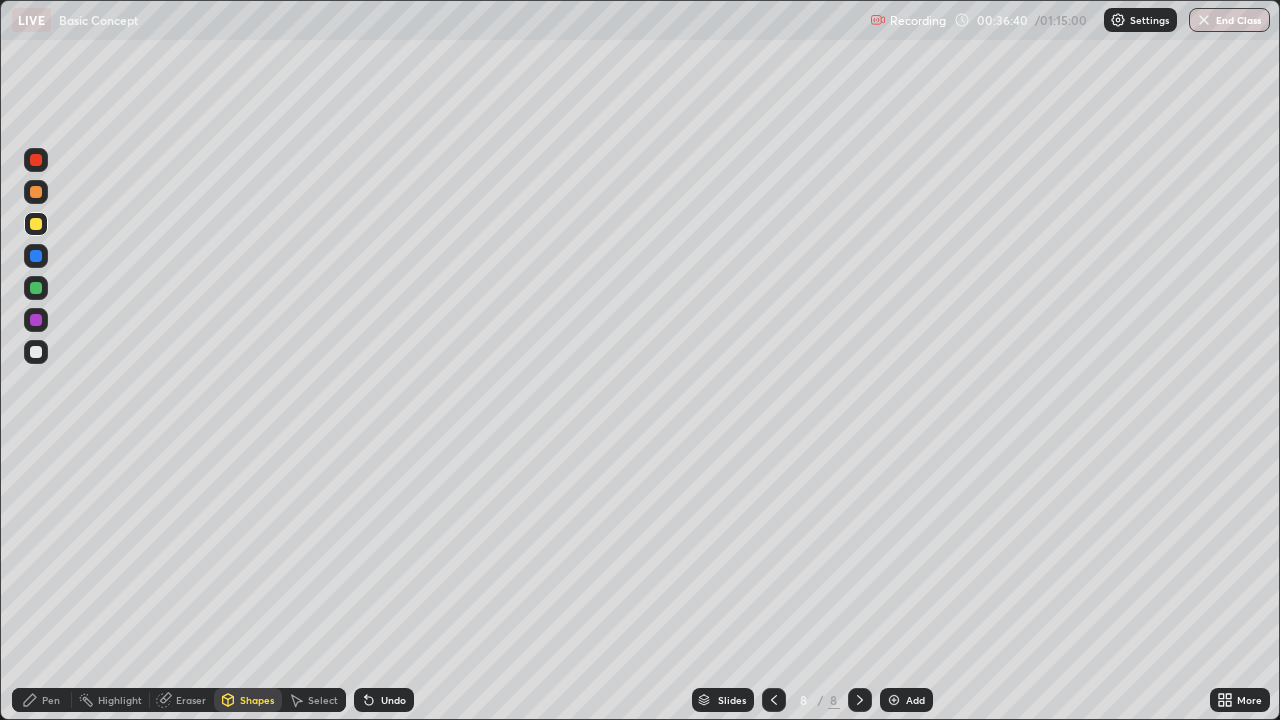 click on "Pen" at bounding box center (42, 700) 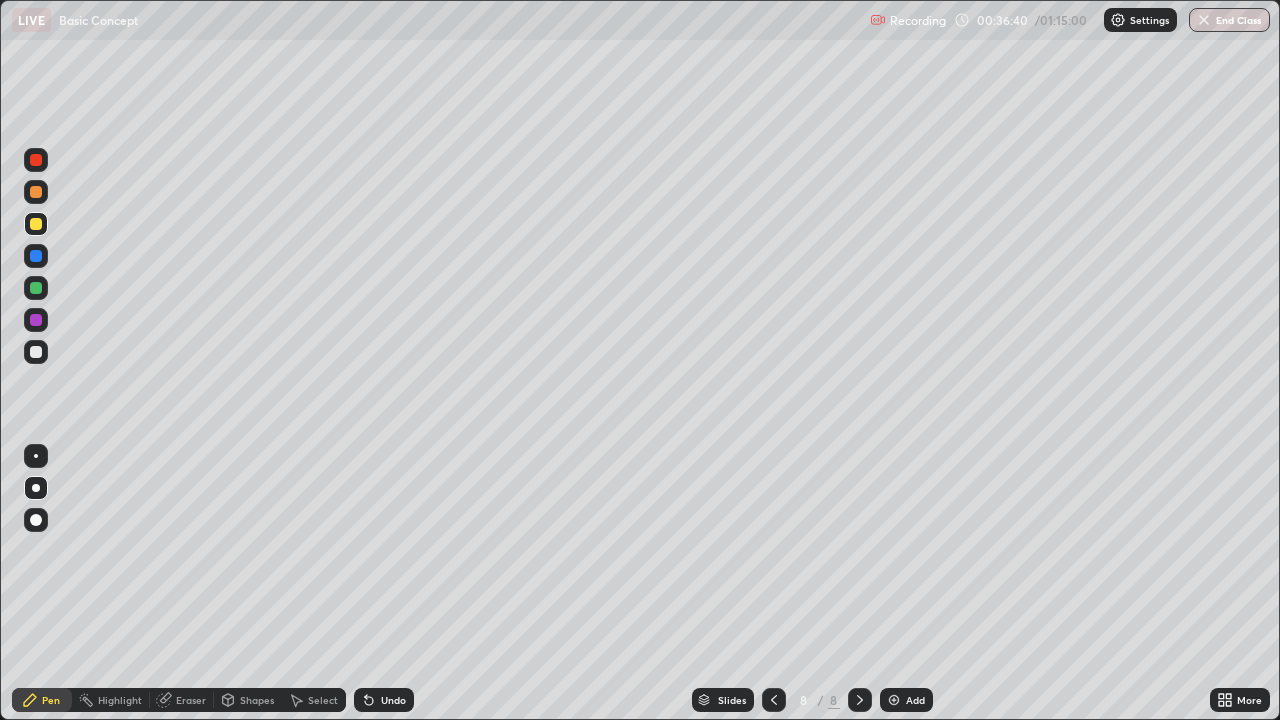 click at bounding box center (36, 352) 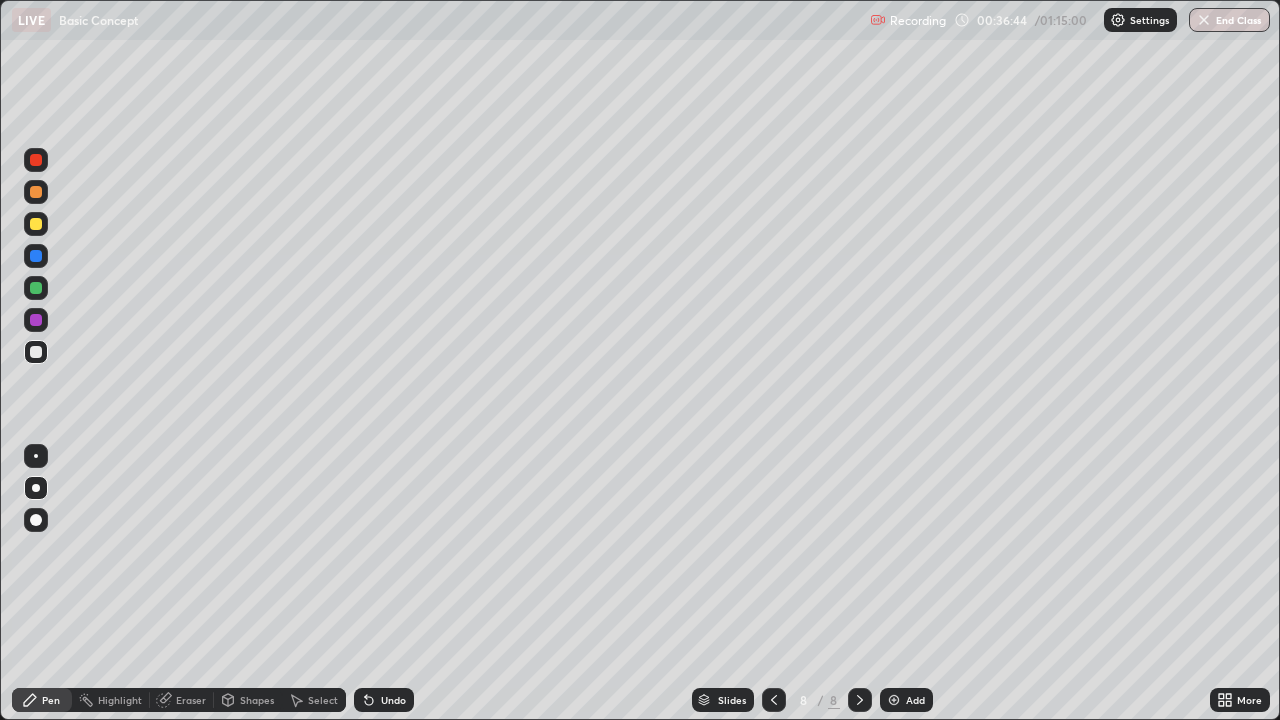 click on "Undo" at bounding box center (393, 700) 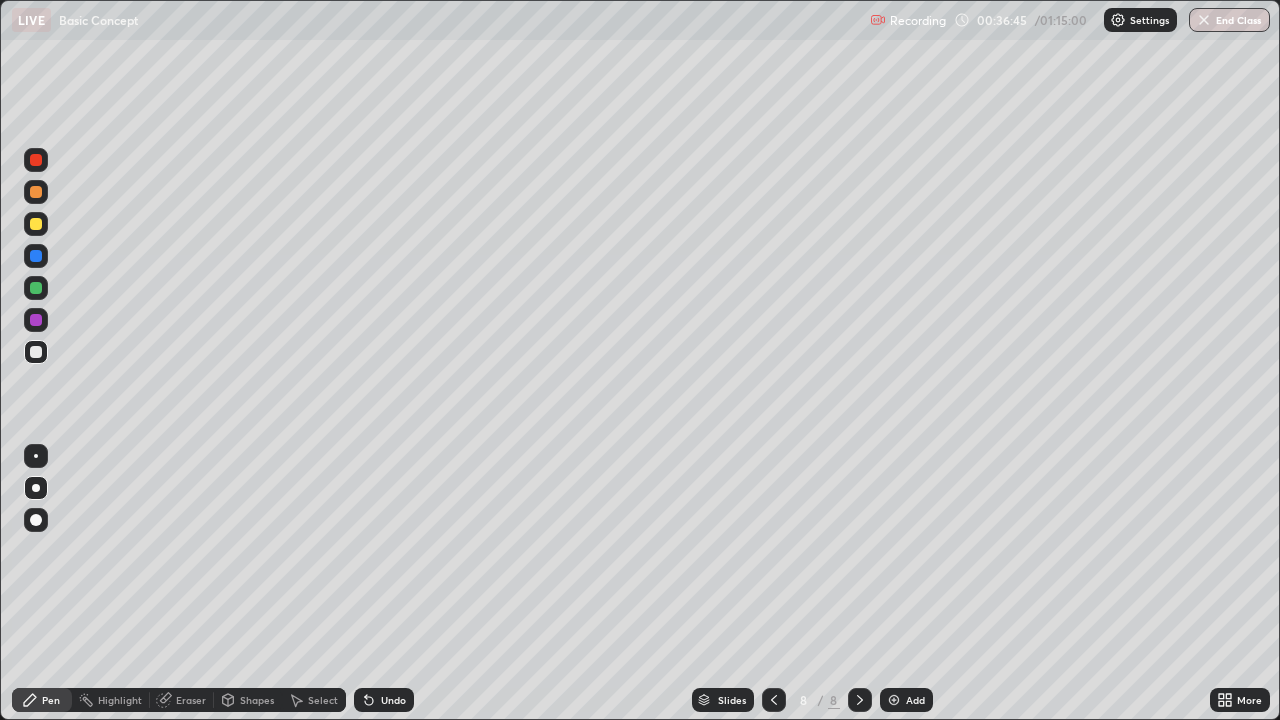 click on "Undo" at bounding box center (393, 700) 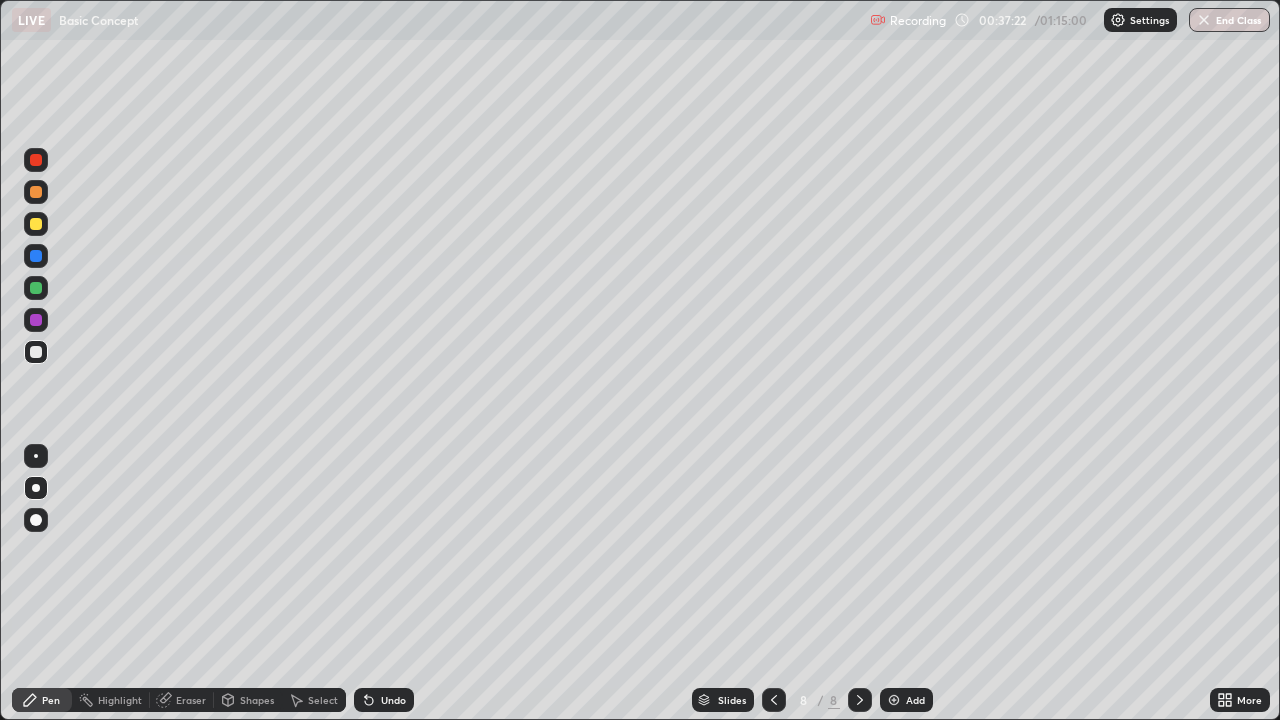 click at bounding box center (36, 224) 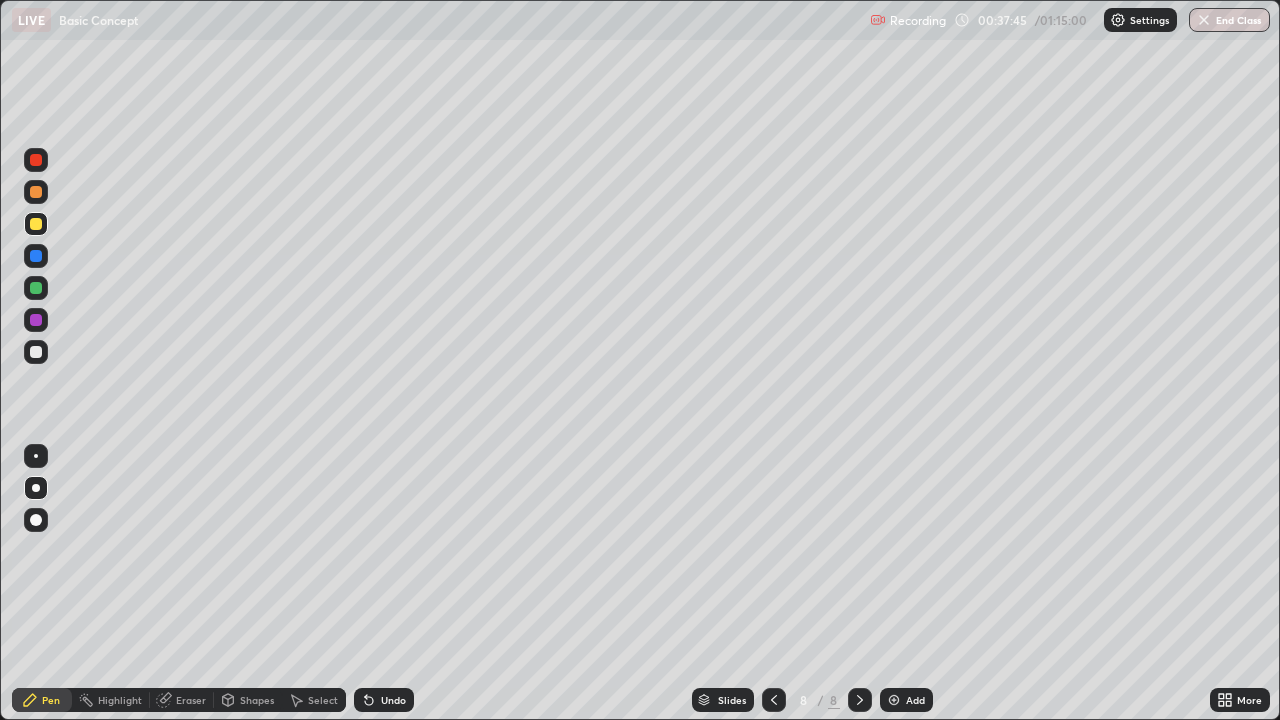 click on "Shapes" at bounding box center [248, 700] 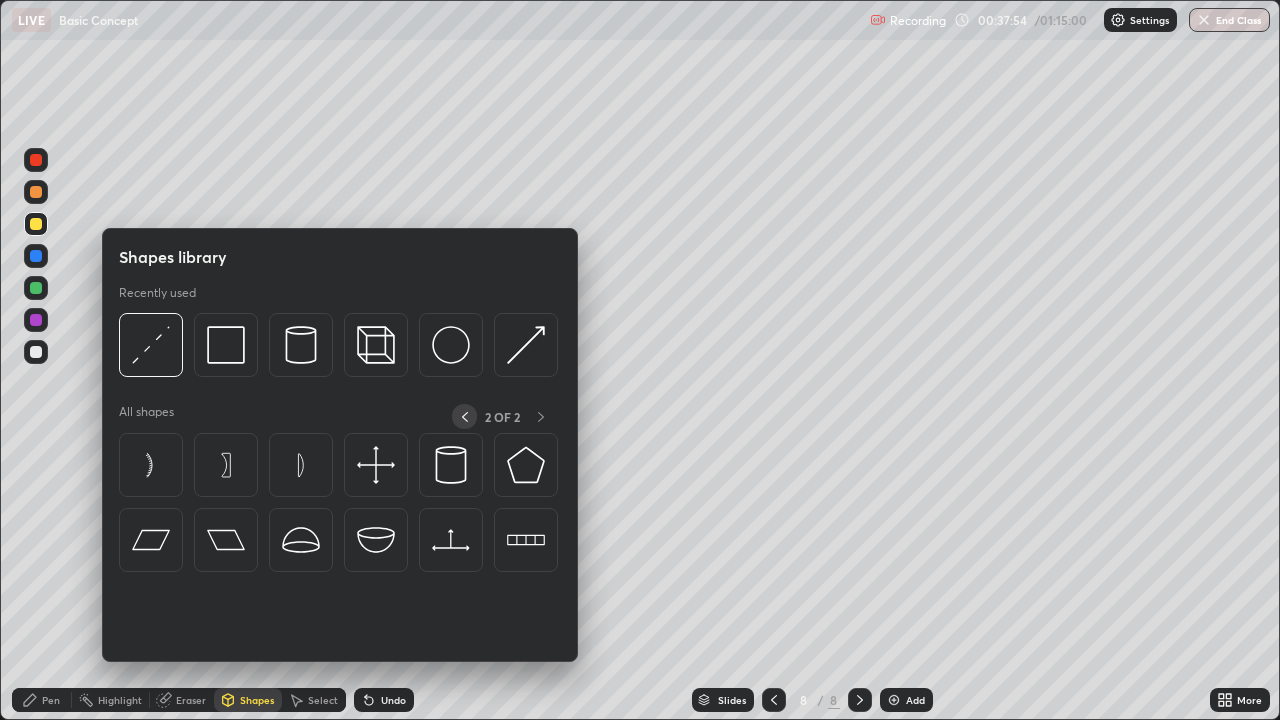click 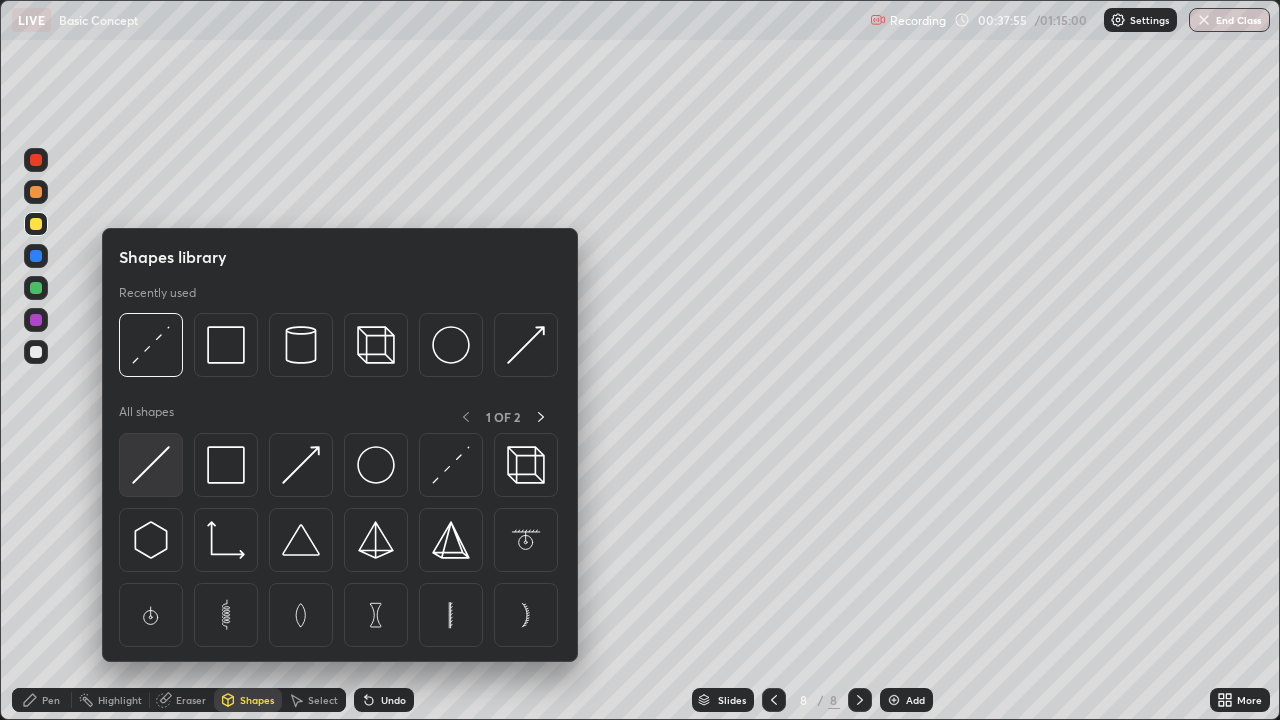 click at bounding box center (151, 465) 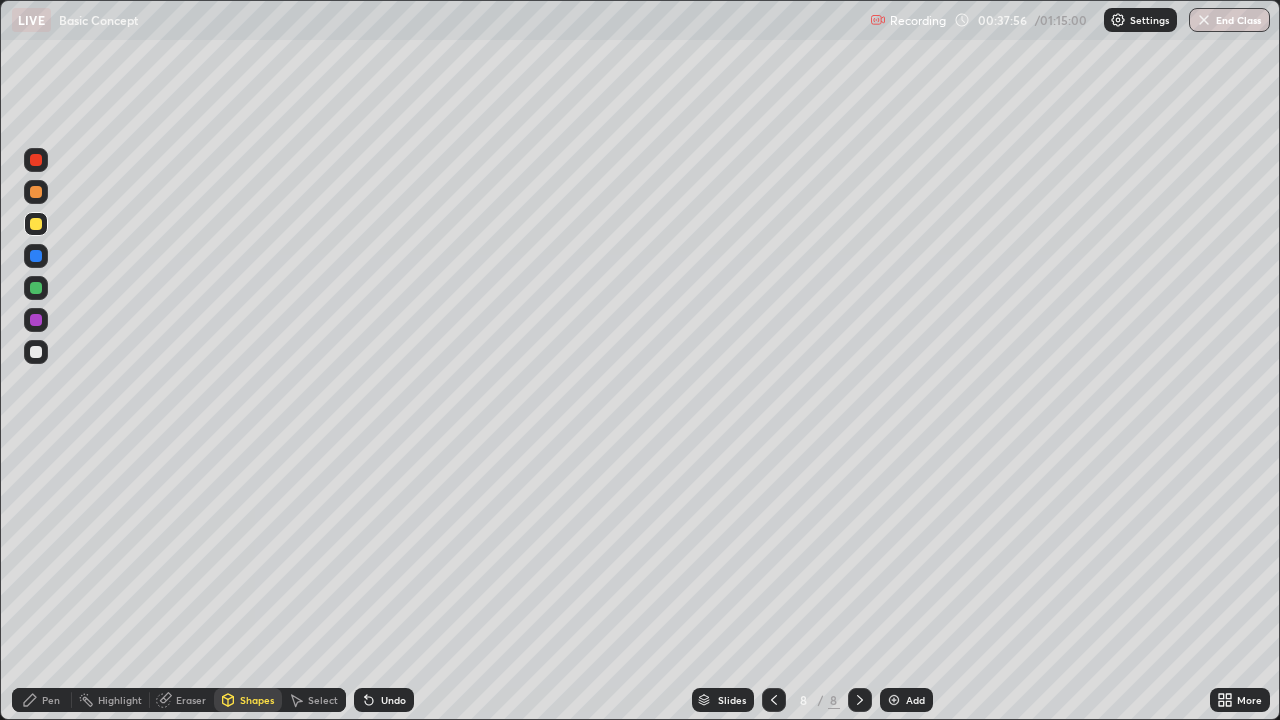 click at bounding box center (36, 160) 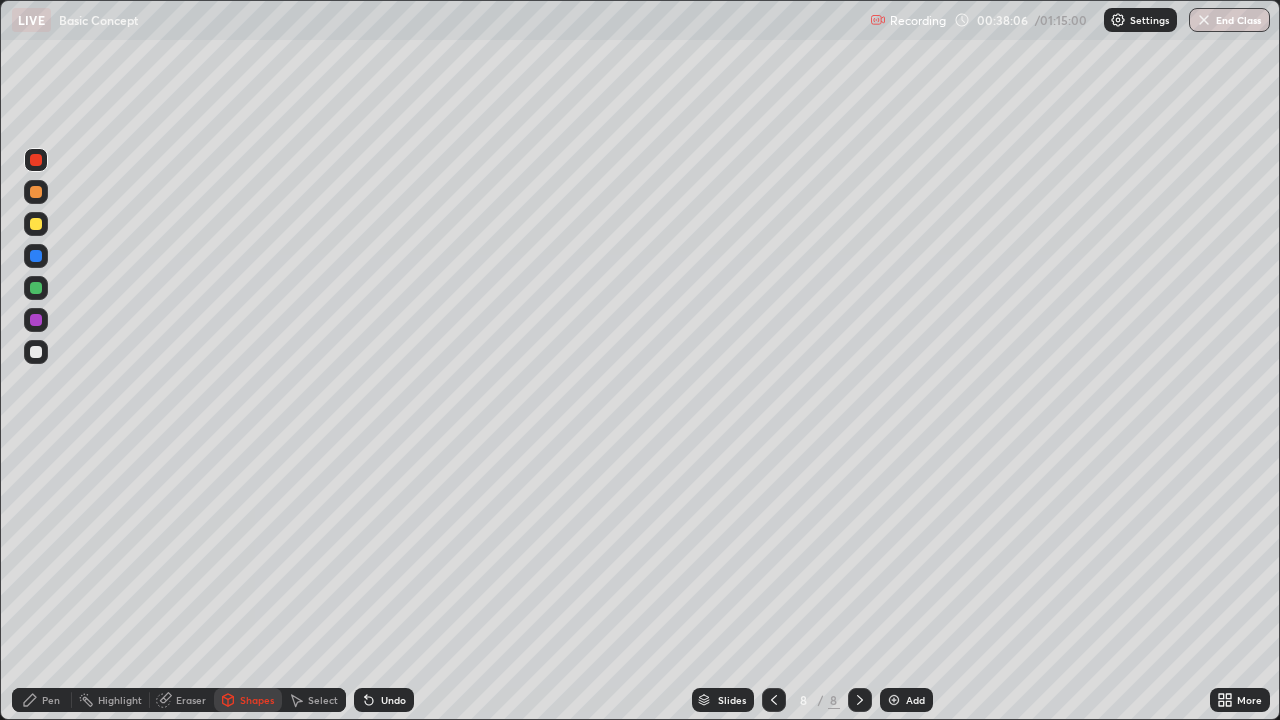 click on "Pen" at bounding box center (51, 700) 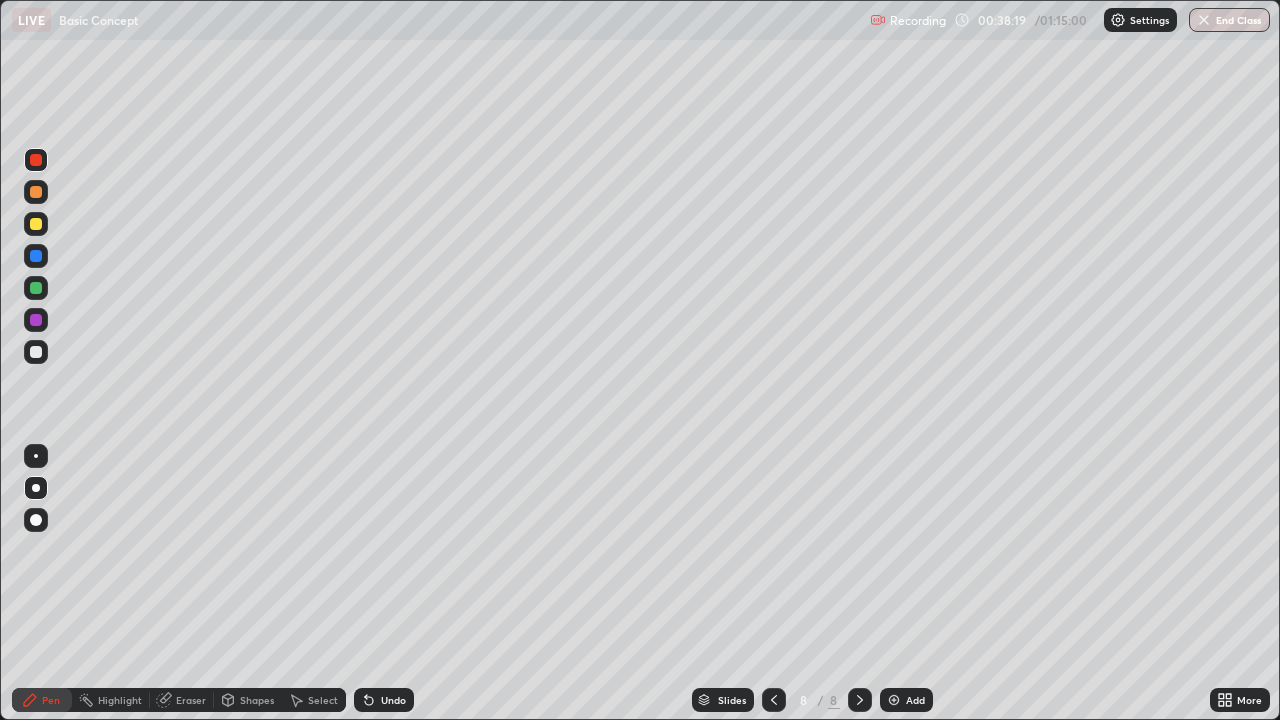 click on "Undo" at bounding box center [393, 700] 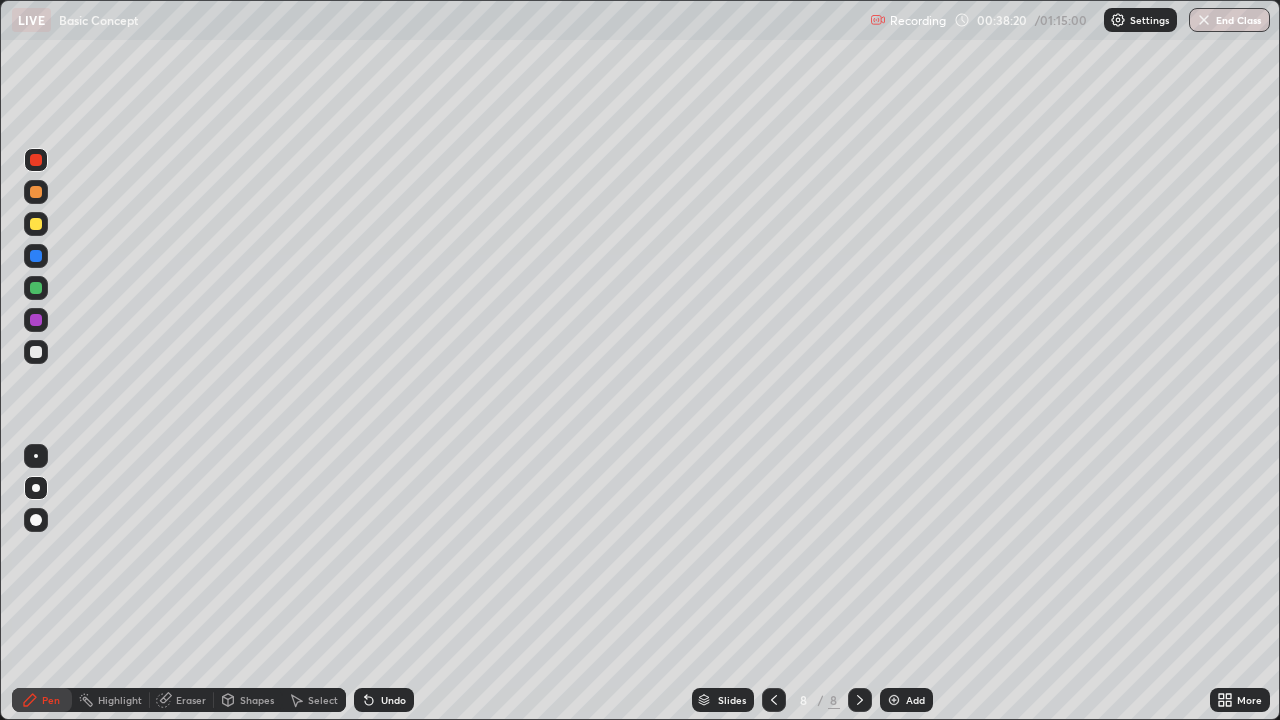 click on "Undo" at bounding box center (393, 700) 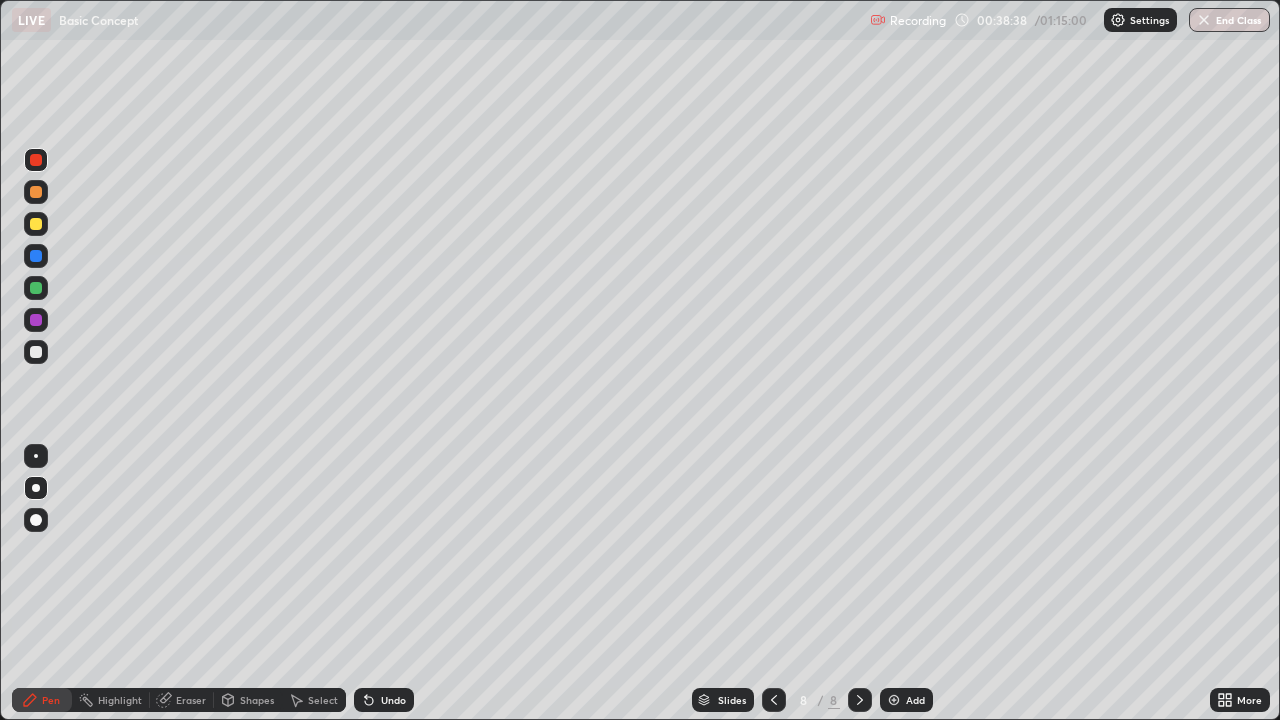 click at bounding box center [36, 224] 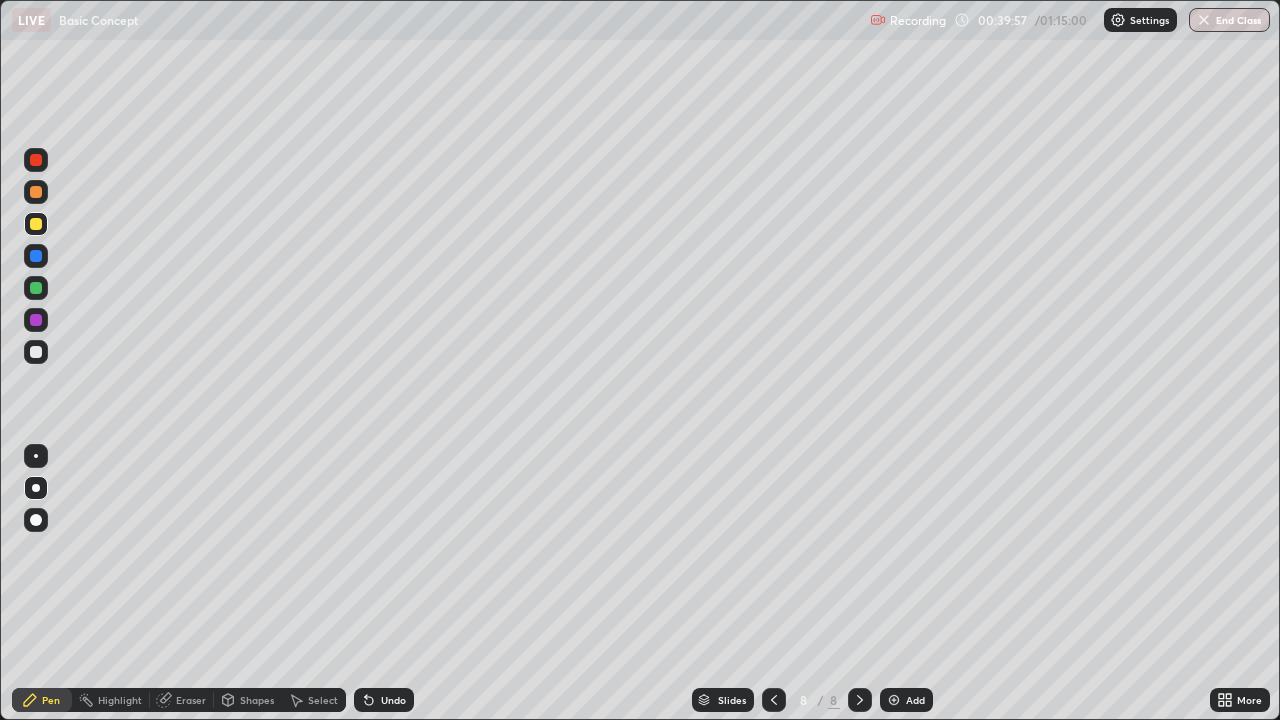 click at bounding box center [36, 192] 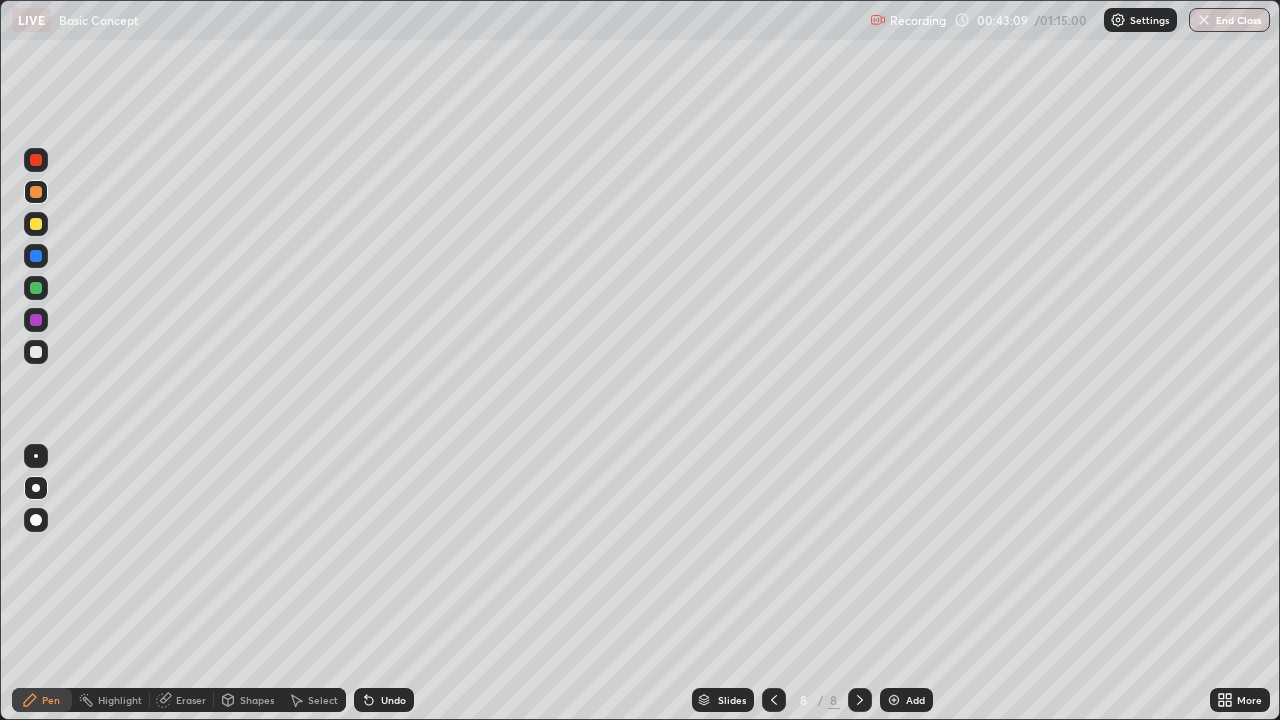 click on "Eraser" at bounding box center (191, 700) 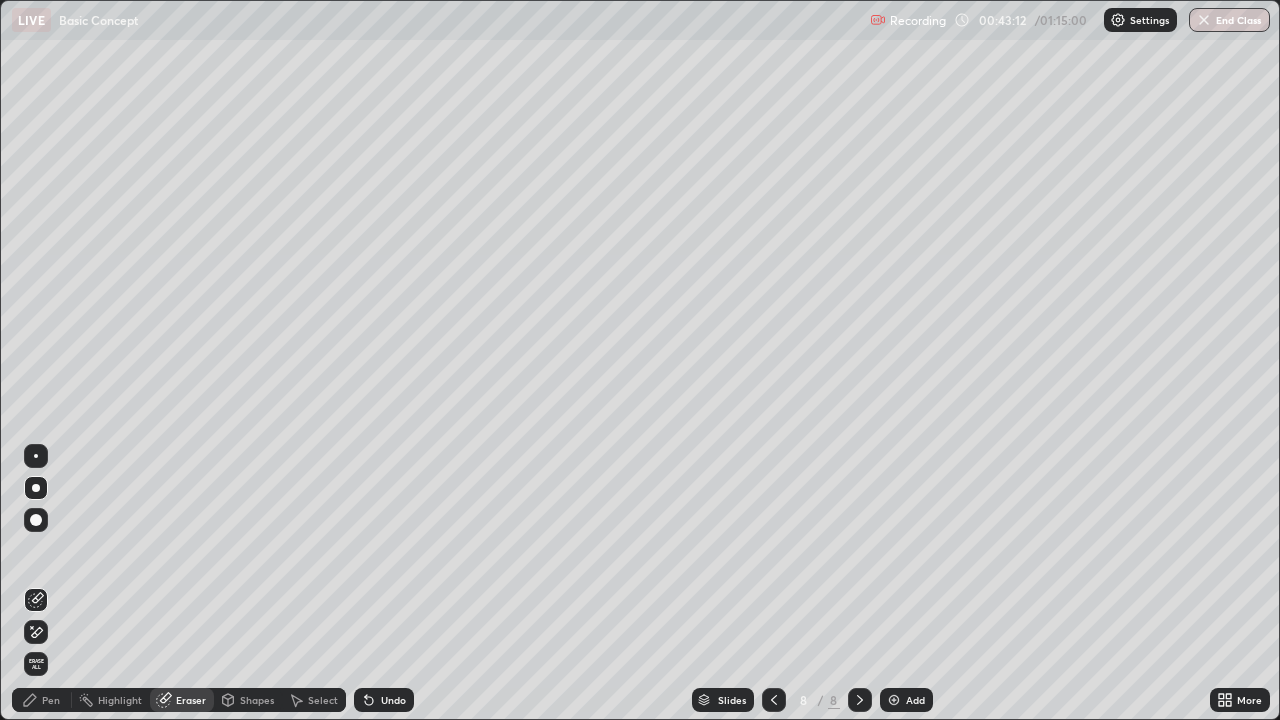 click on "Pen" at bounding box center (51, 700) 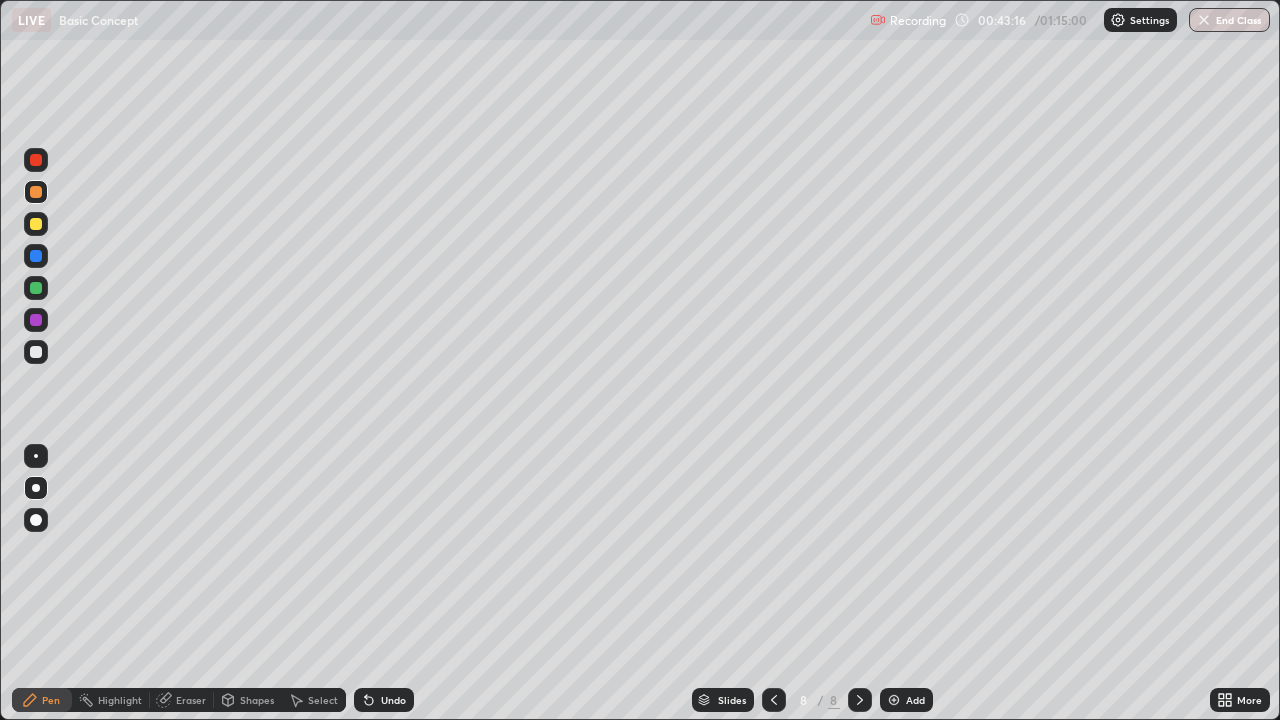 click on "Eraser" at bounding box center (191, 700) 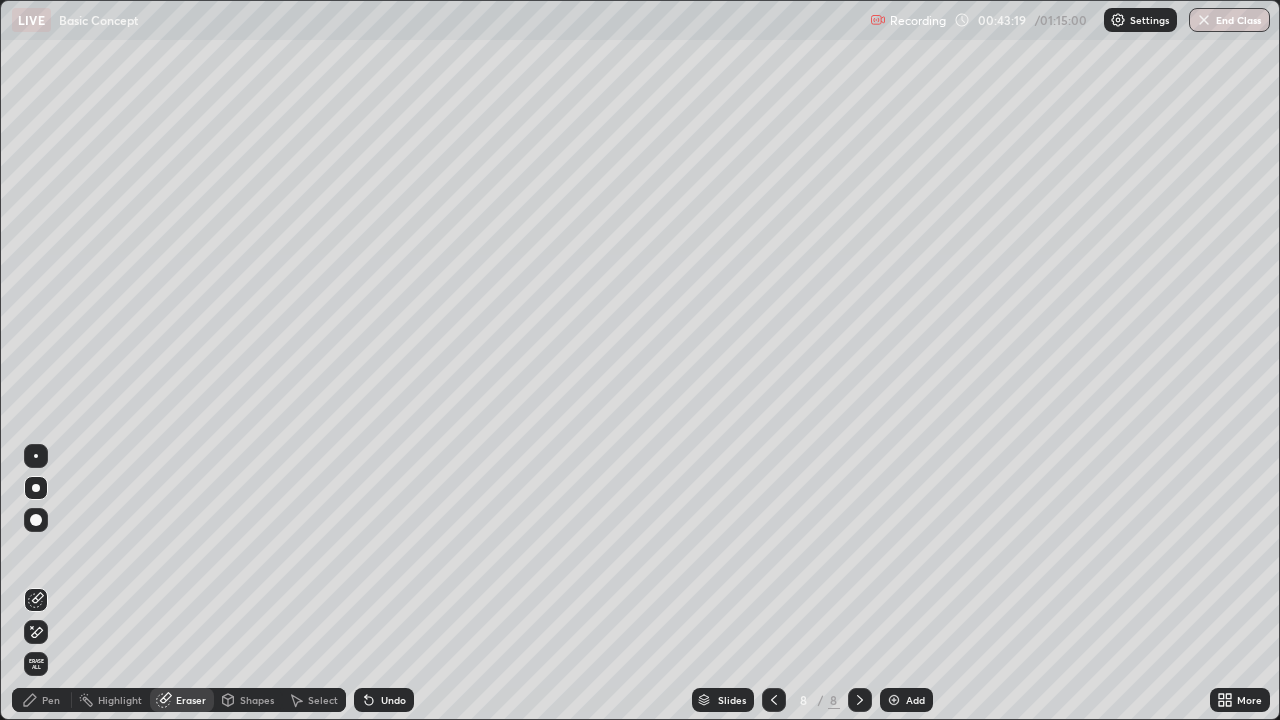 click on "Pen" at bounding box center (51, 700) 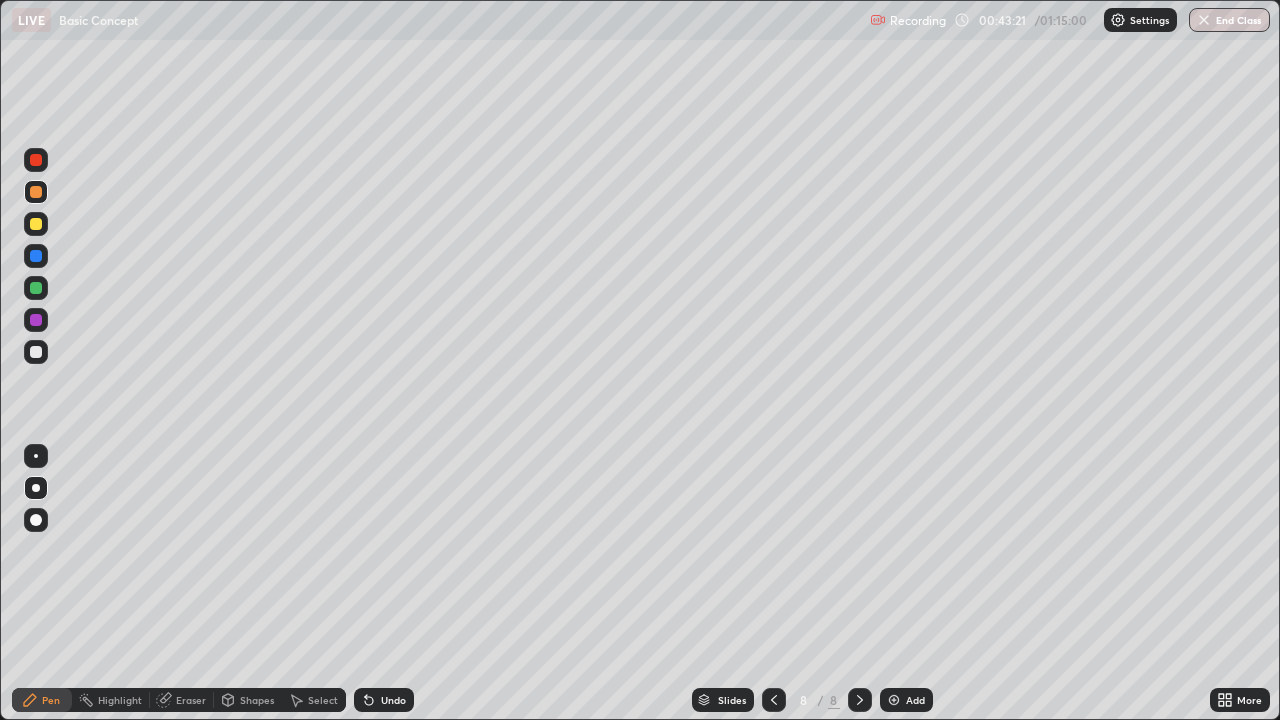 click on "Eraser" at bounding box center [191, 700] 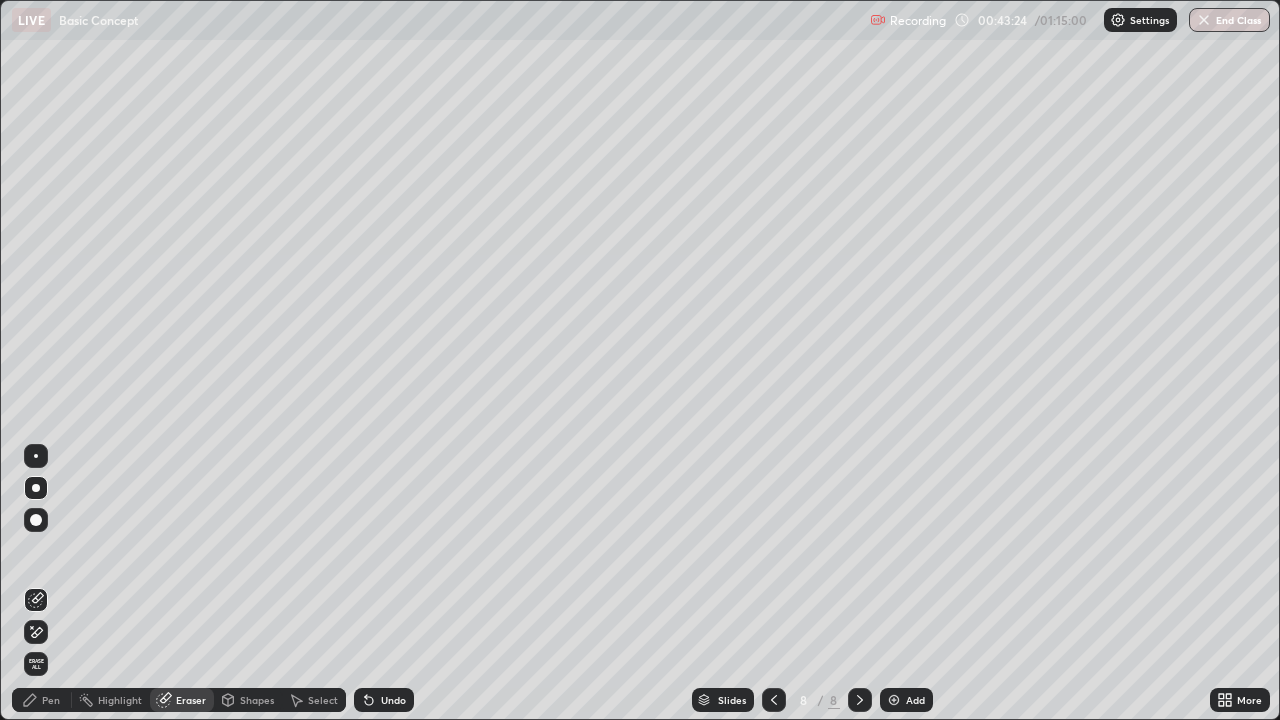 click on "Pen" at bounding box center (51, 700) 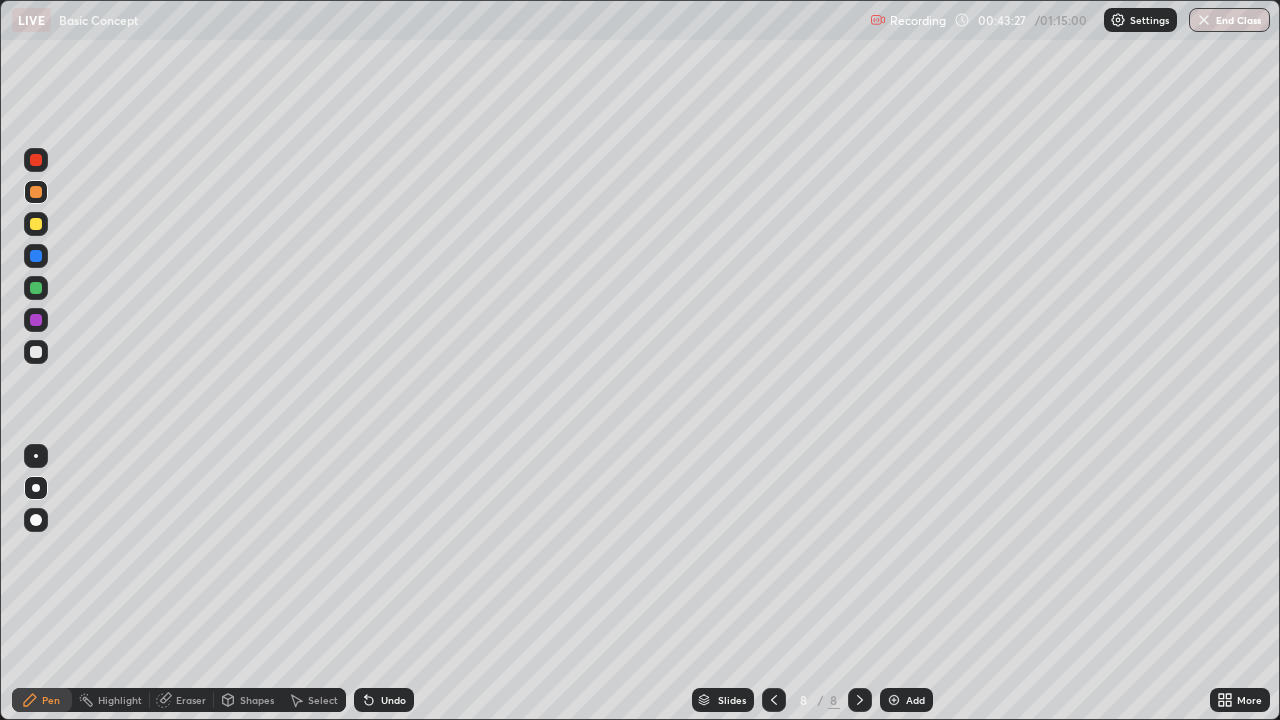 click on "Eraser" at bounding box center (191, 700) 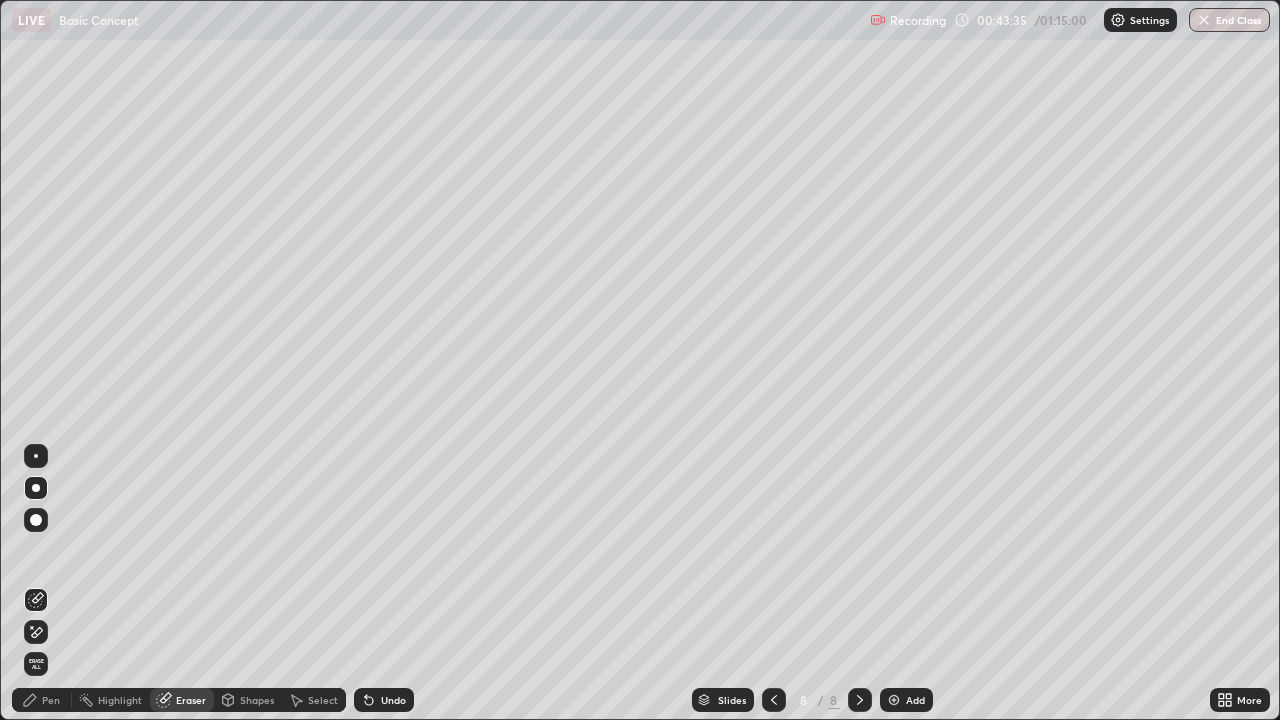 click on "Pen" at bounding box center (51, 700) 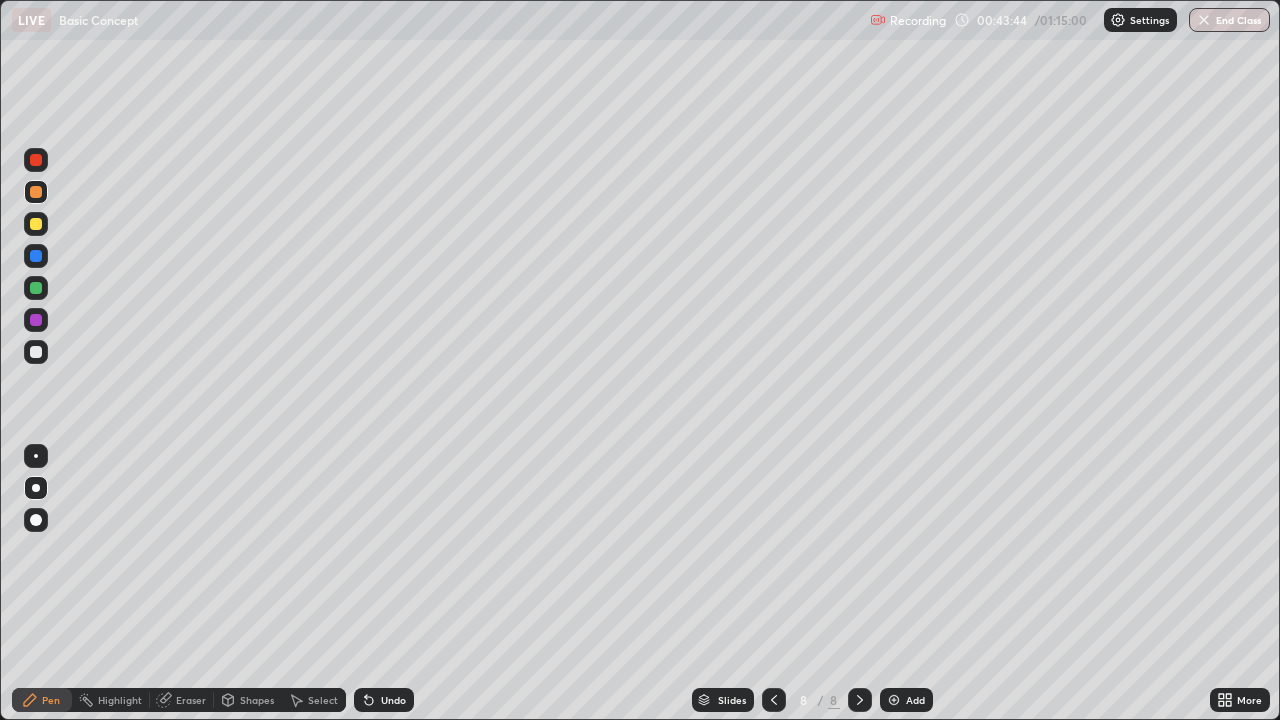 click on "Eraser" at bounding box center (191, 700) 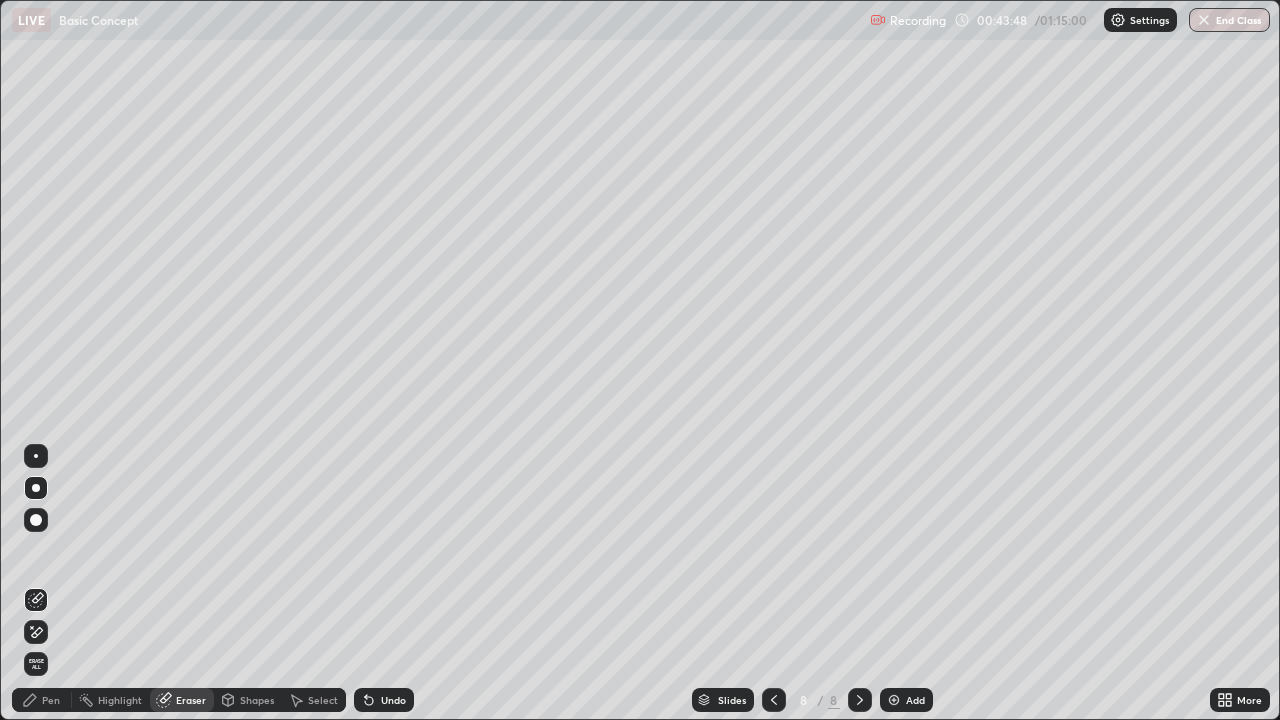click on "Pen" at bounding box center [51, 700] 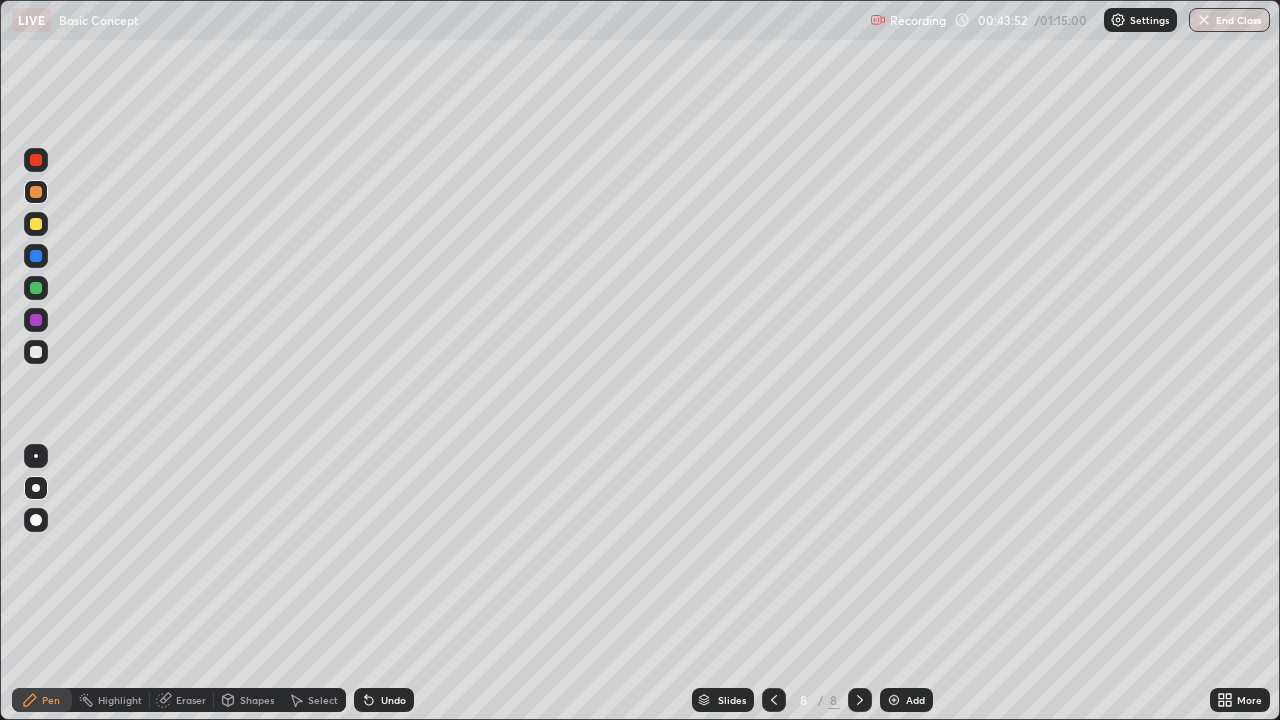 click on "Shapes" at bounding box center (248, 700) 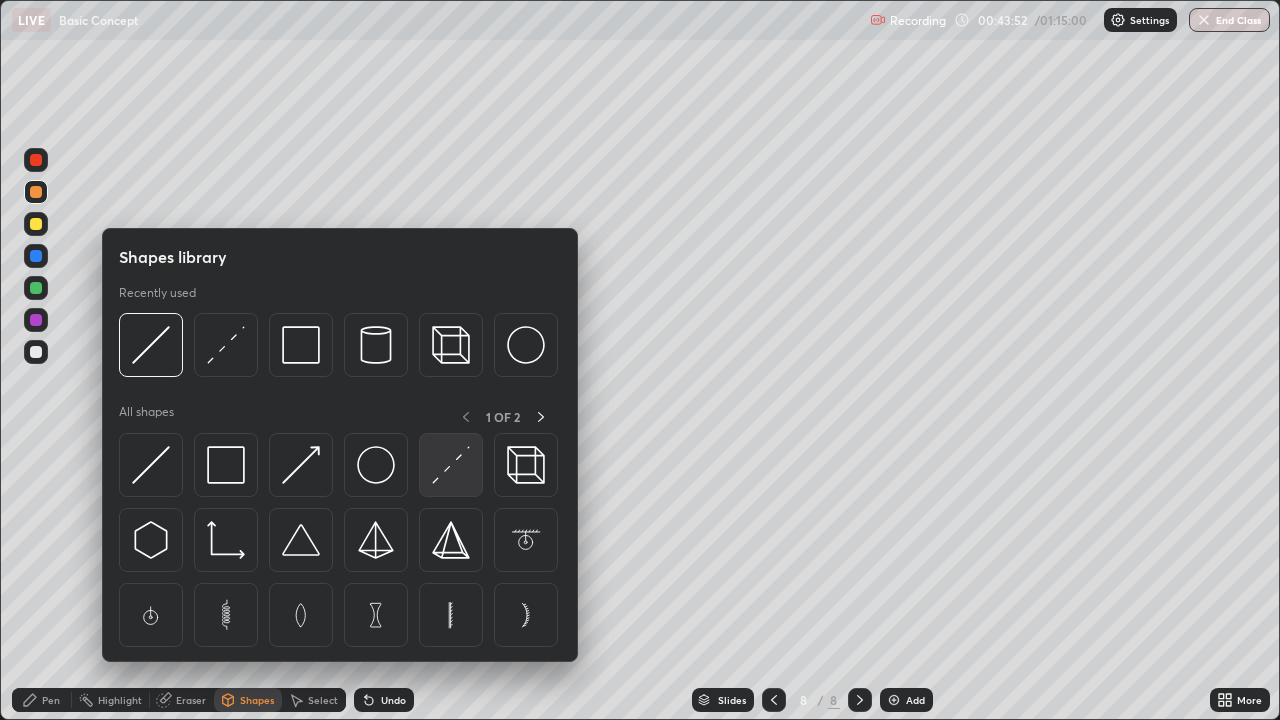 click at bounding box center [451, 465] 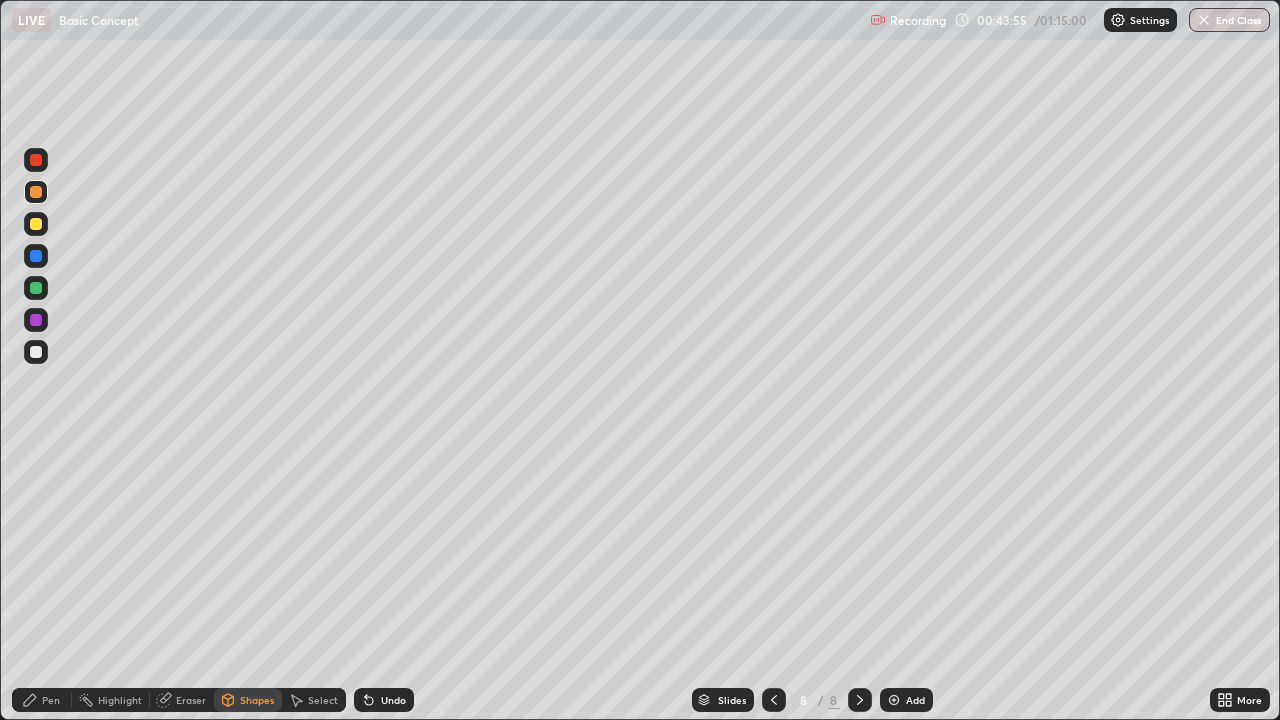 click on "Pen" at bounding box center (51, 700) 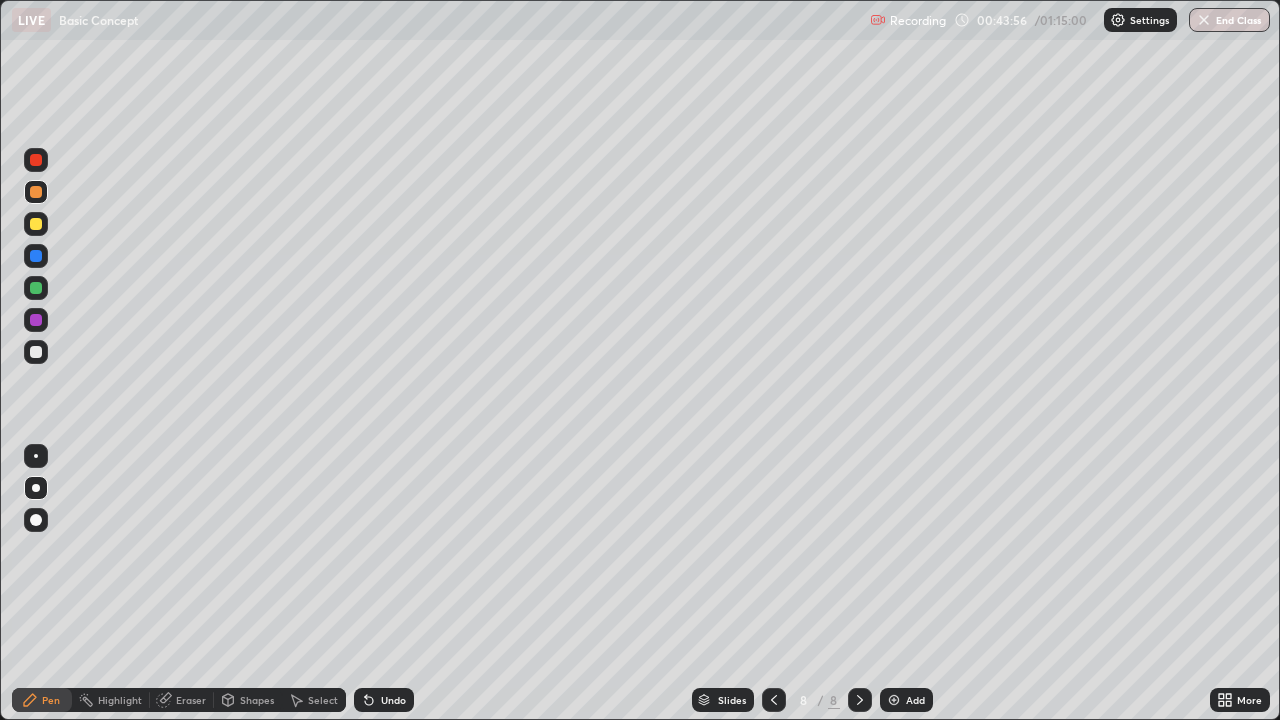 click on "Eraser" at bounding box center [191, 700] 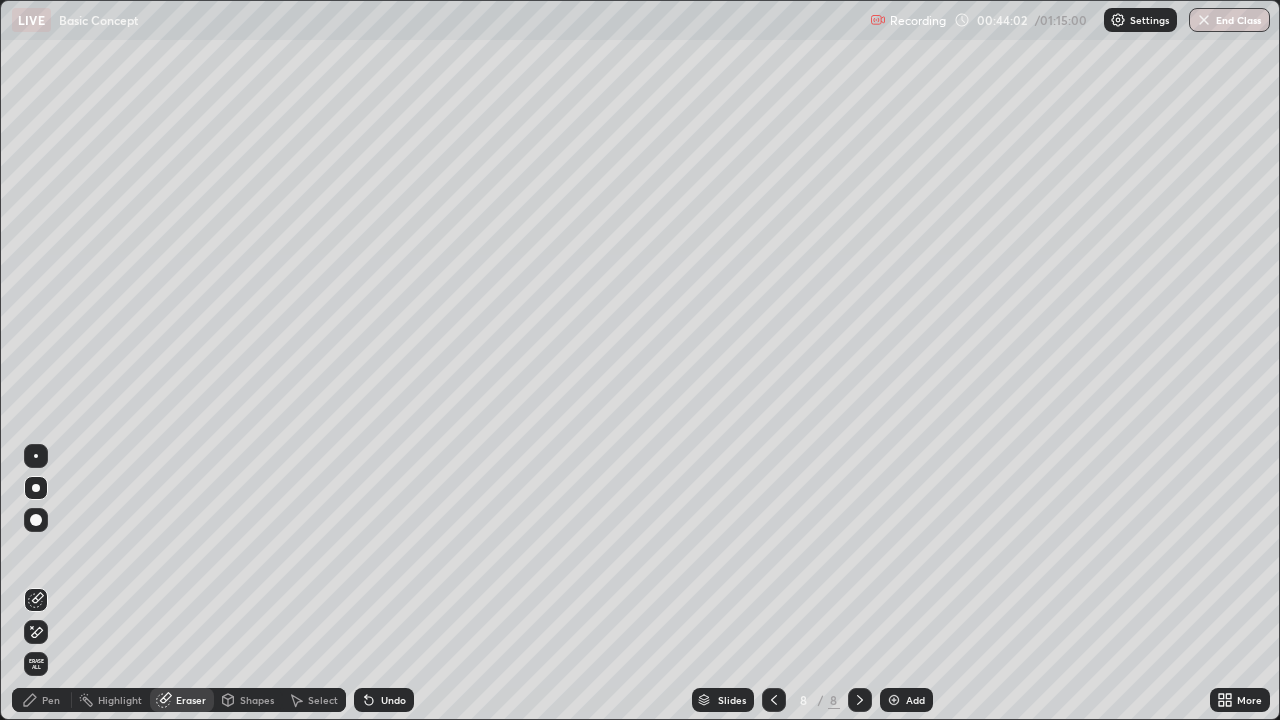 click on "Pen" at bounding box center [51, 700] 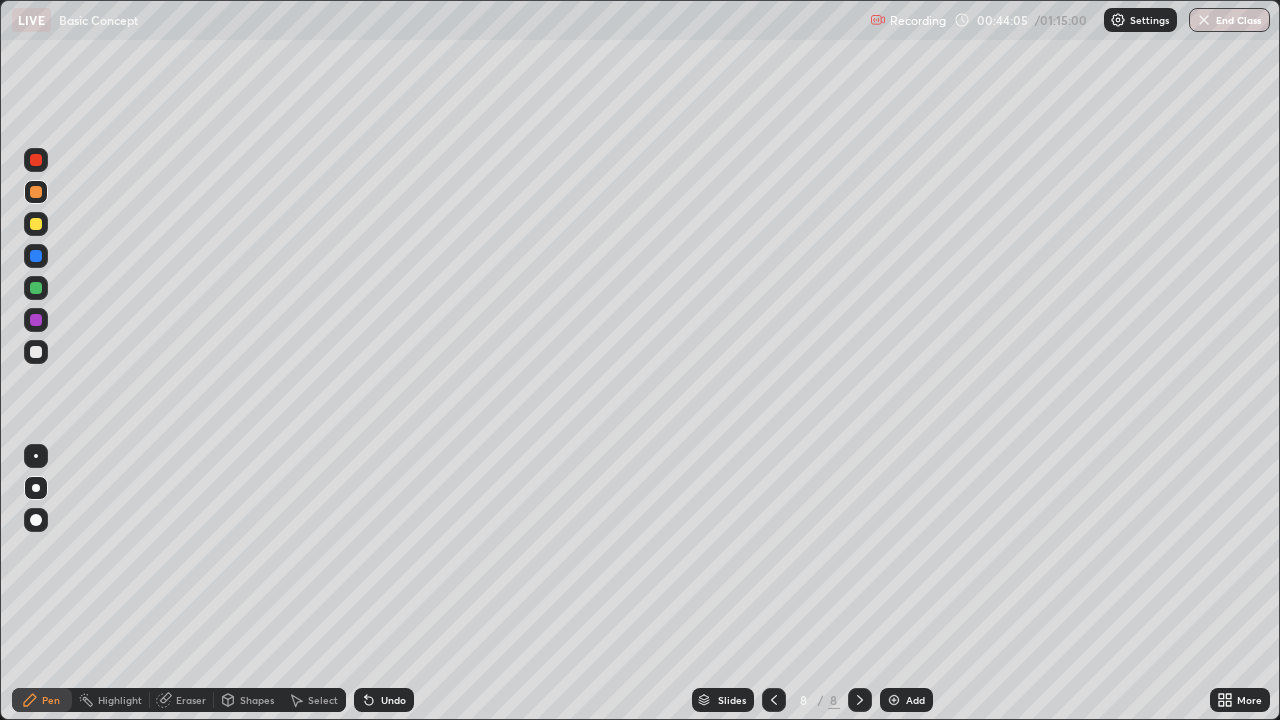 click on "Eraser" at bounding box center (191, 700) 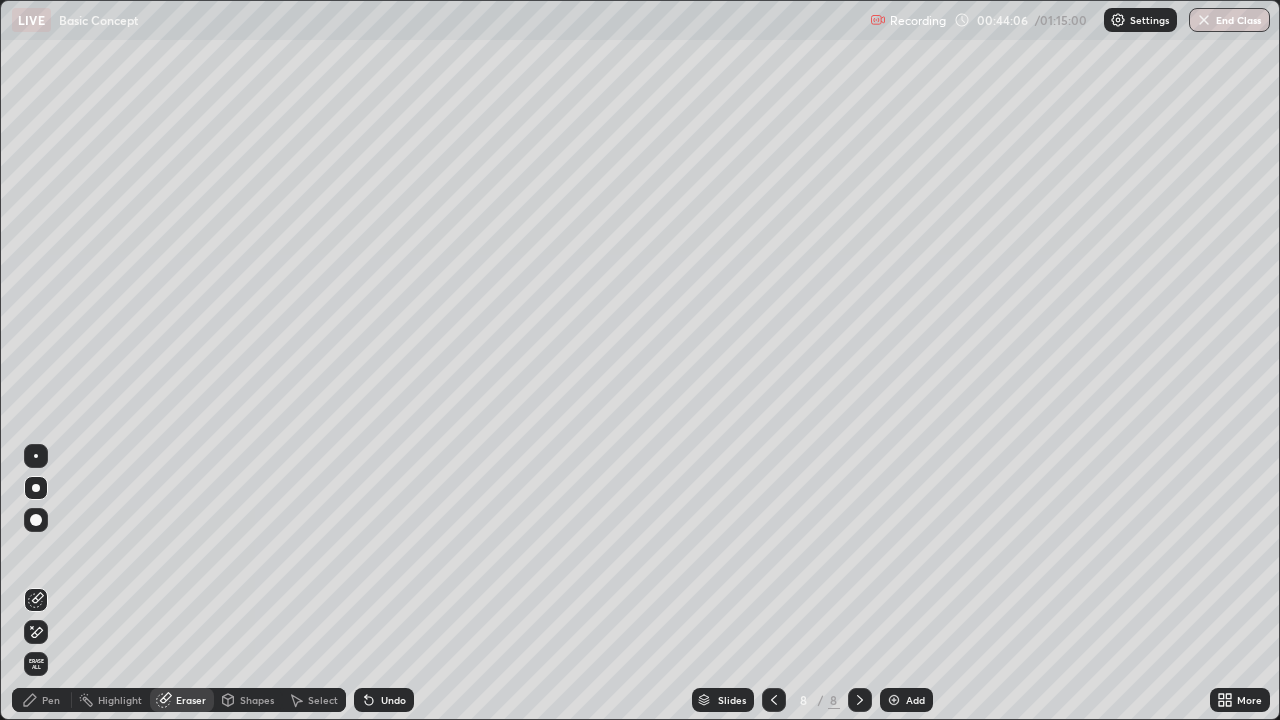 click on "Pen" at bounding box center [51, 700] 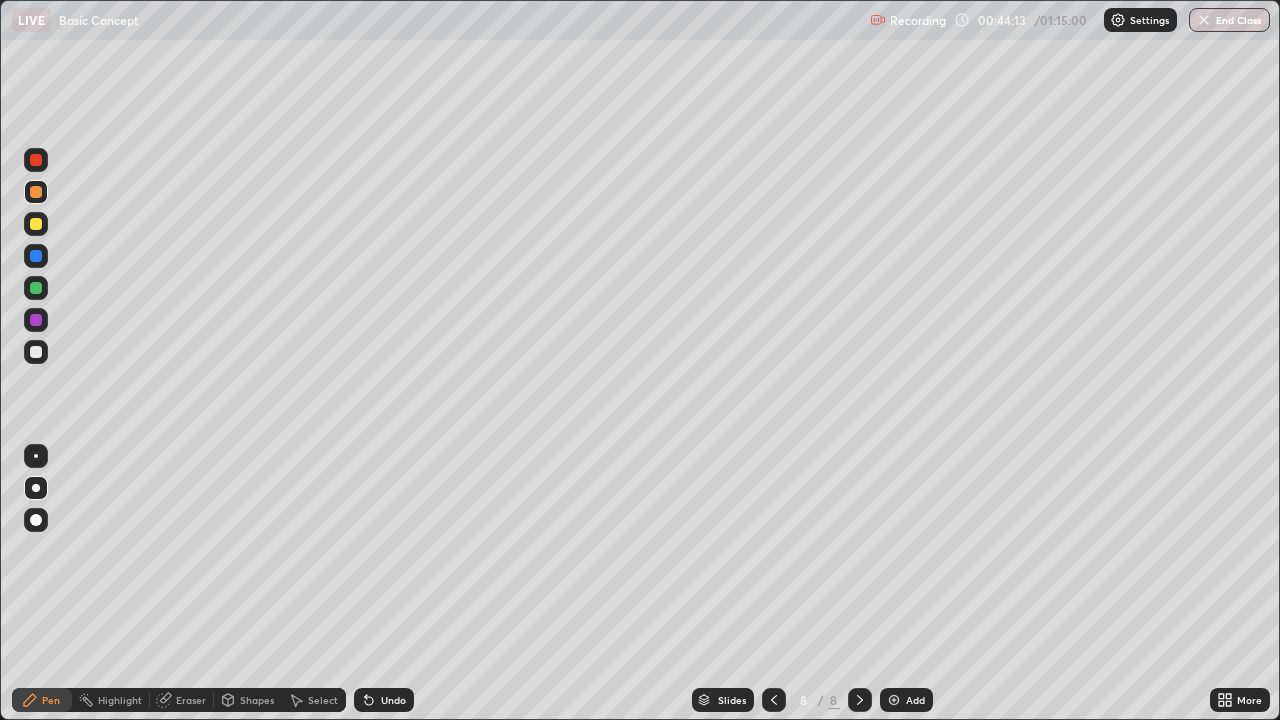 click on "Eraser" at bounding box center [191, 700] 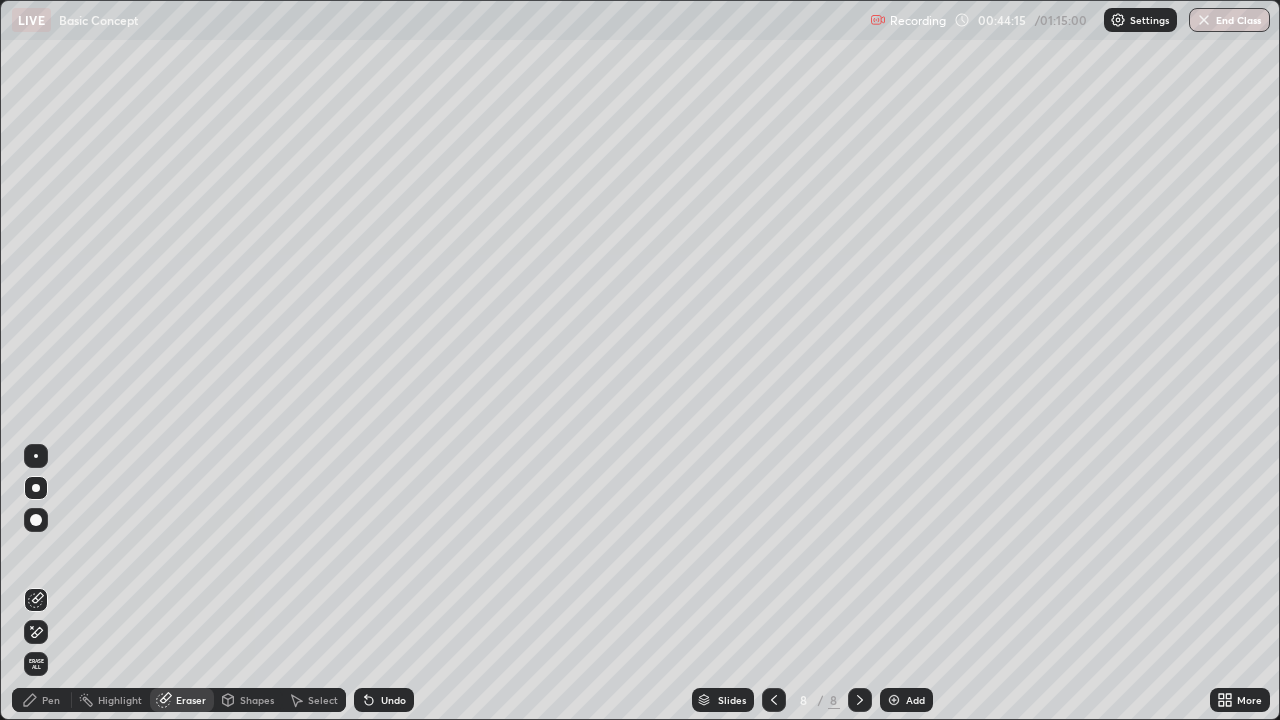 click on "Pen" at bounding box center (51, 700) 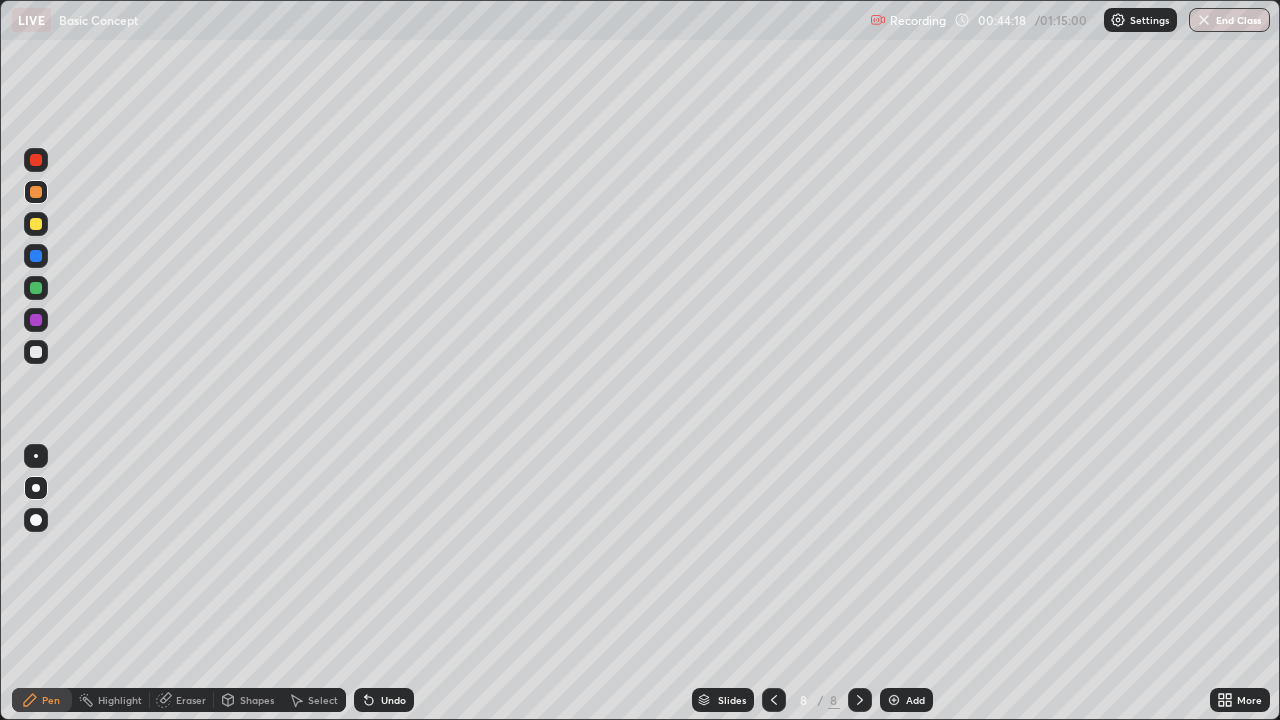 click on "Eraser" at bounding box center (191, 700) 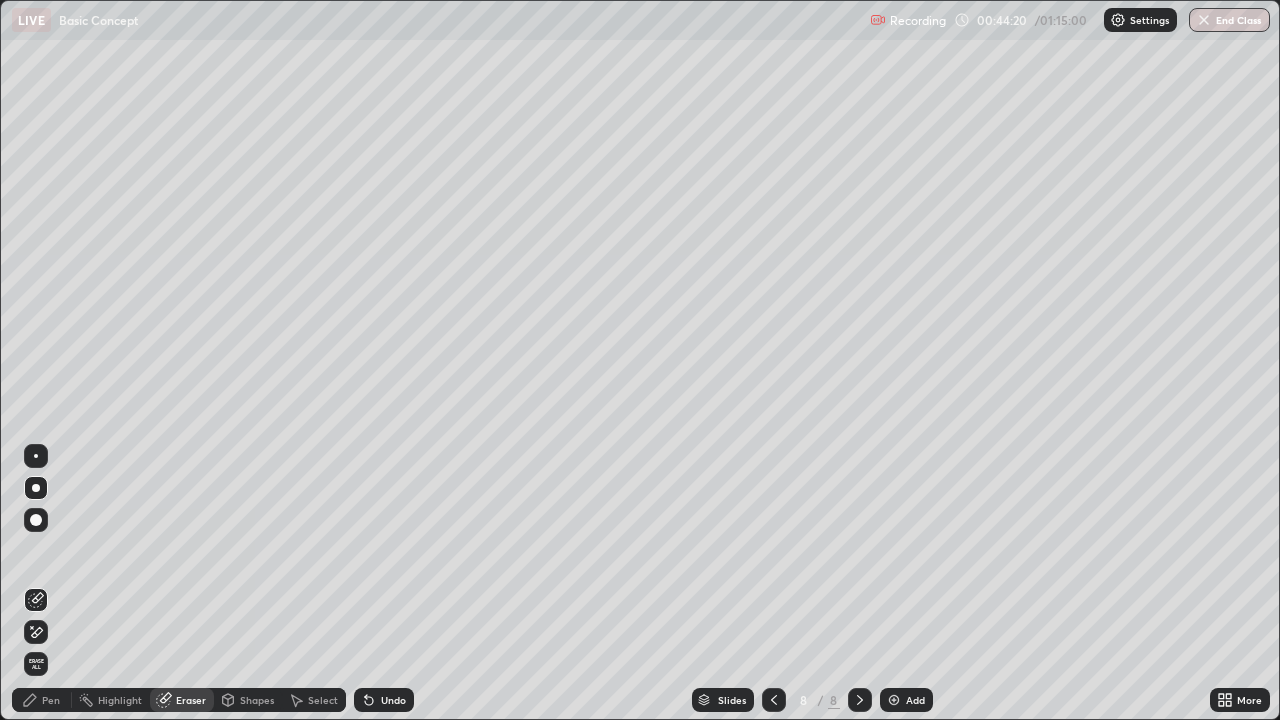 click on "Pen" at bounding box center (42, 700) 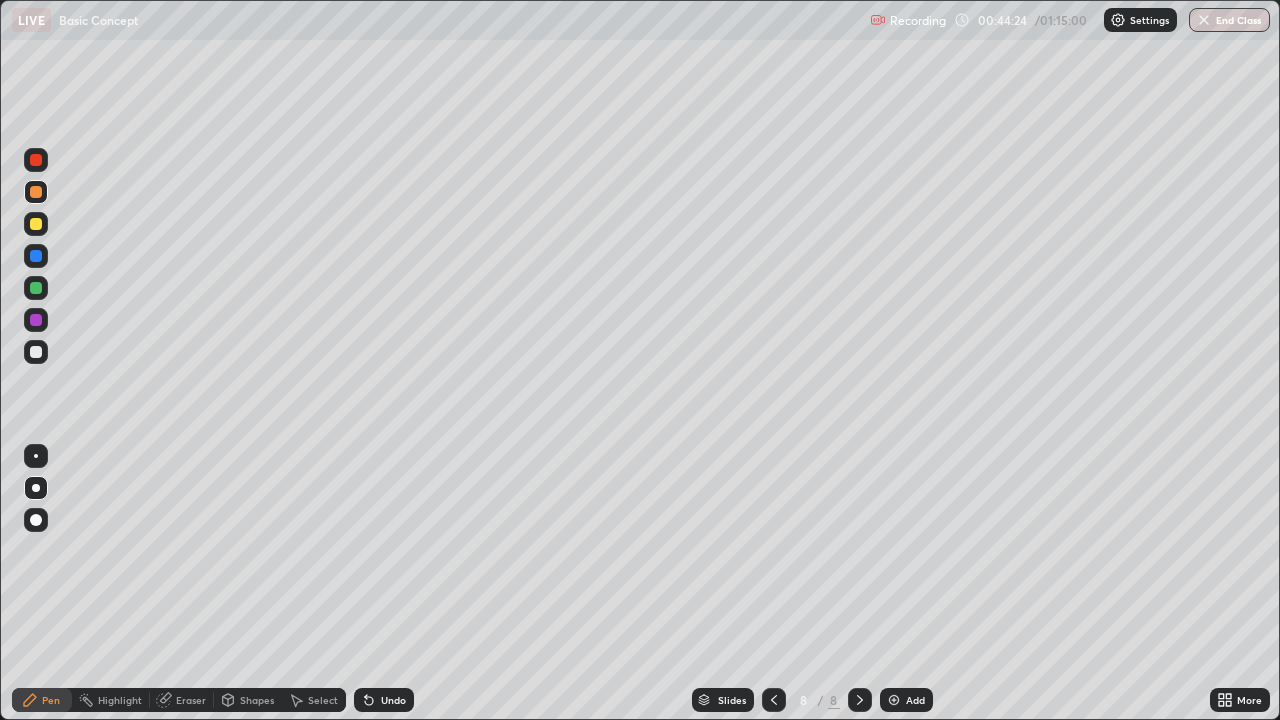 click on "Eraser" at bounding box center (191, 700) 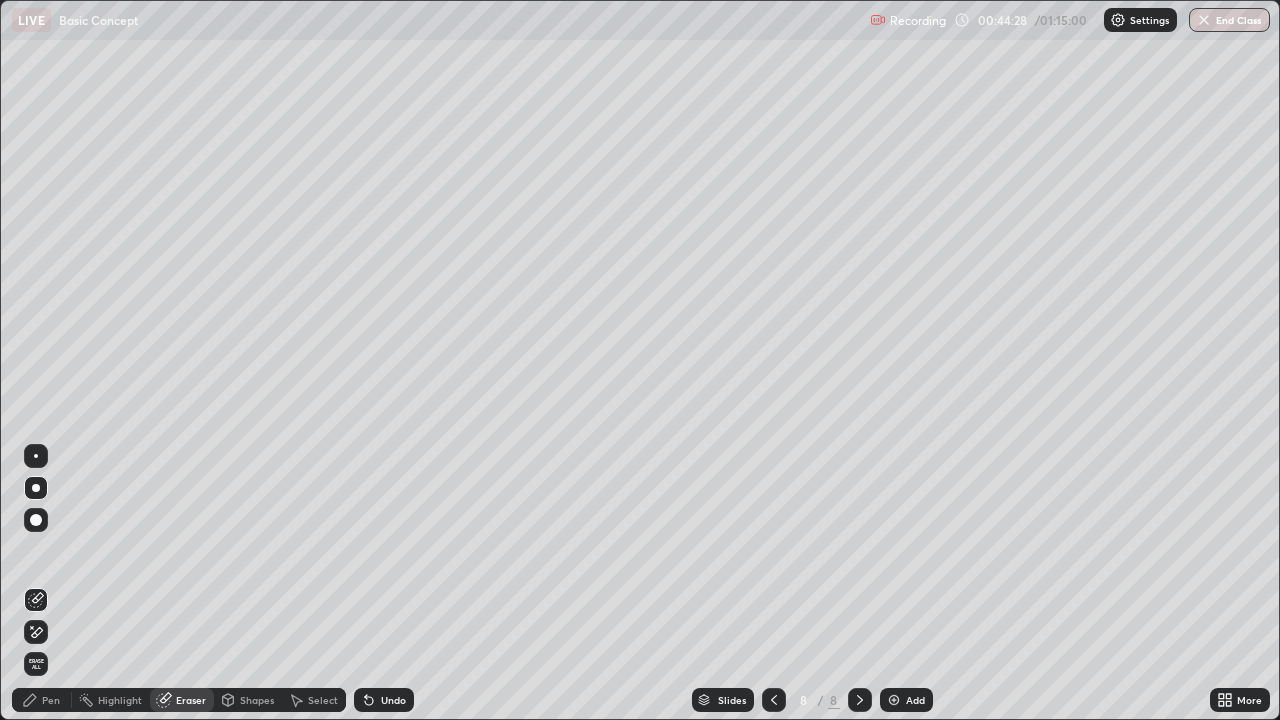 click on "Pen" at bounding box center [42, 700] 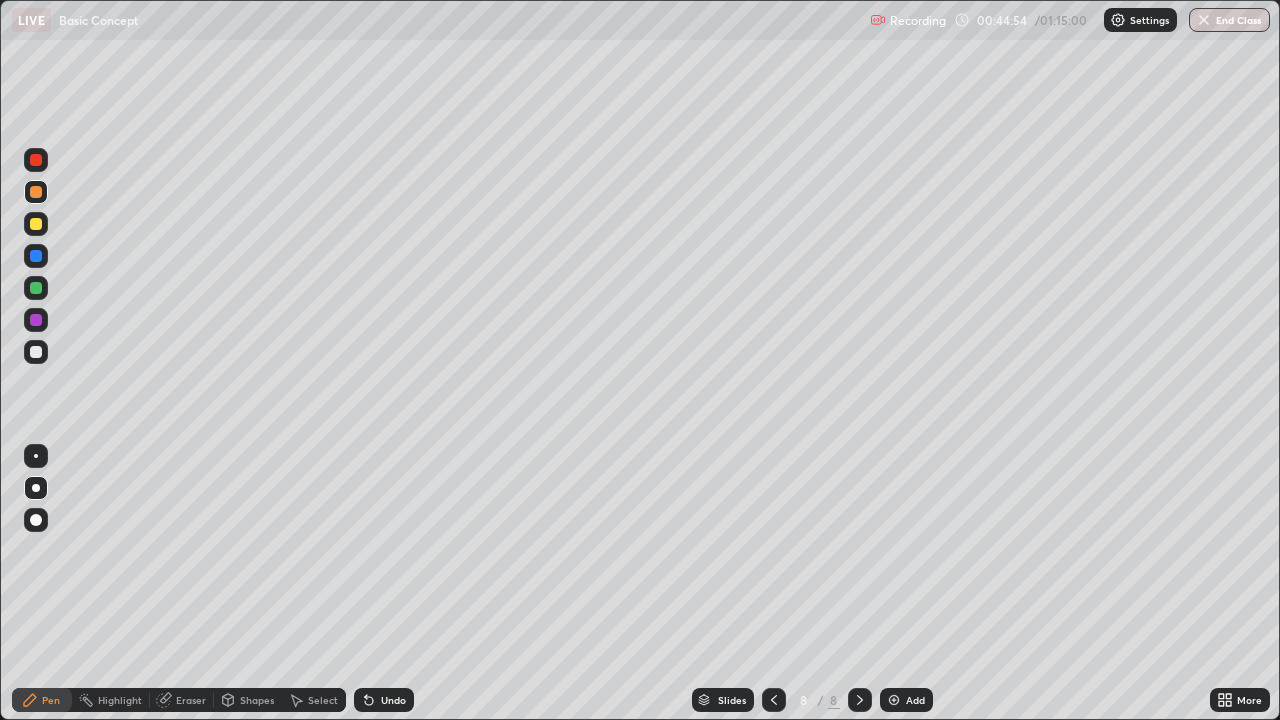 click on "Eraser" at bounding box center (191, 700) 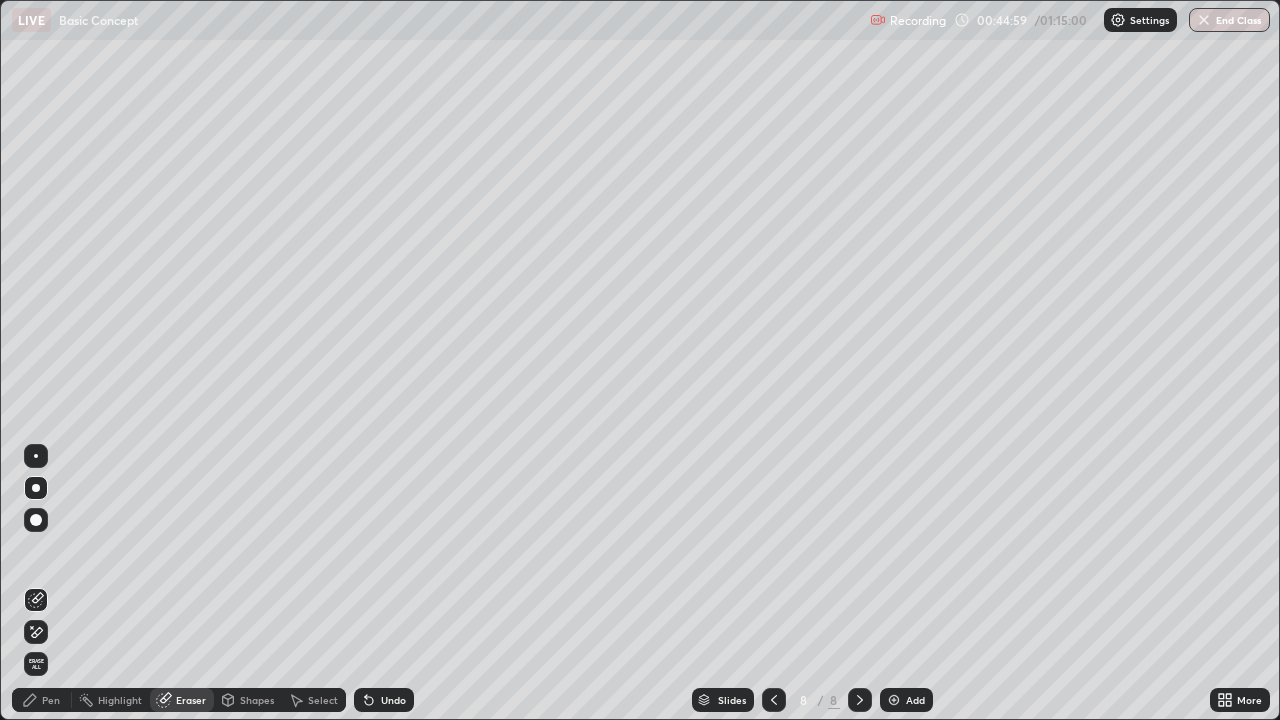click on "Pen" at bounding box center (51, 700) 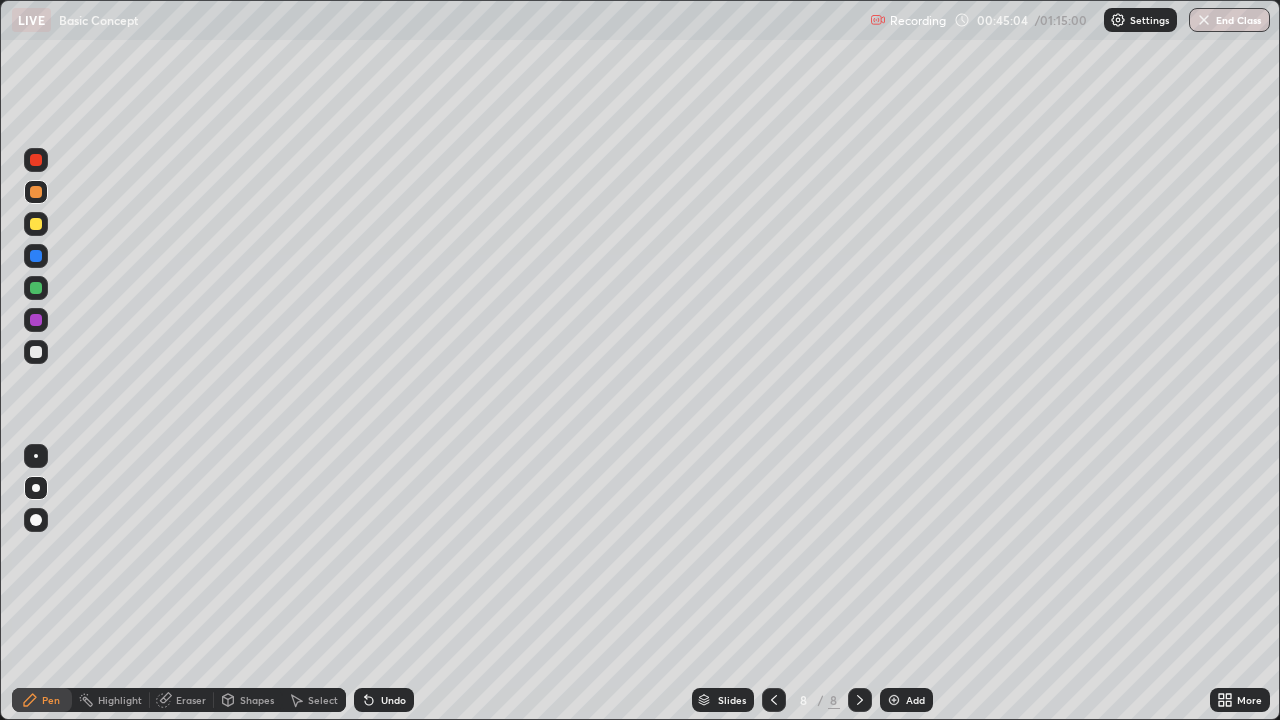 click at bounding box center (36, 352) 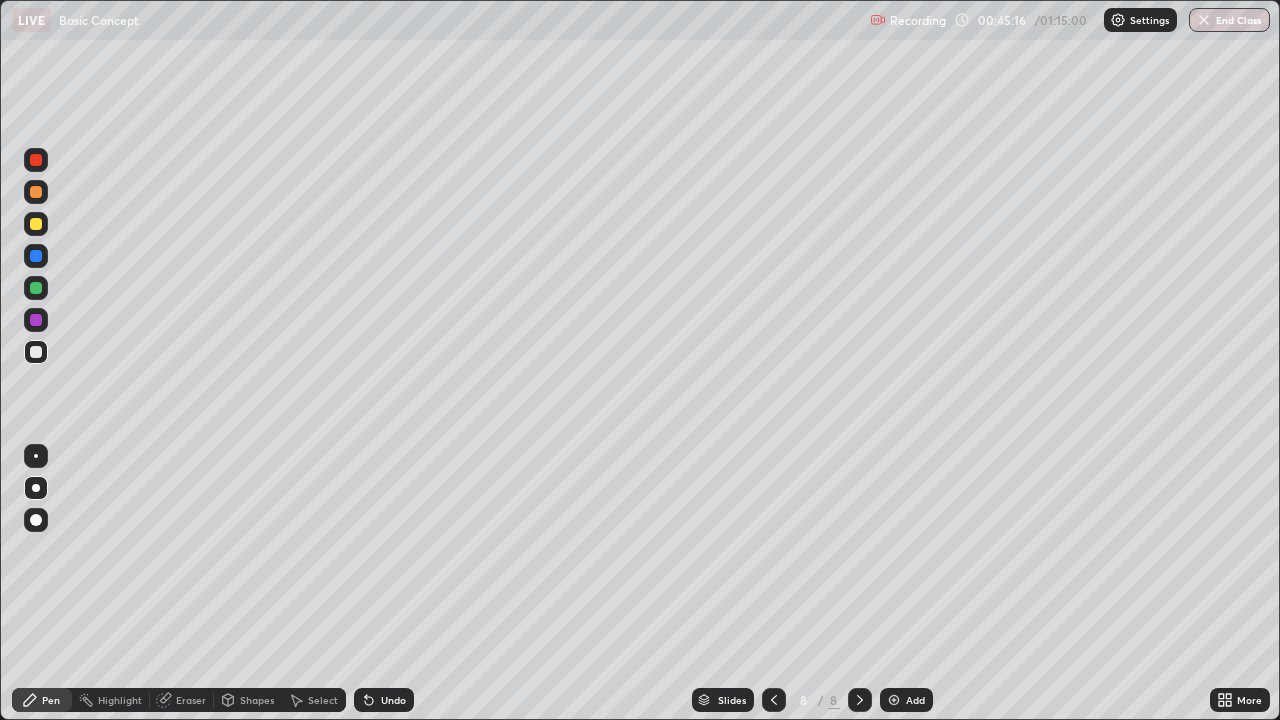click on "Eraser" at bounding box center [191, 700] 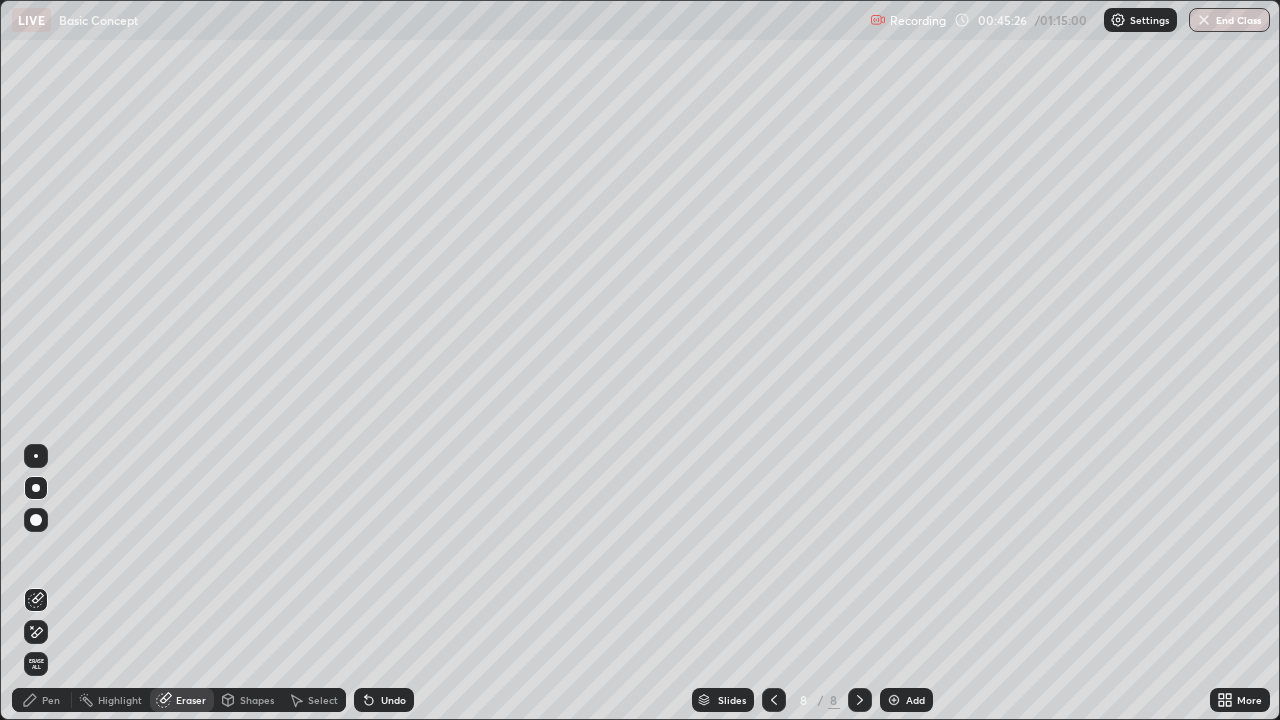 click on "Pen" at bounding box center (51, 700) 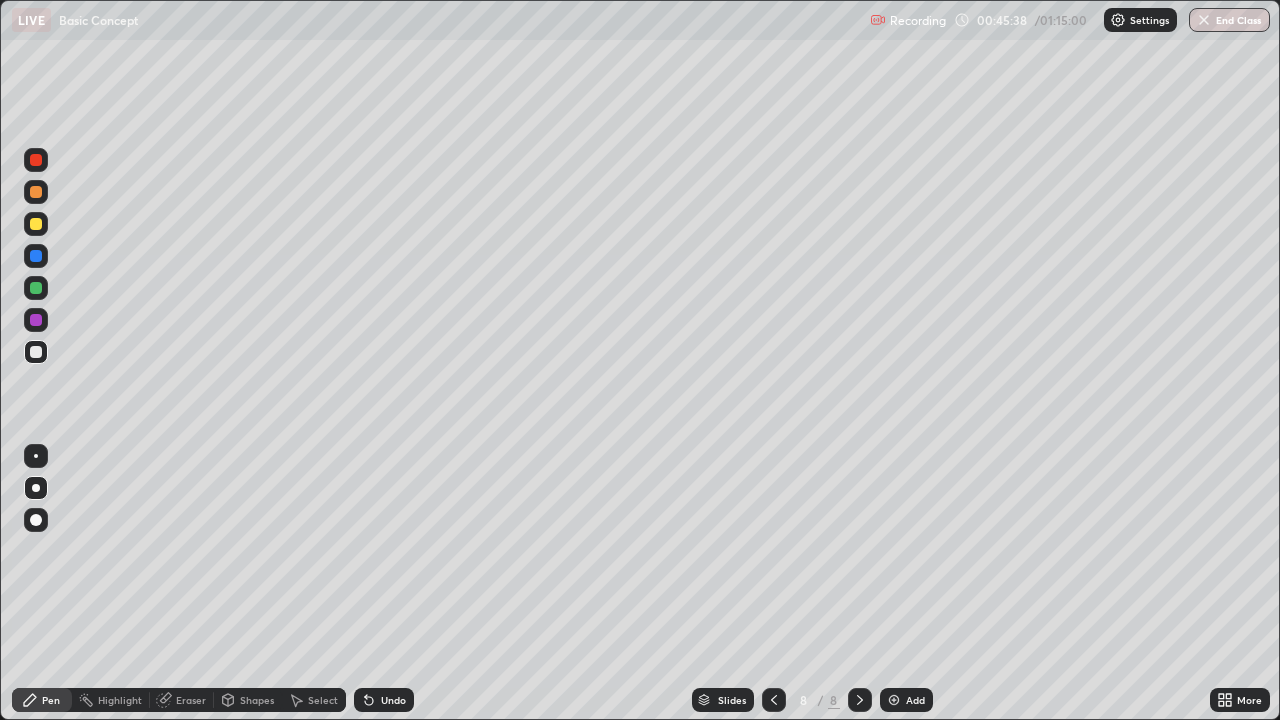 click on "Highlight" at bounding box center [120, 700] 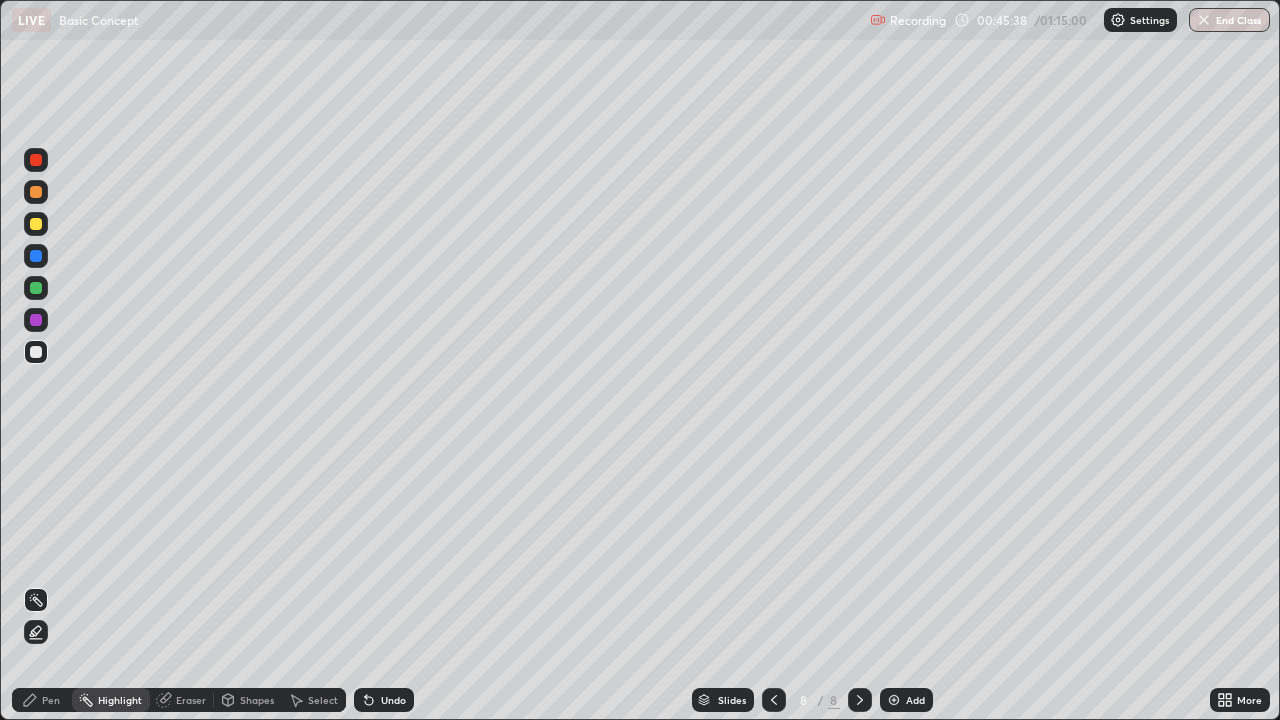 click on "Eraser" at bounding box center [191, 700] 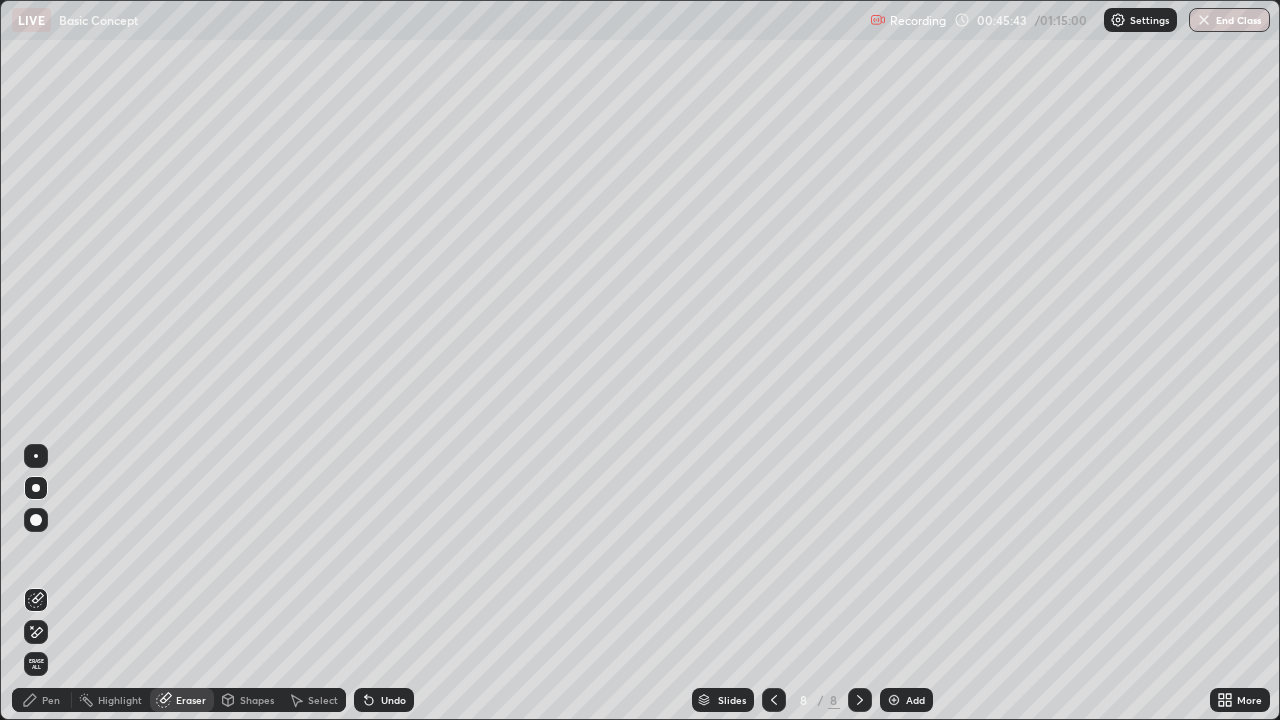 click on "Pen" at bounding box center [42, 700] 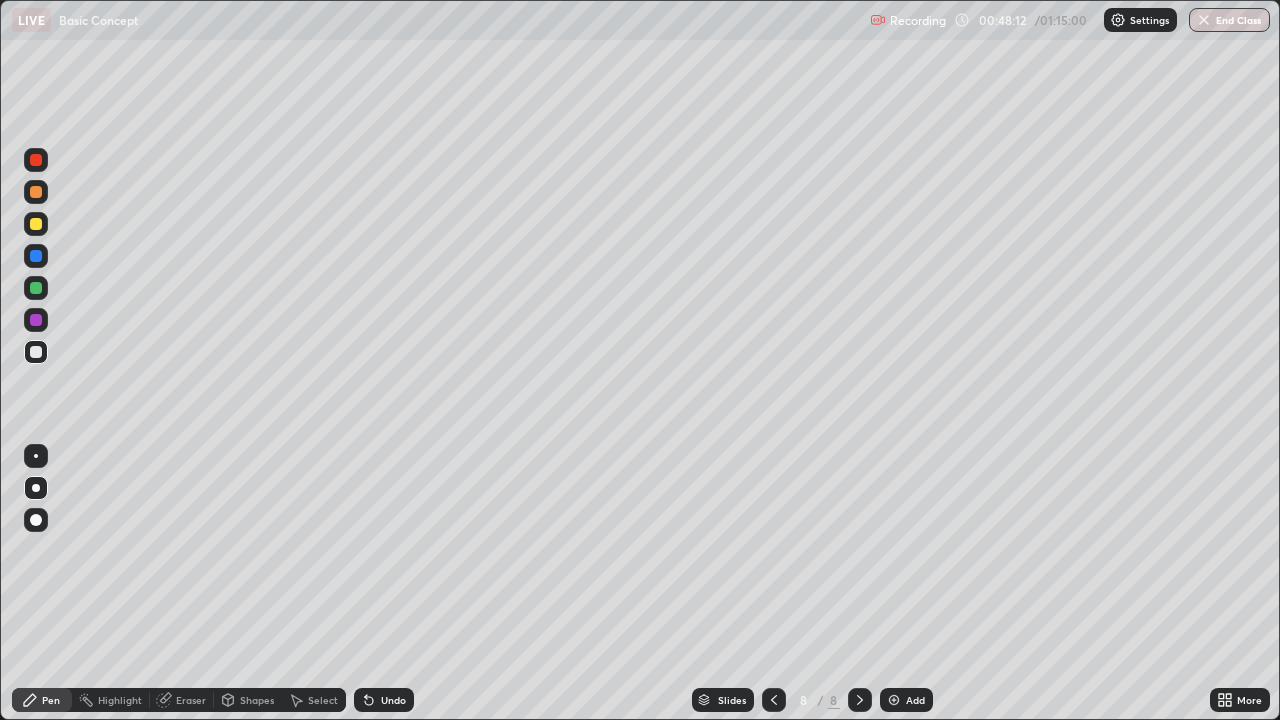 click on "Eraser" at bounding box center [191, 700] 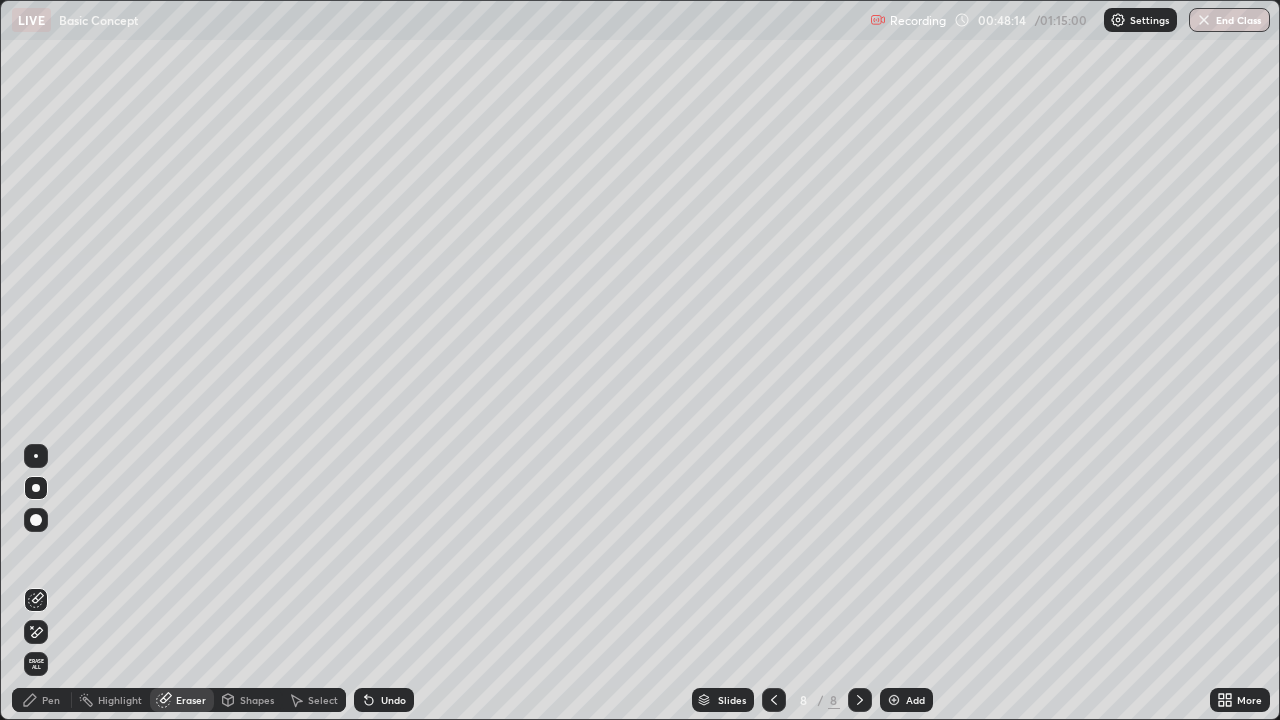 click on "Pen" at bounding box center (42, 700) 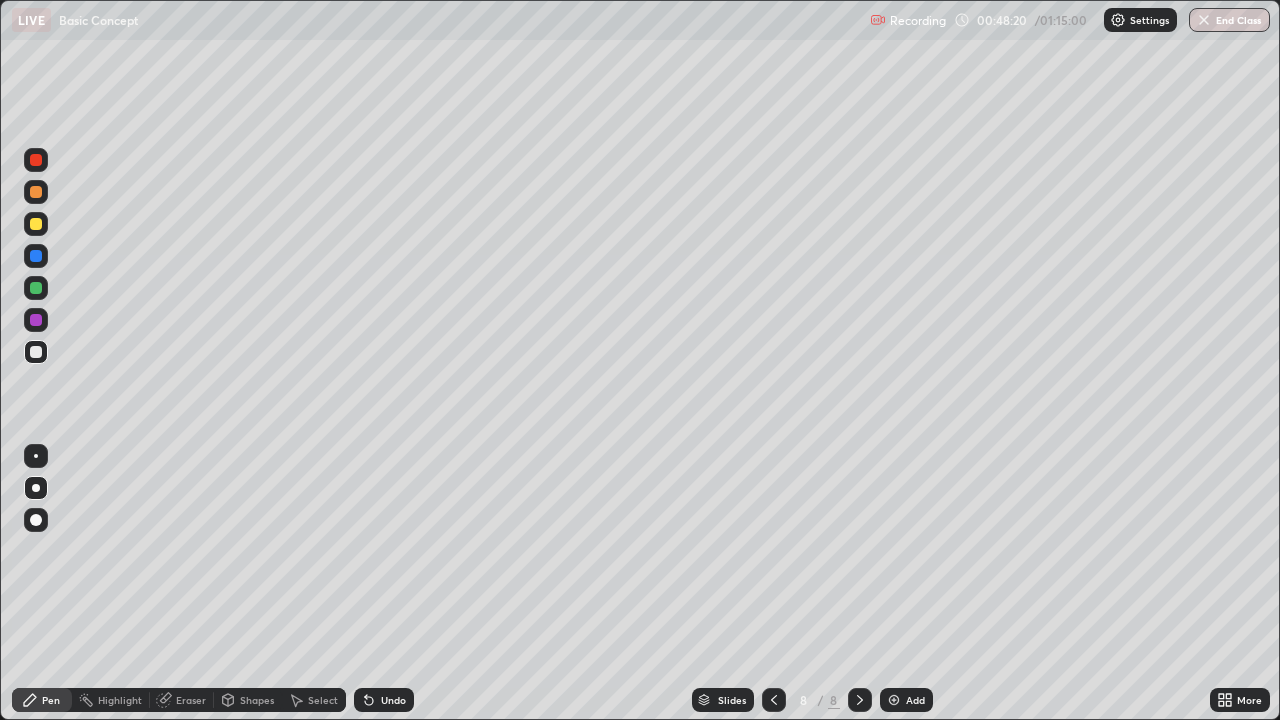 click on "Eraser" at bounding box center [191, 700] 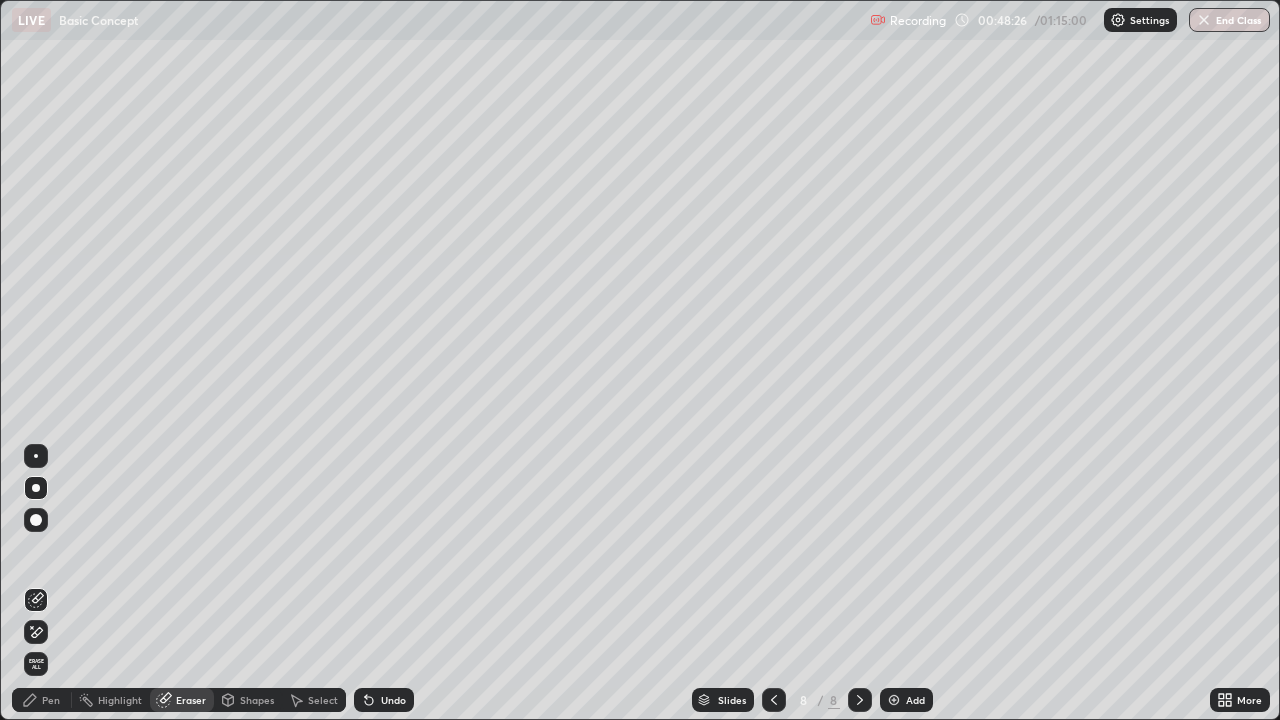 click on "Pen" at bounding box center (51, 700) 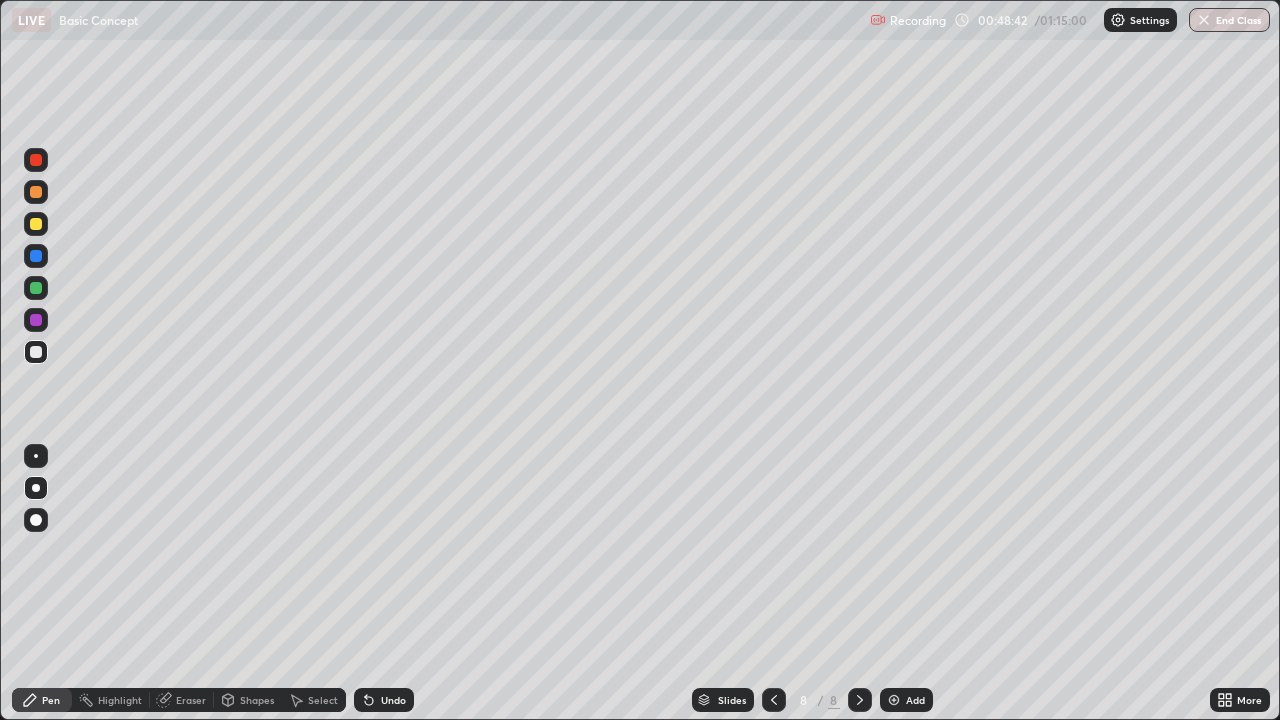 click on "Eraser" at bounding box center (191, 700) 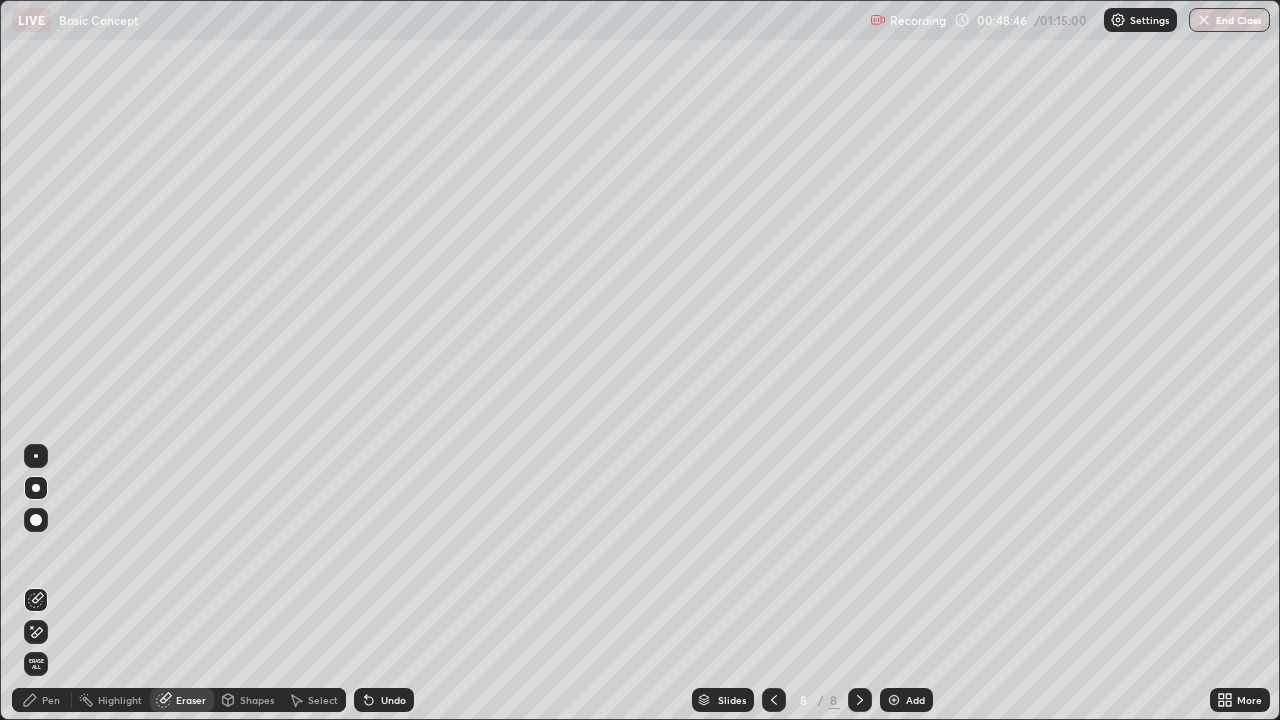 click on "Shapes" at bounding box center (248, 700) 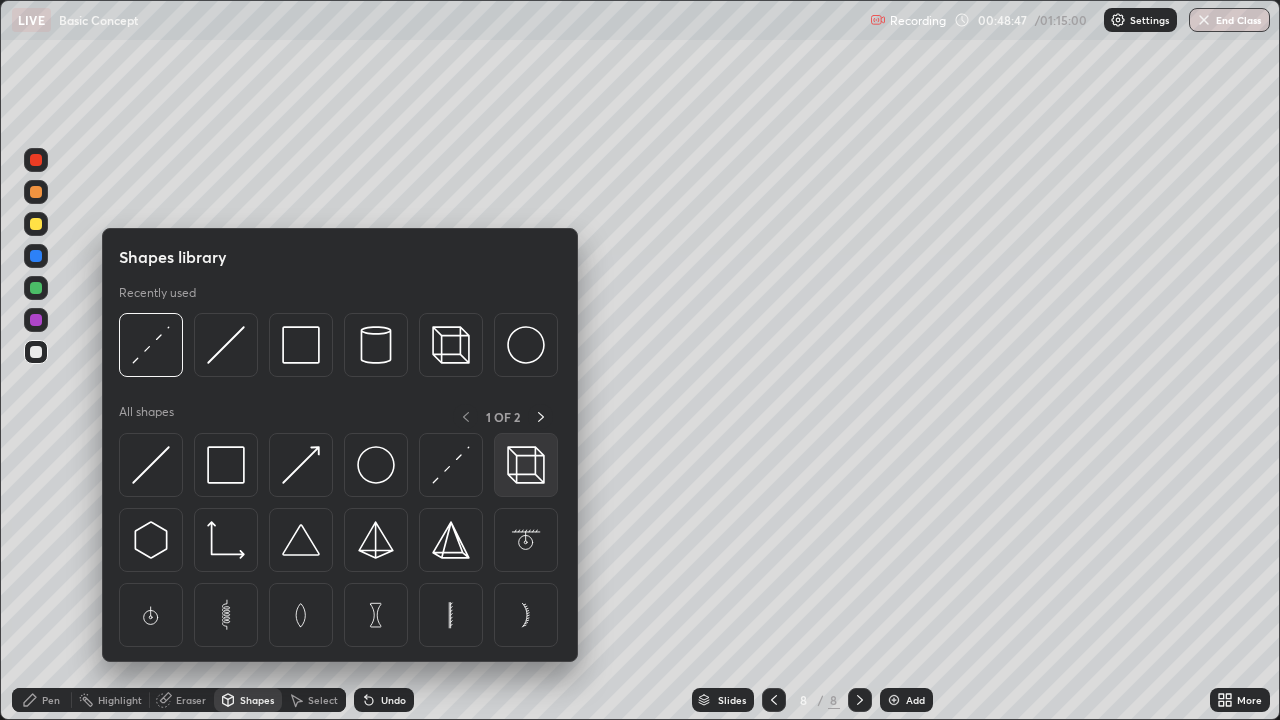 click at bounding box center (526, 465) 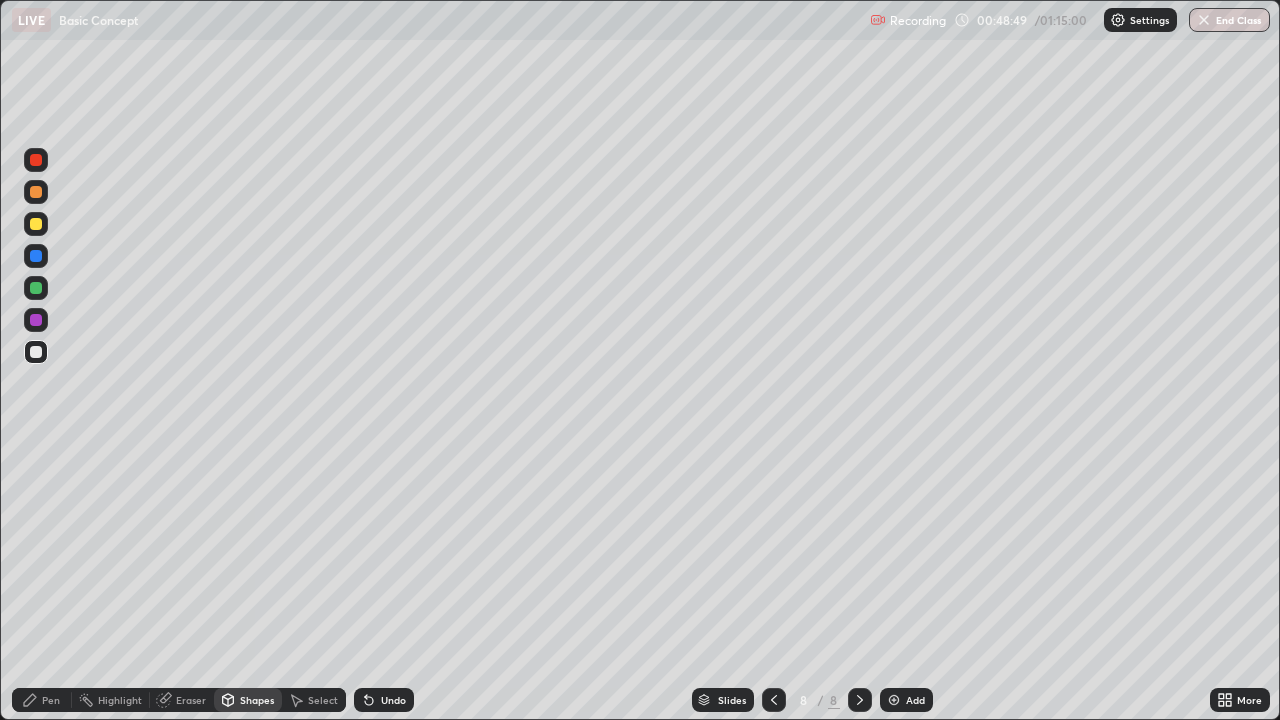click on "Shapes" at bounding box center (257, 700) 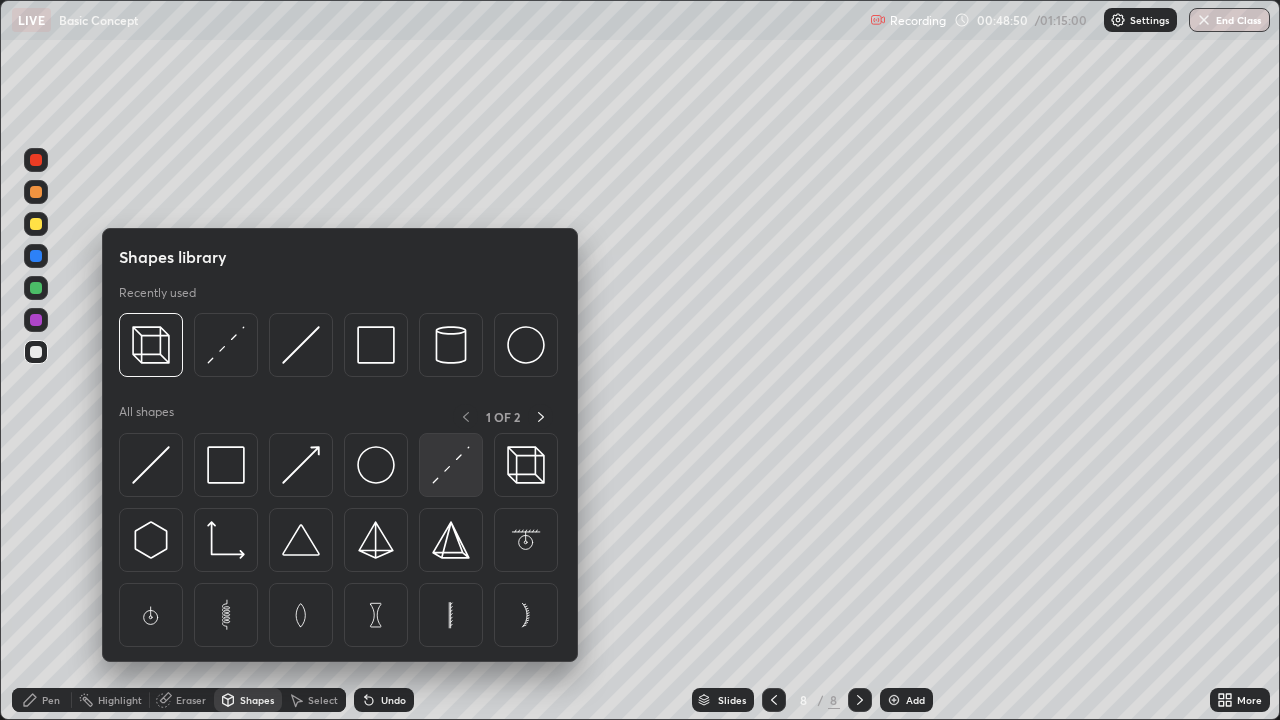 click at bounding box center [451, 465] 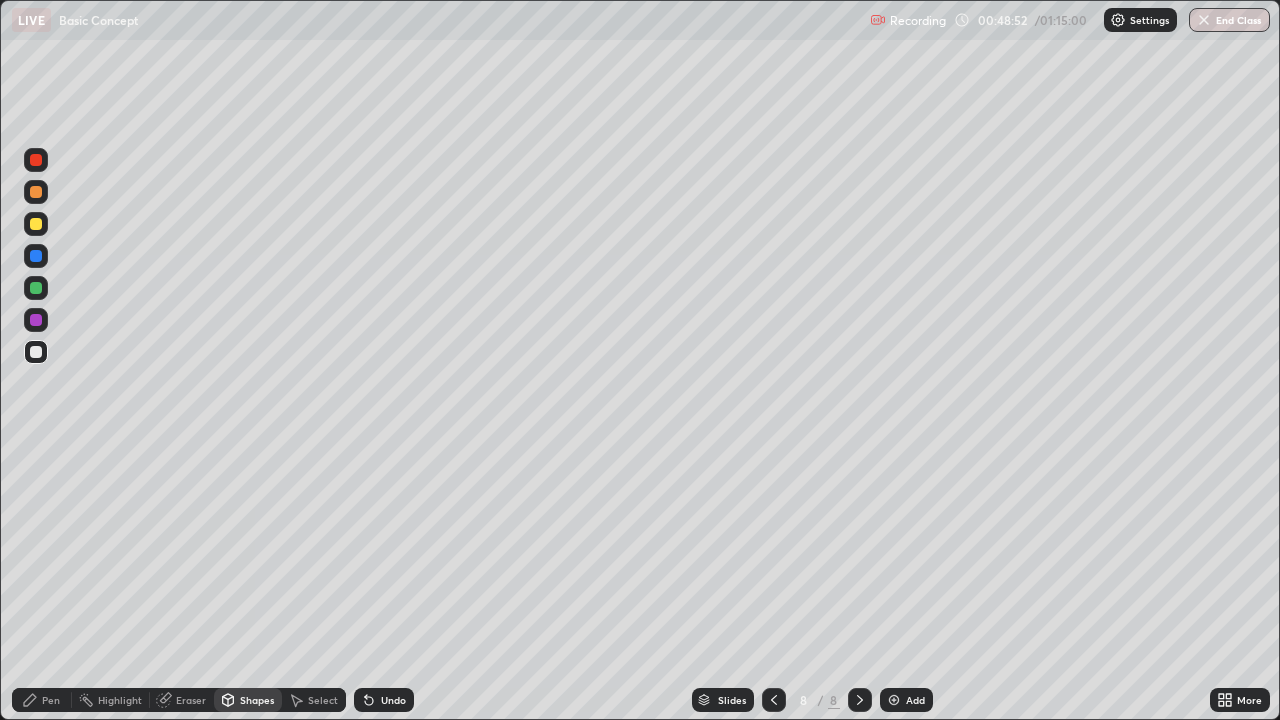 click on "Eraser" at bounding box center [191, 700] 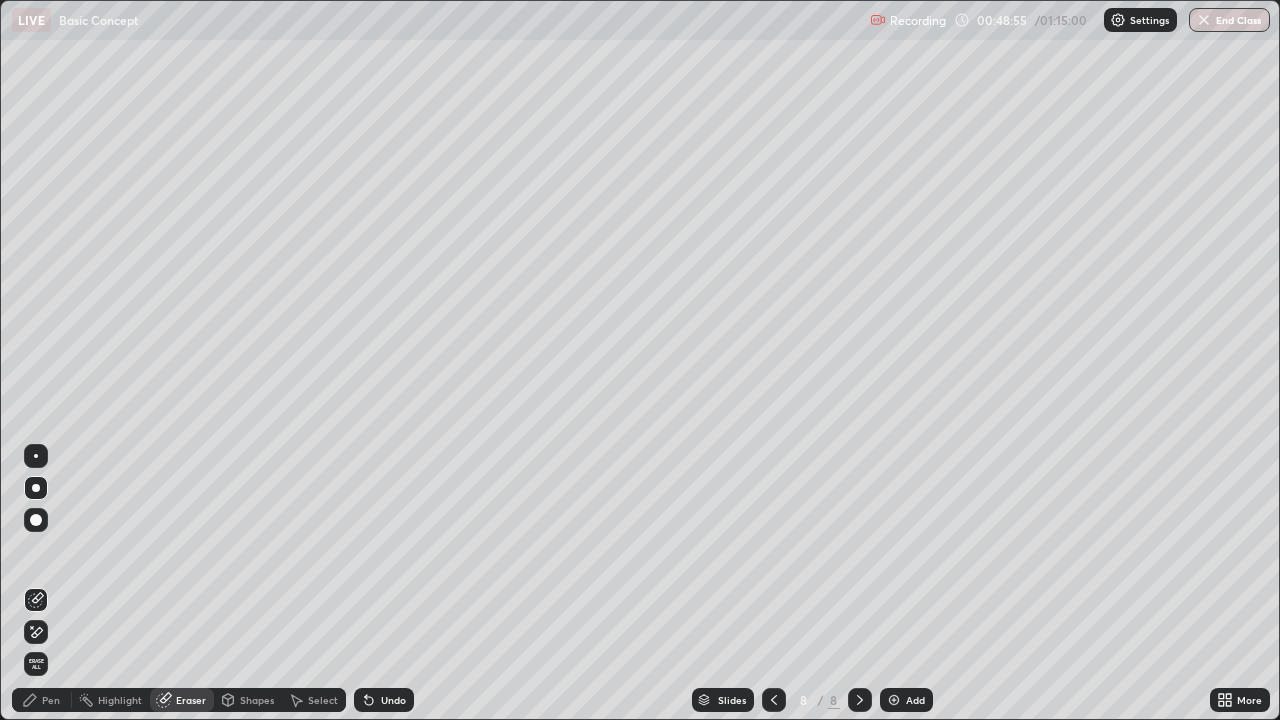 click on "Pen" at bounding box center (51, 700) 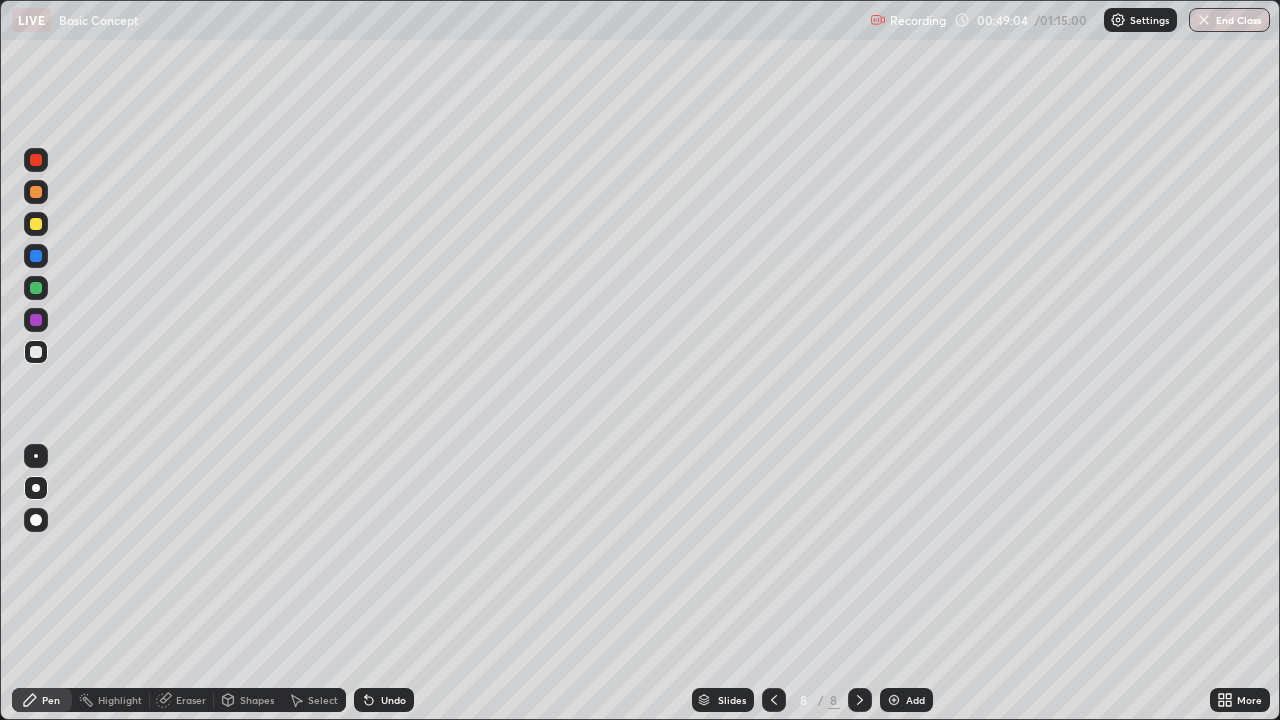 click on "Eraser" at bounding box center (191, 700) 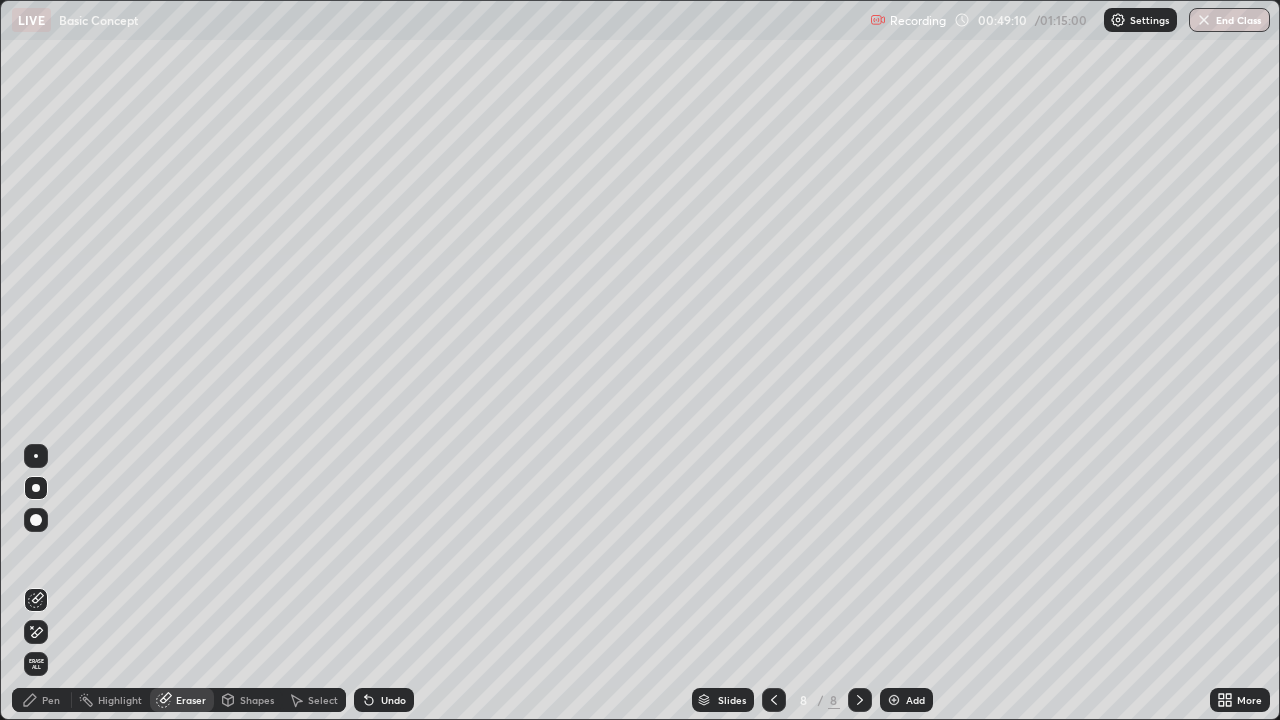 click on "Pen" at bounding box center [51, 700] 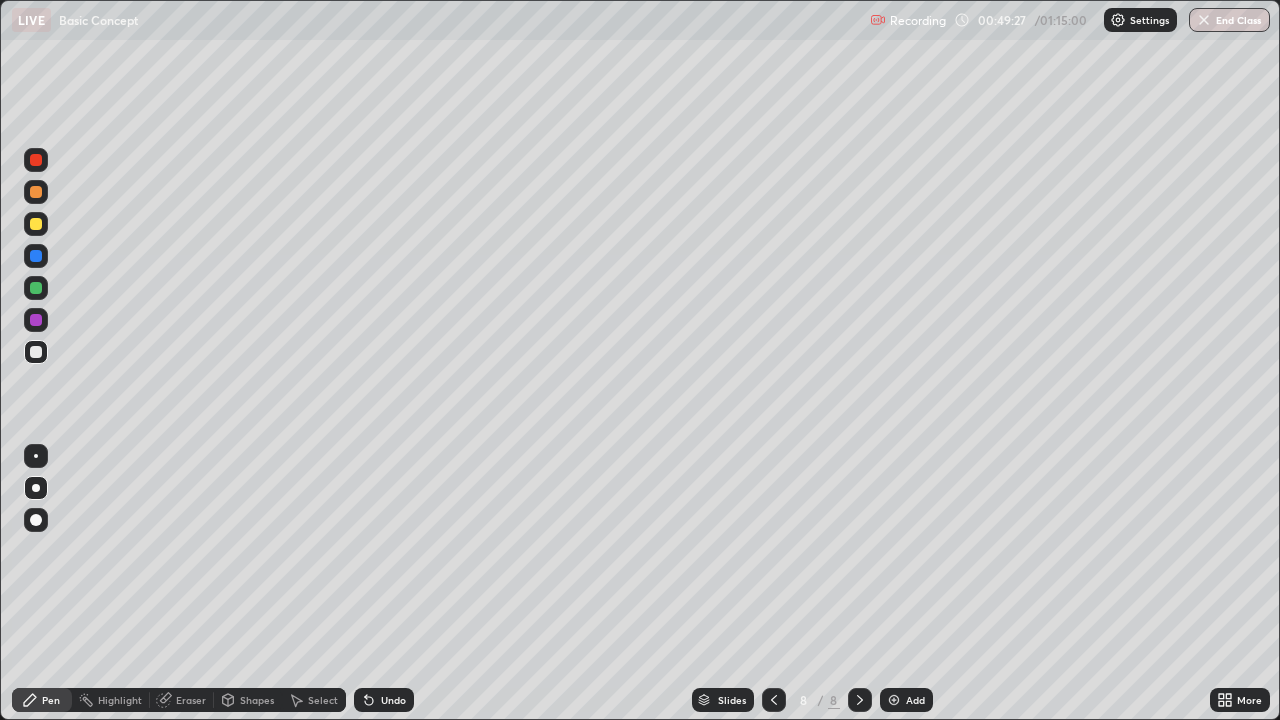 click on "Shapes" at bounding box center (257, 700) 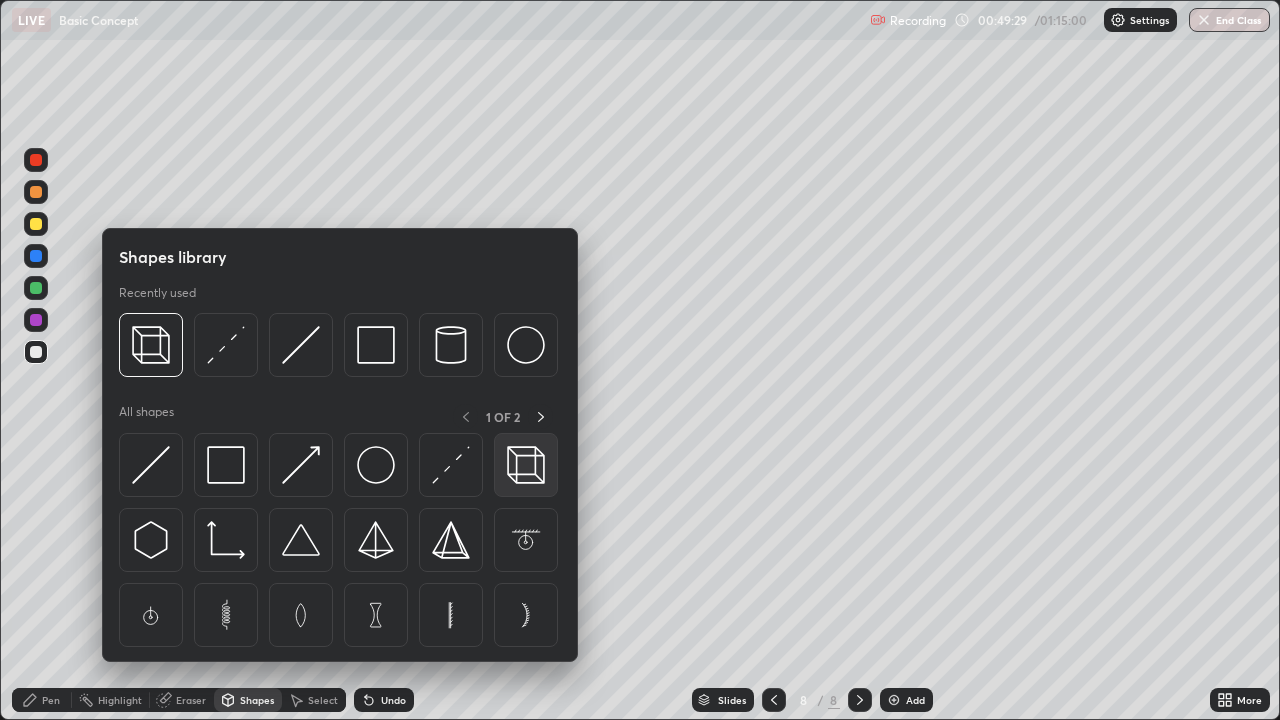 click at bounding box center [526, 465] 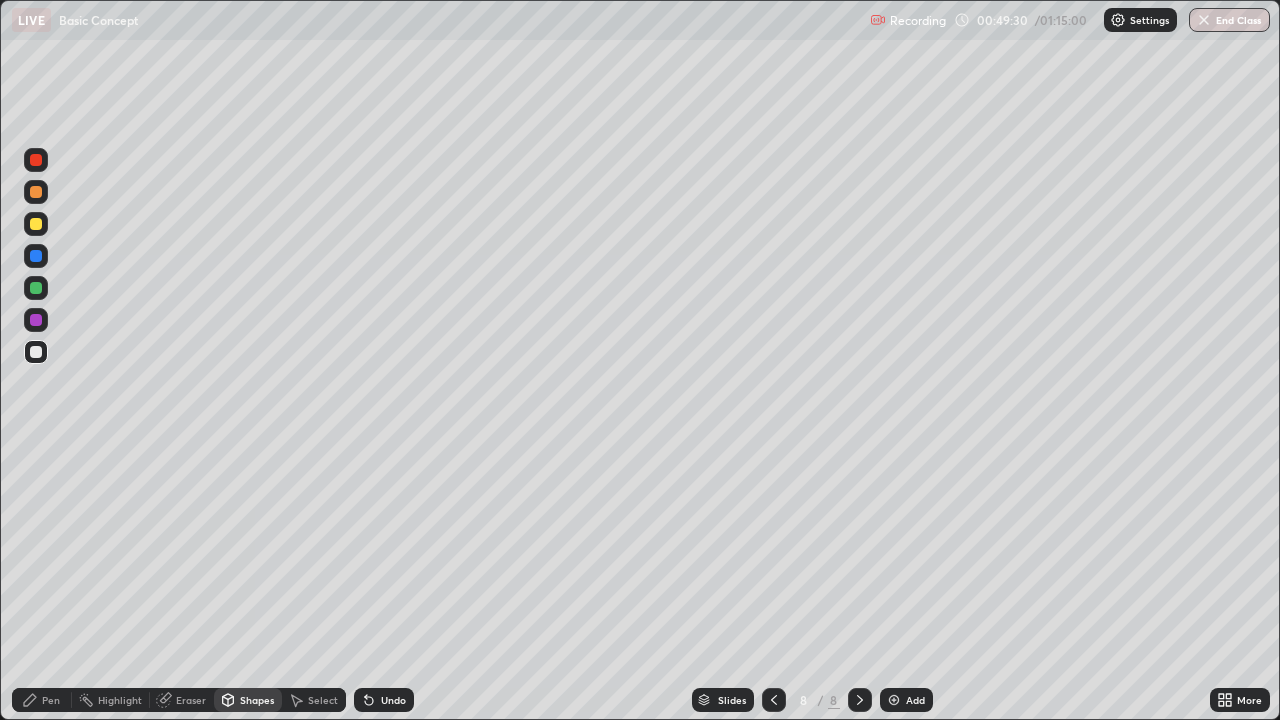 click at bounding box center [36, 224] 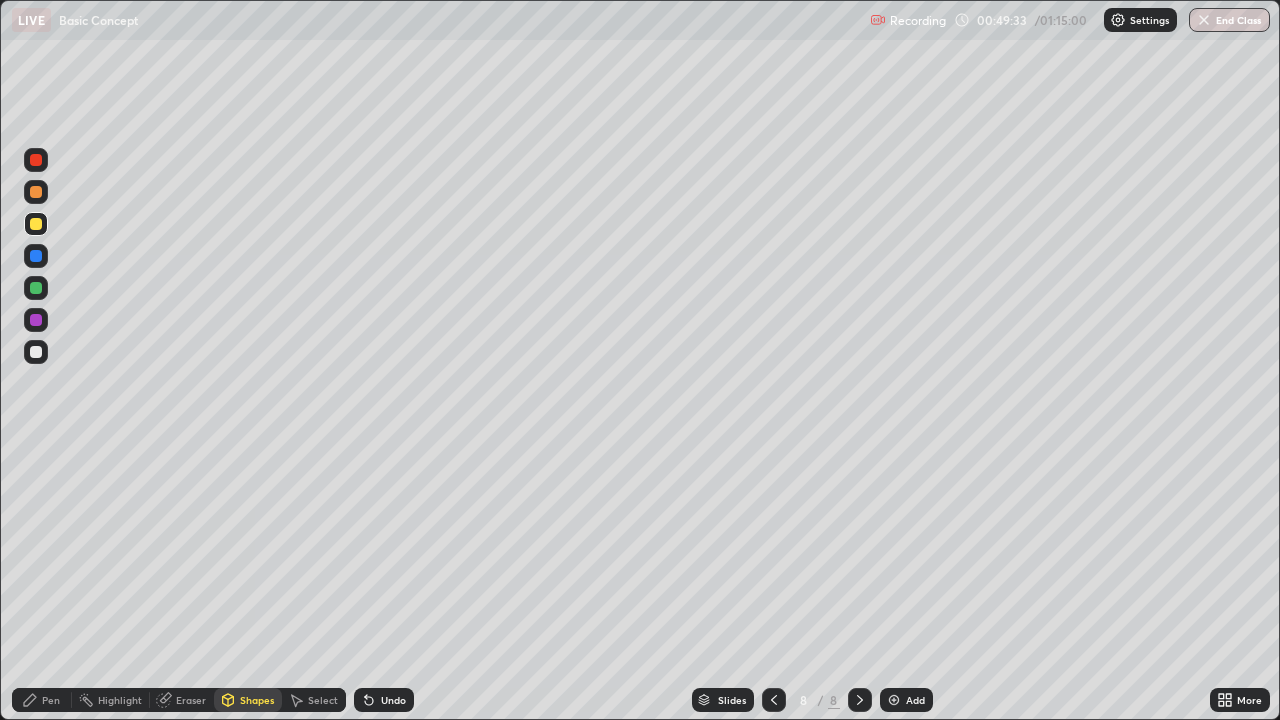 click on "Shapes" at bounding box center [257, 700] 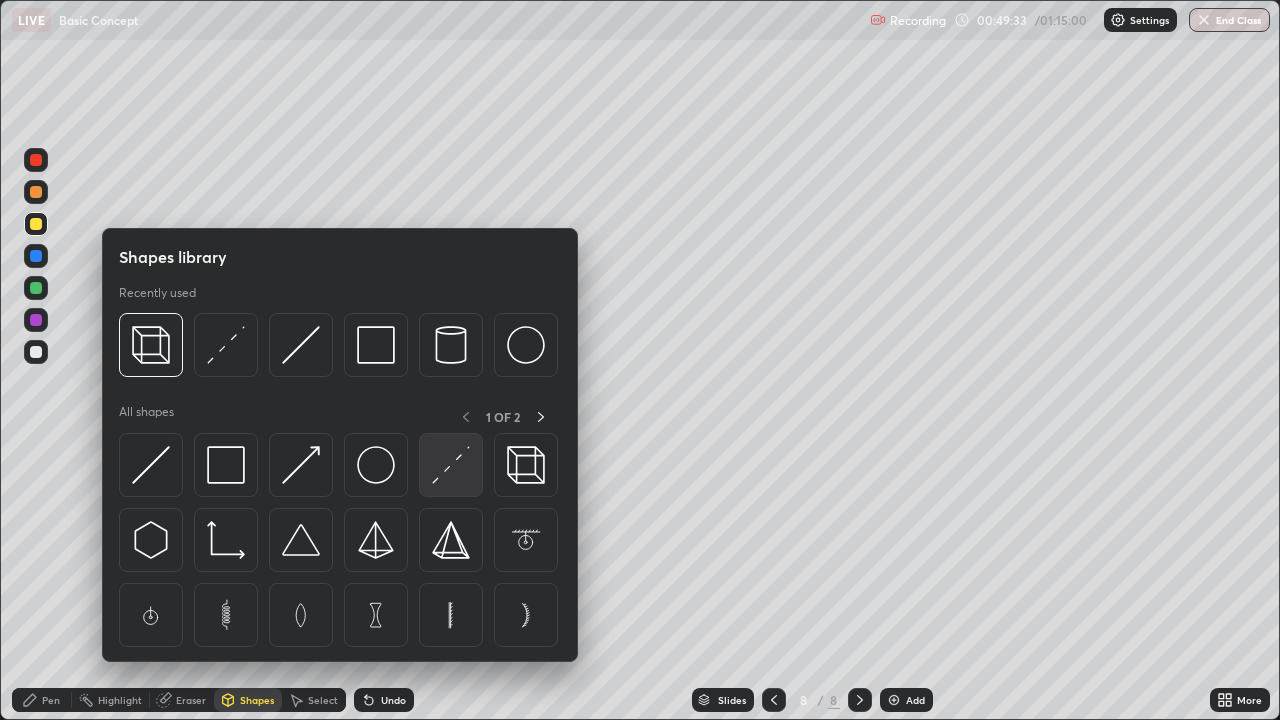 click at bounding box center [451, 465] 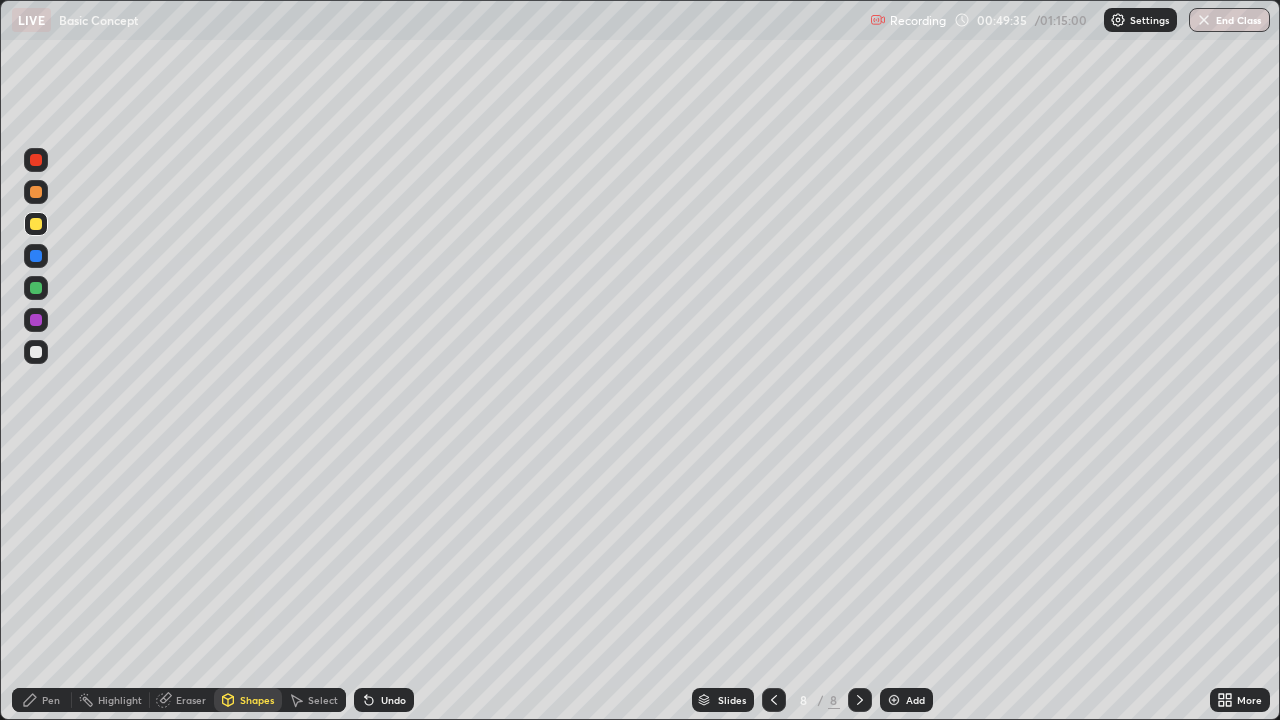 click on "Pen" at bounding box center (51, 700) 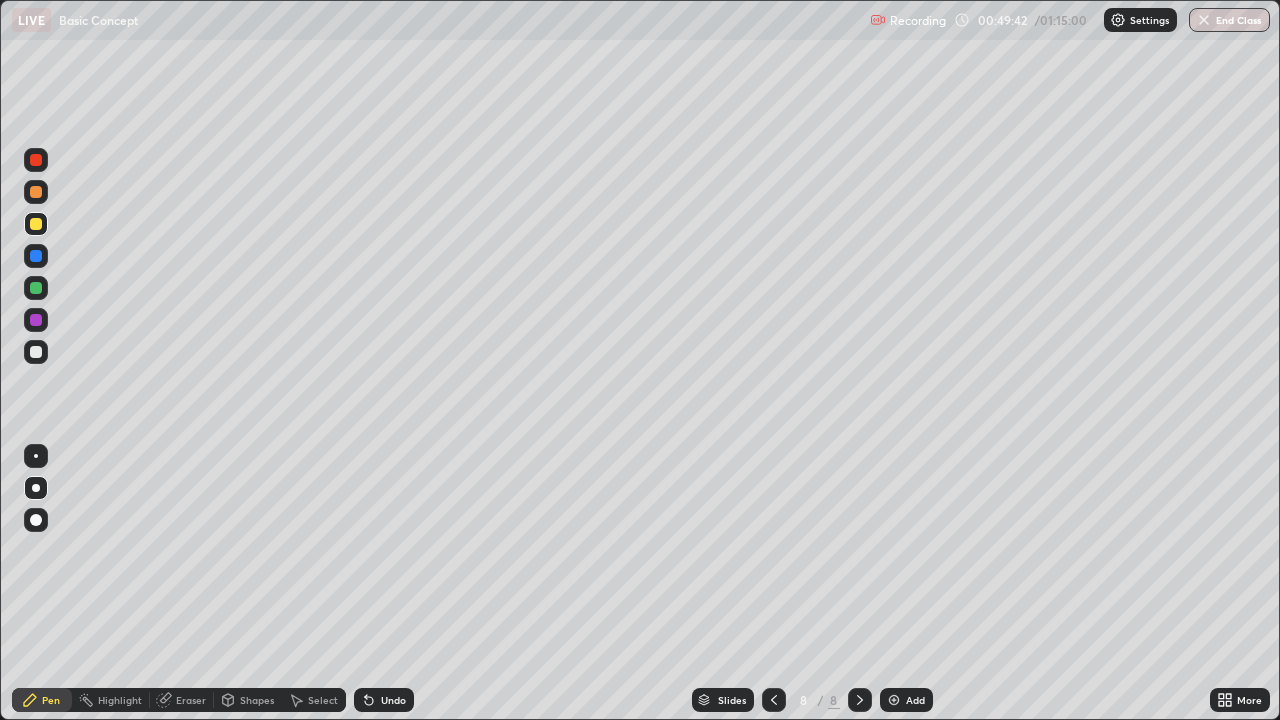 click on "Eraser" at bounding box center [191, 700] 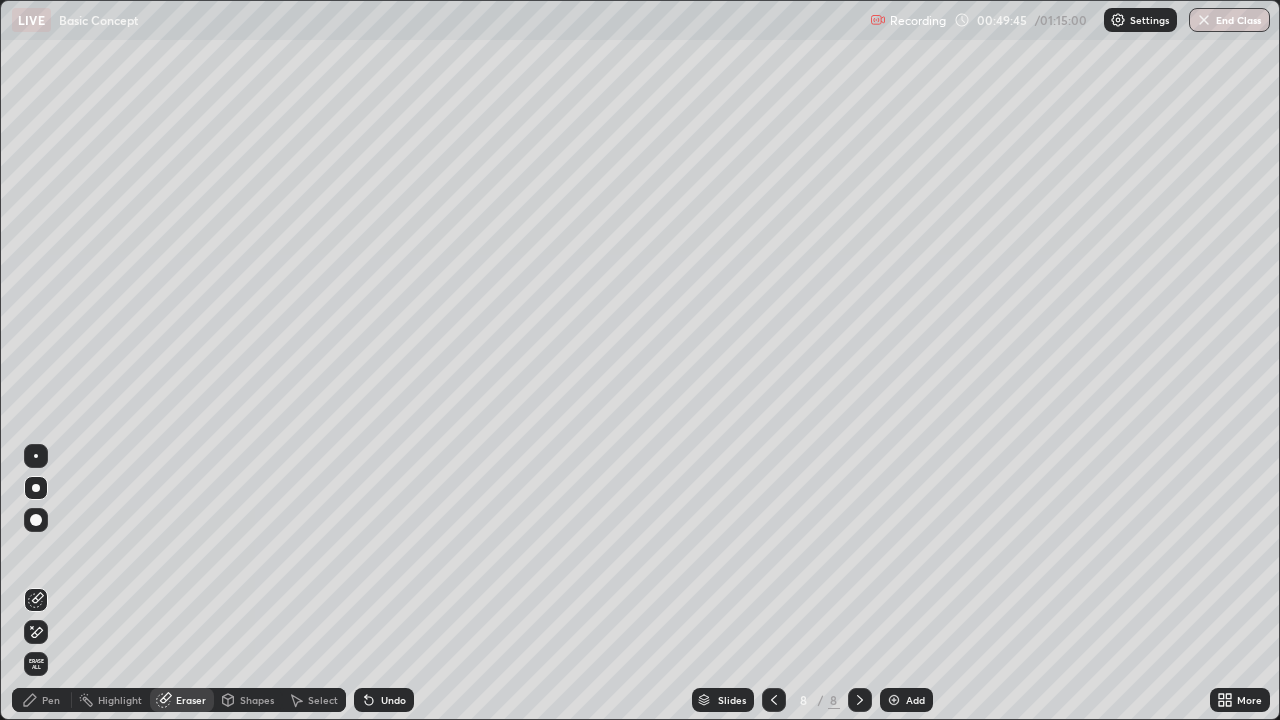 click on "Pen" at bounding box center [51, 700] 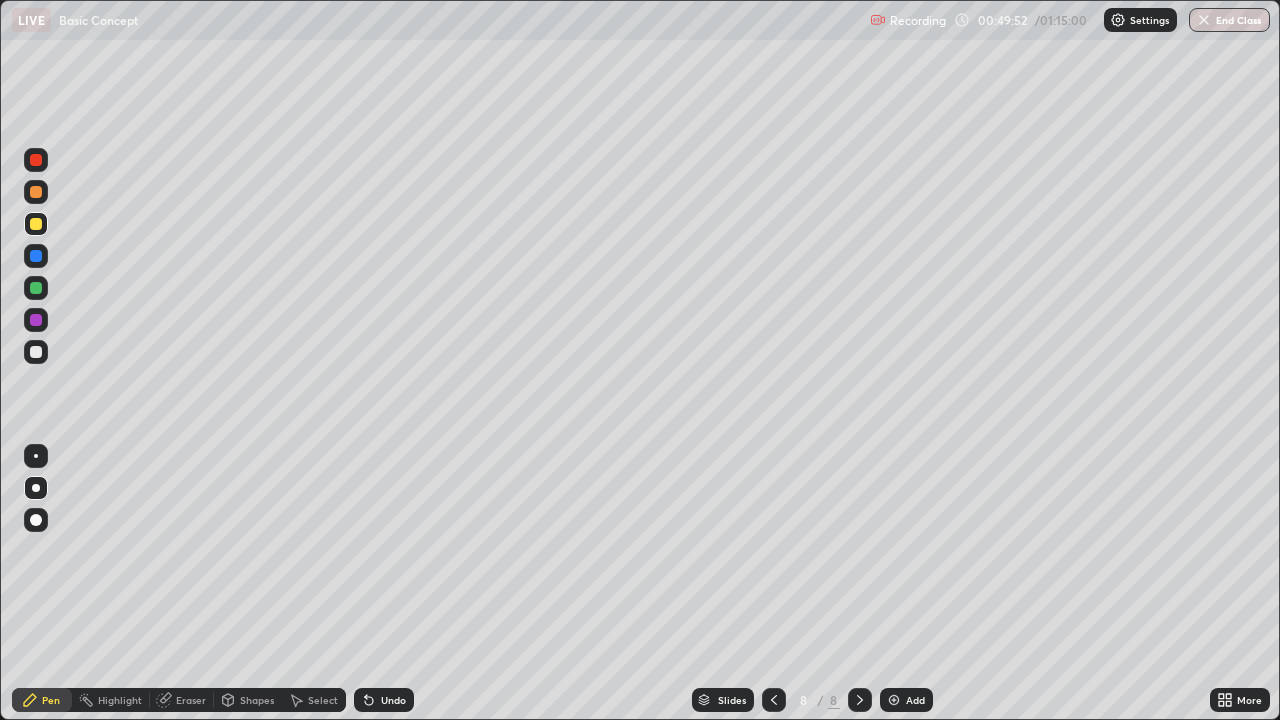 click on "Eraser" at bounding box center (191, 700) 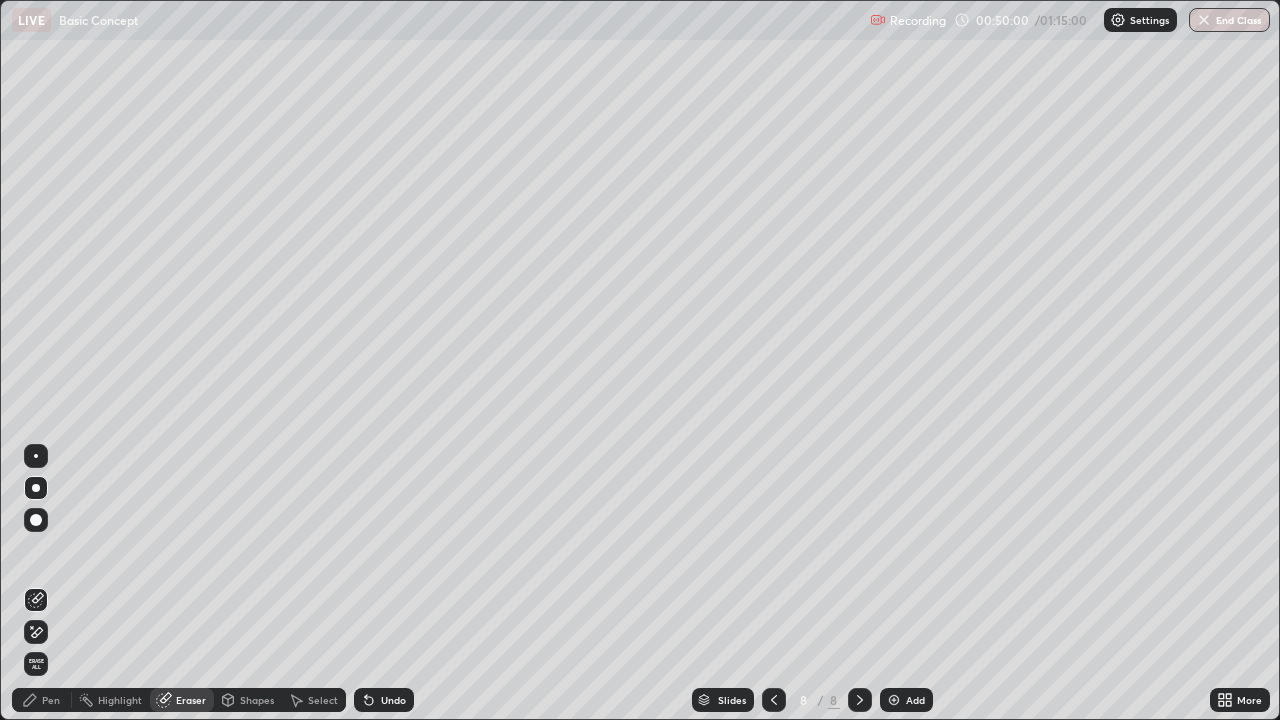 click on "Pen" at bounding box center [51, 700] 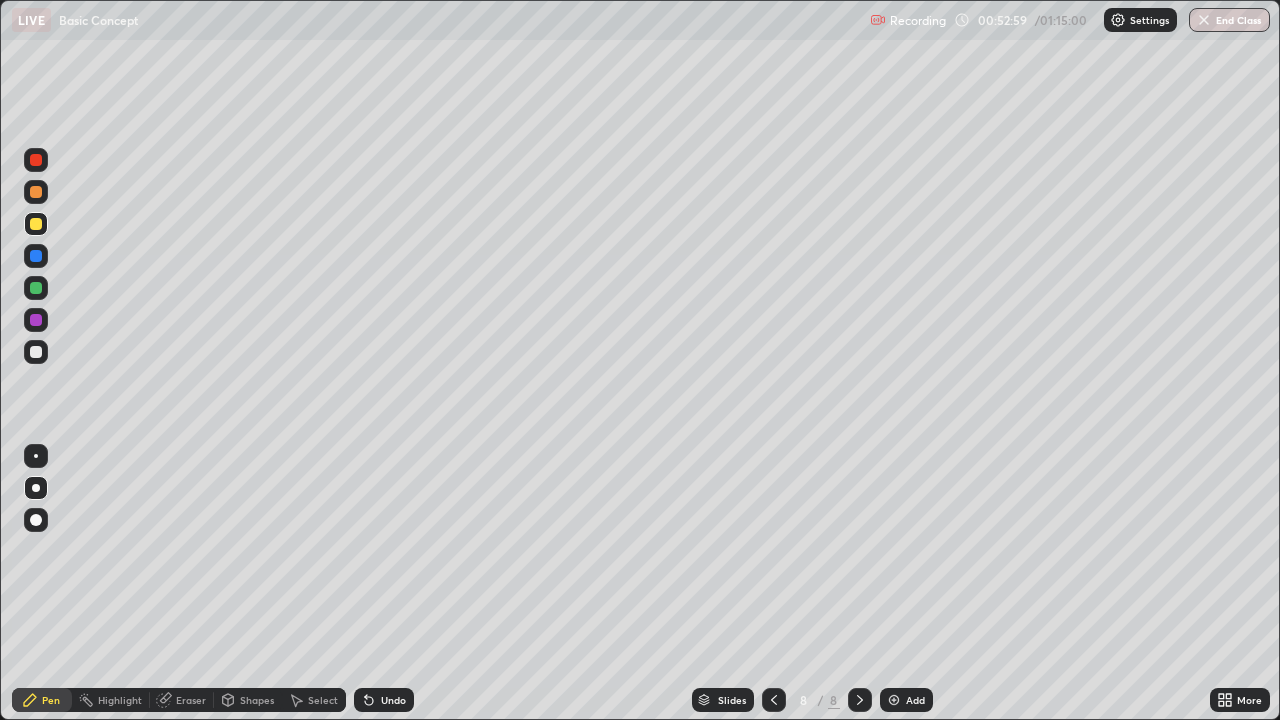 click on "Add" at bounding box center [906, 700] 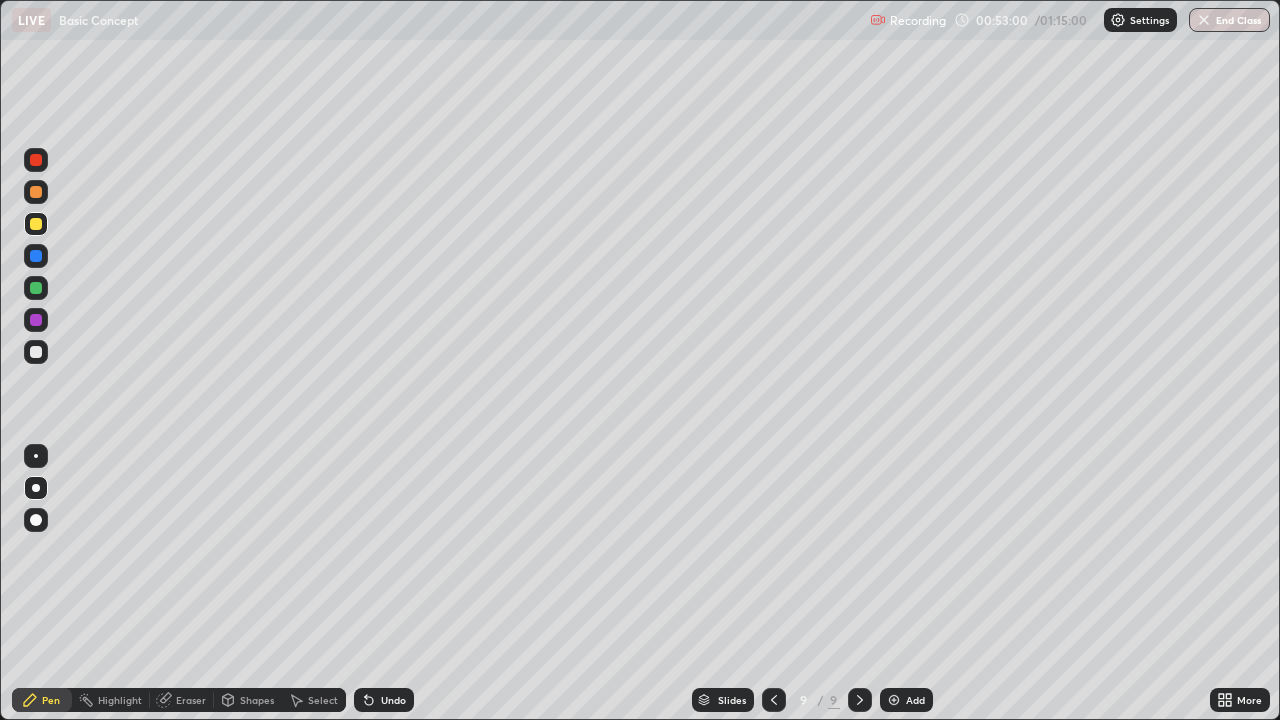 click on "Shapes" at bounding box center [248, 700] 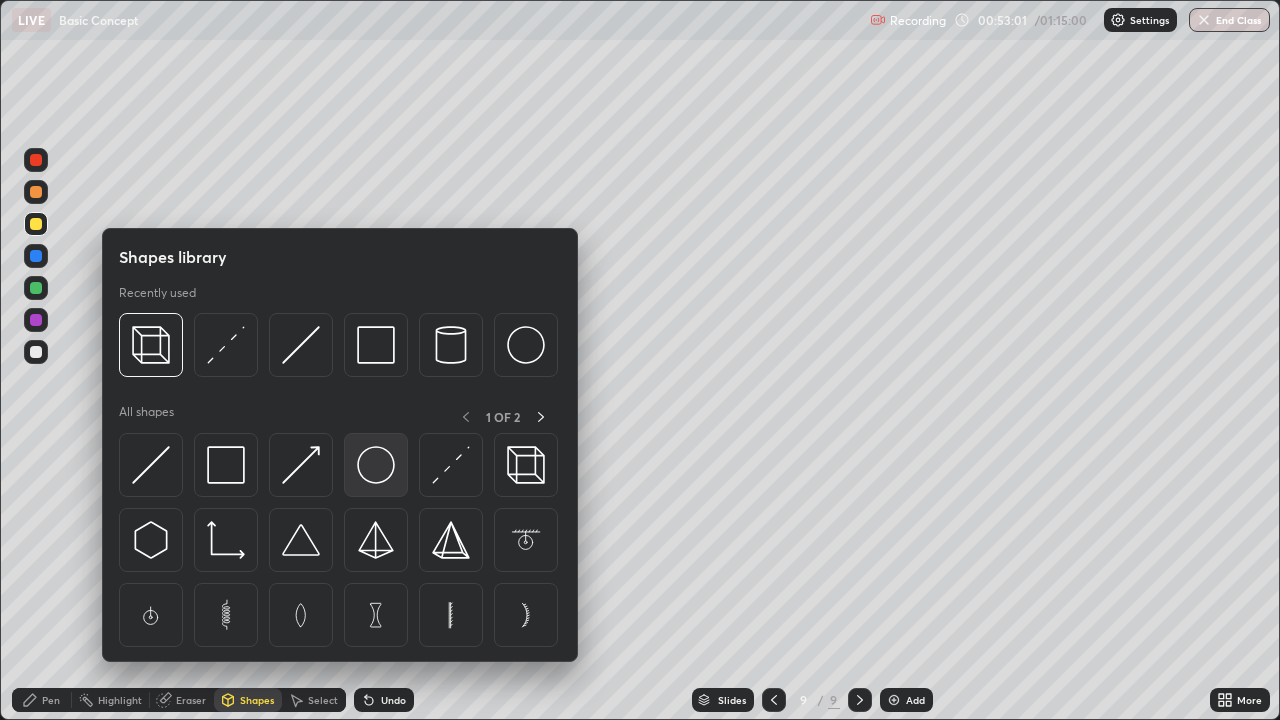 click at bounding box center (376, 465) 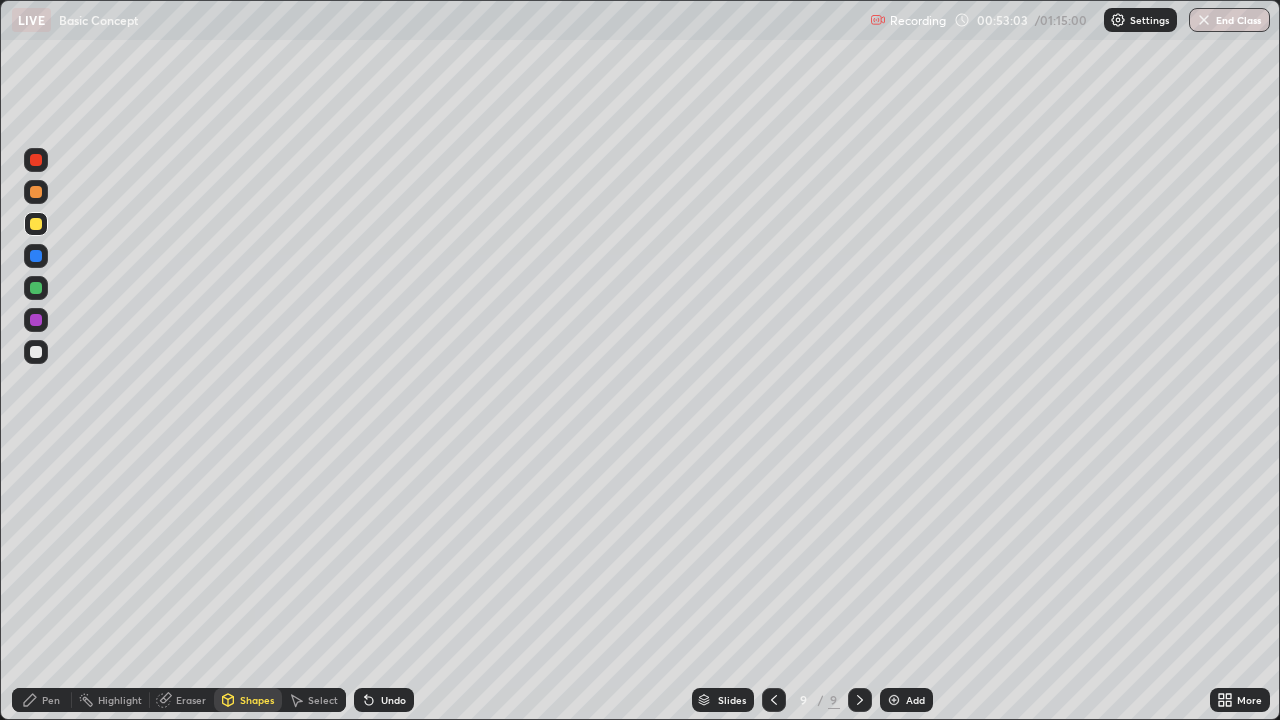click on "Shapes" at bounding box center [248, 700] 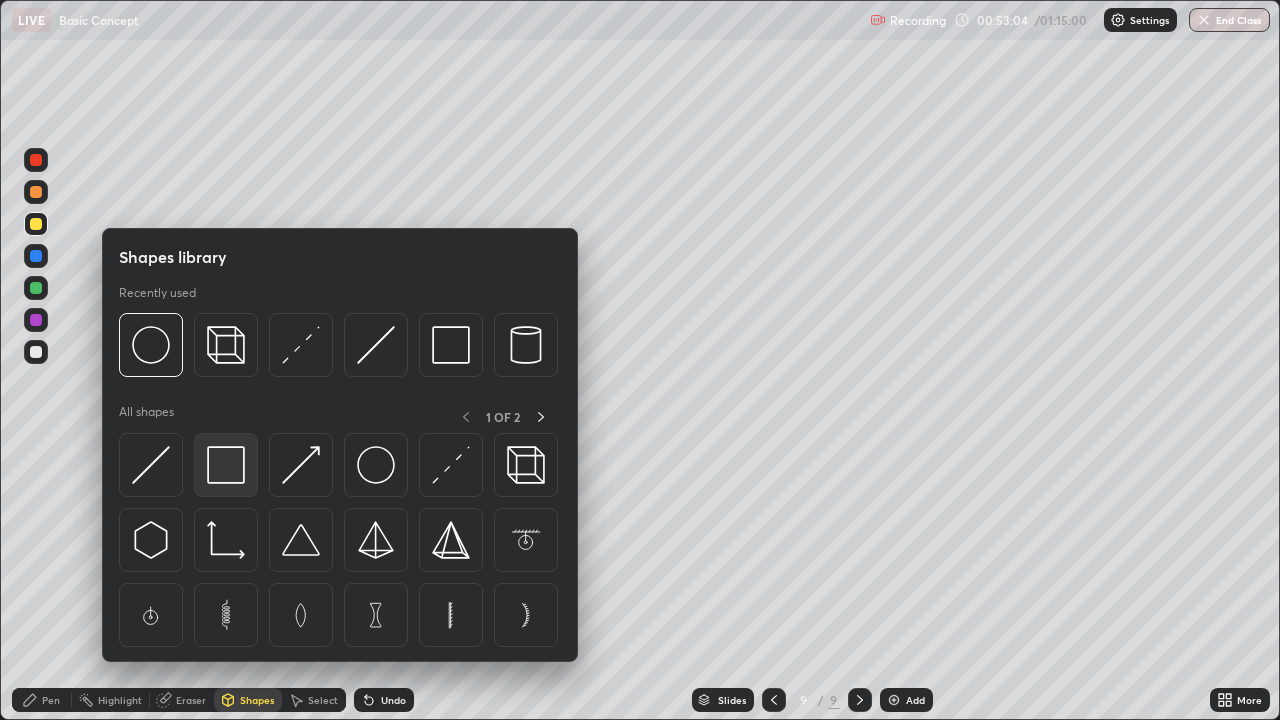 click at bounding box center (226, 465) 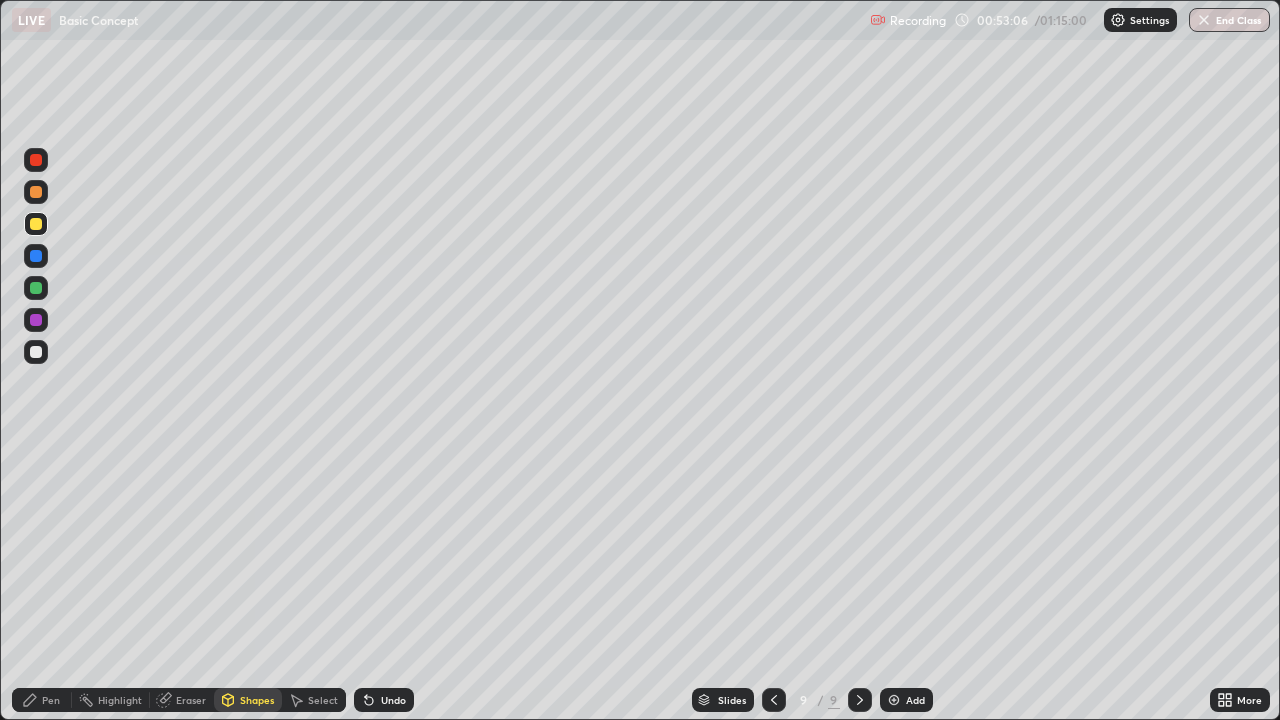 click on "Undo" at bounding box center [393, 700] 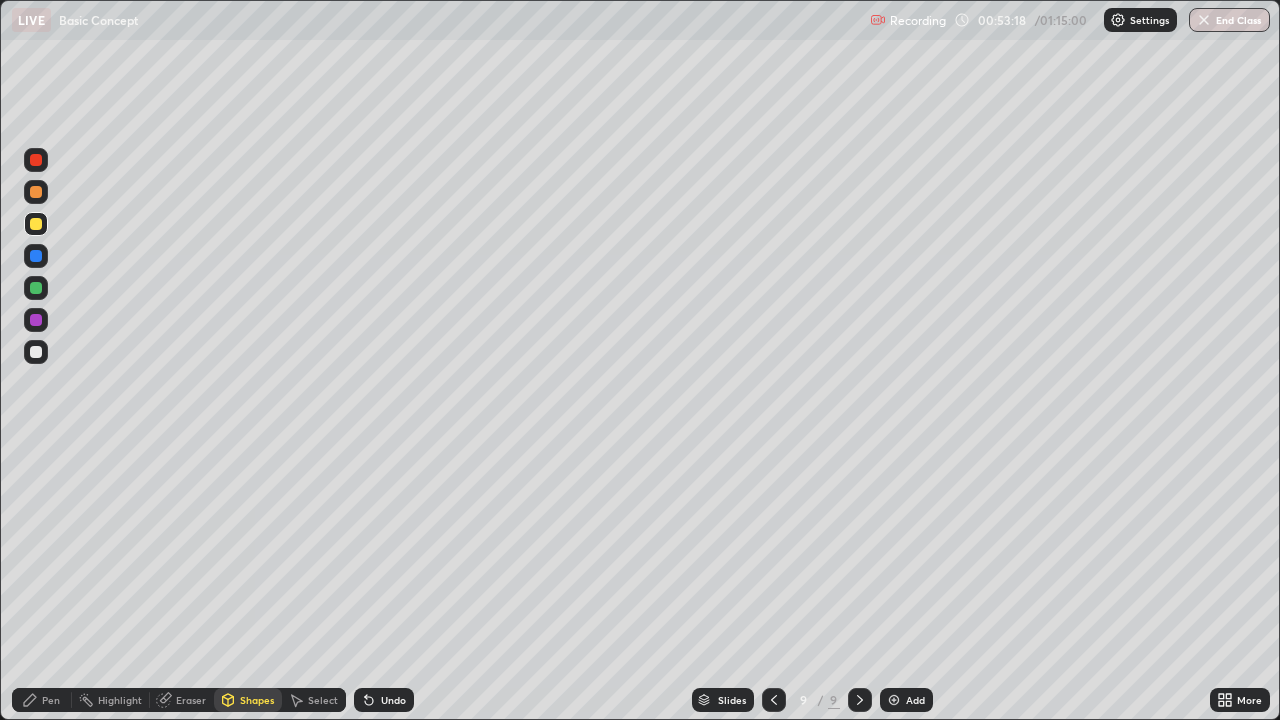 click on "Shapes" at bounding box center (257, 700) 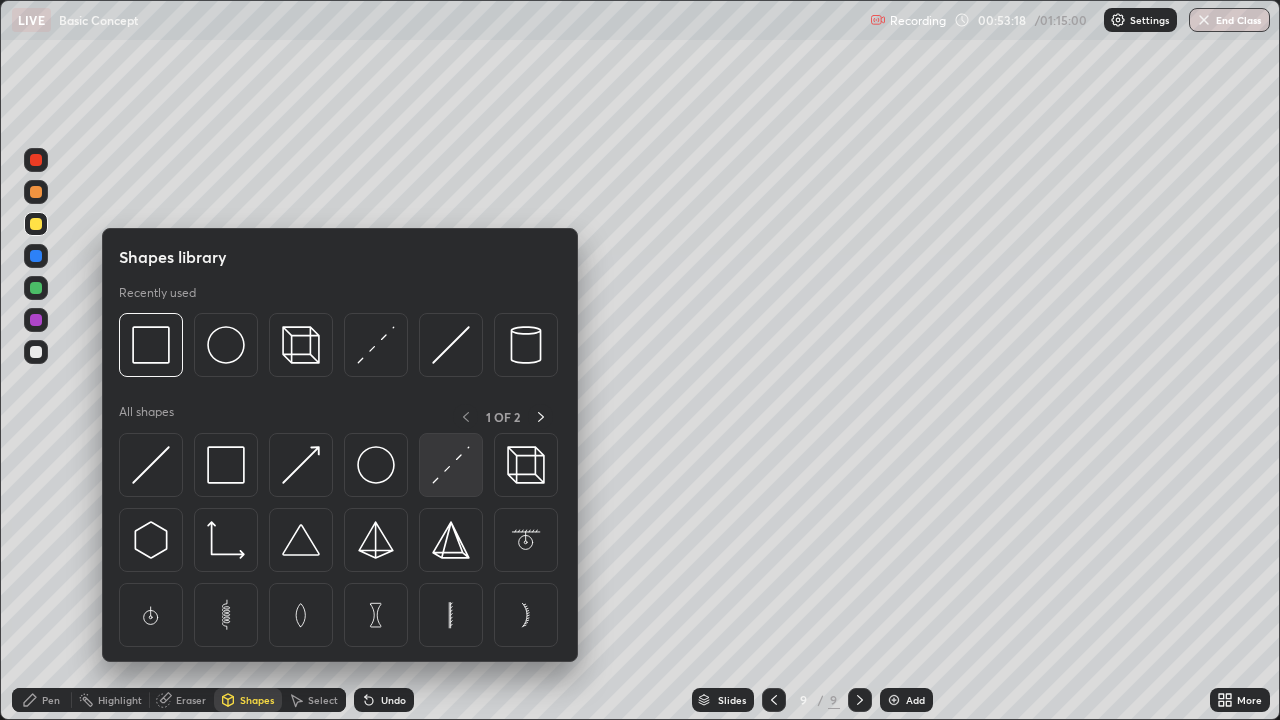 click at bounding box center (451, 465) 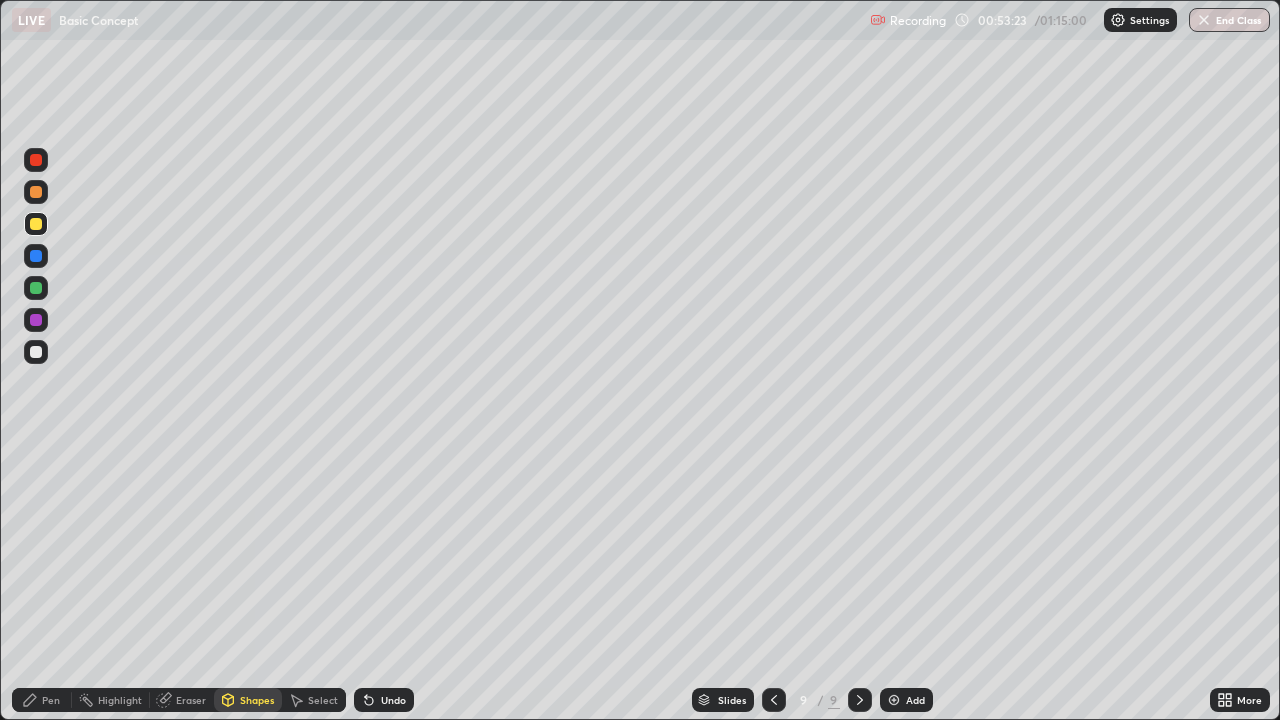 click on "Shapes" at bounding box center [257, 700] 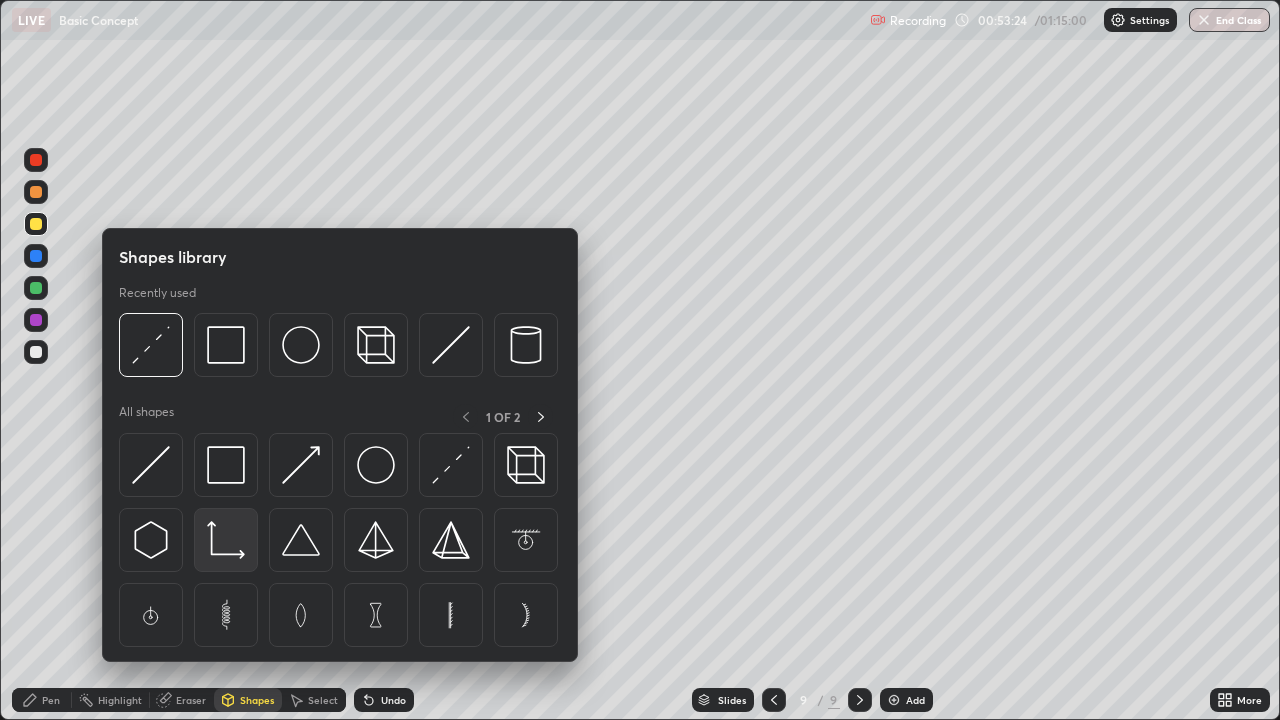 click at bounding box center [226, 540] 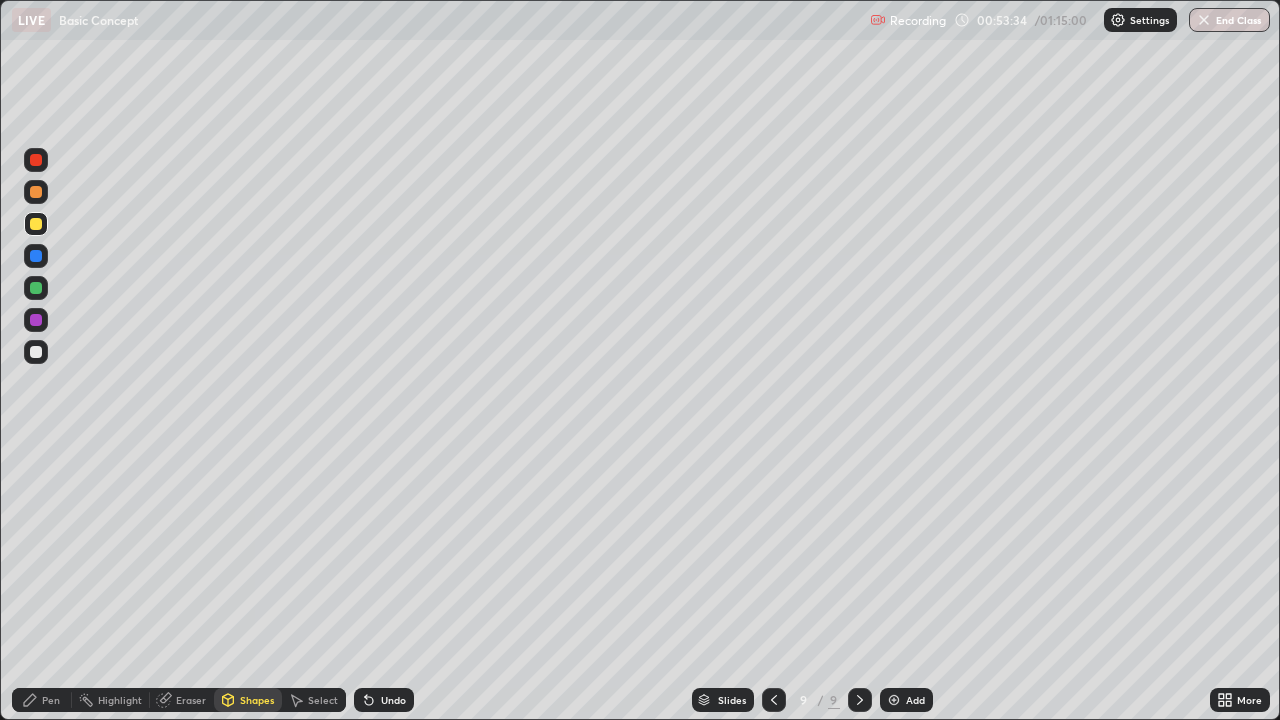 click on "Shapes" at bounding box center [257, 700] 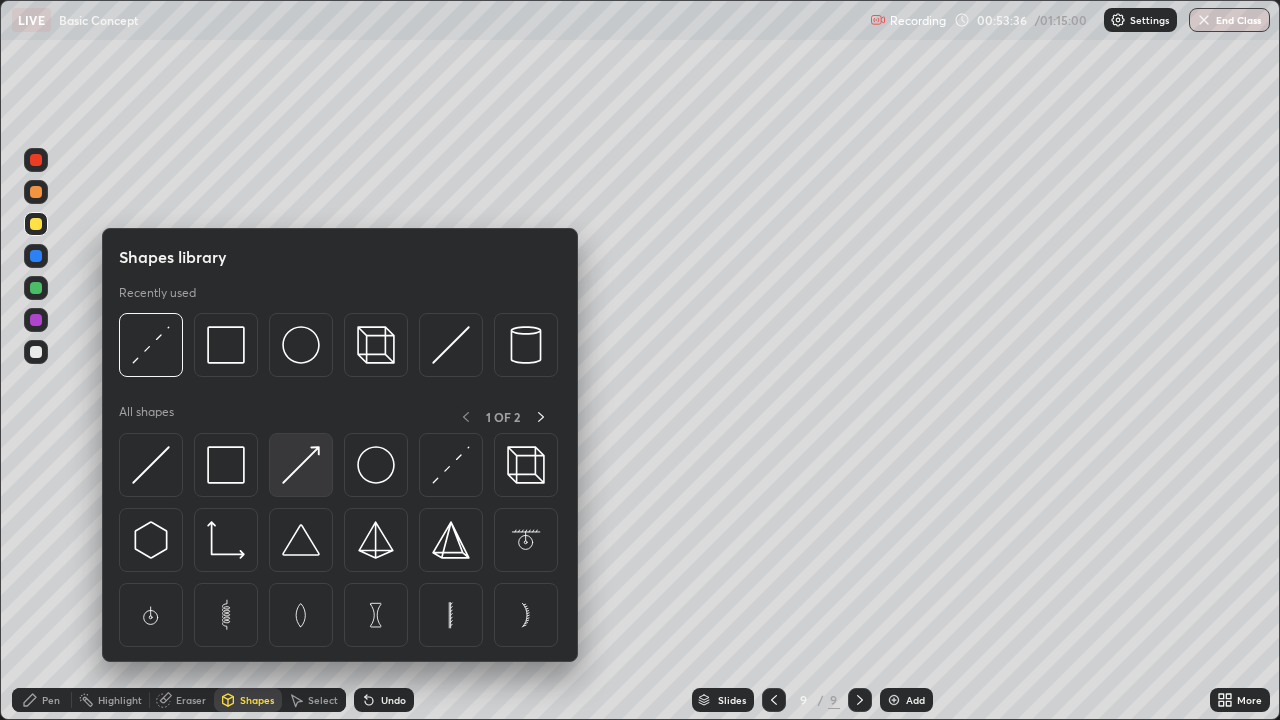 click at bounding box center (301, 465) 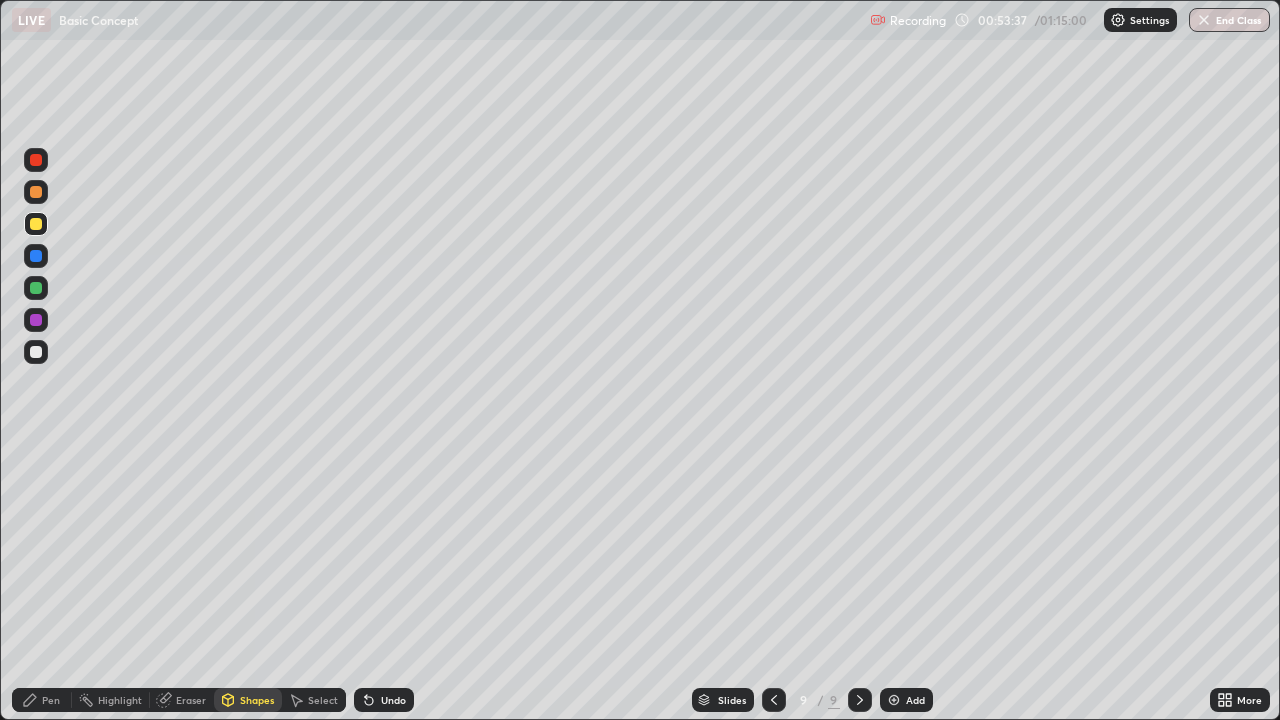 click at bounding box center [36, 160] 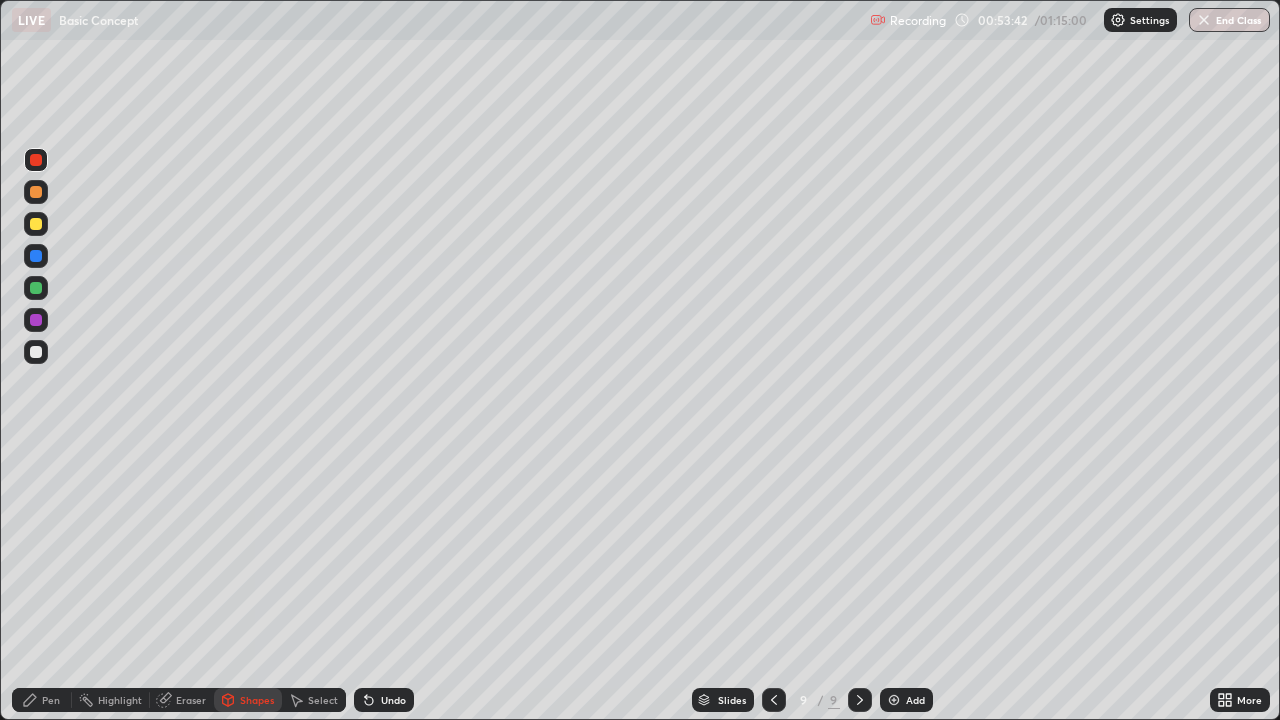 click on "Pen" at bounding box center [42, 700] 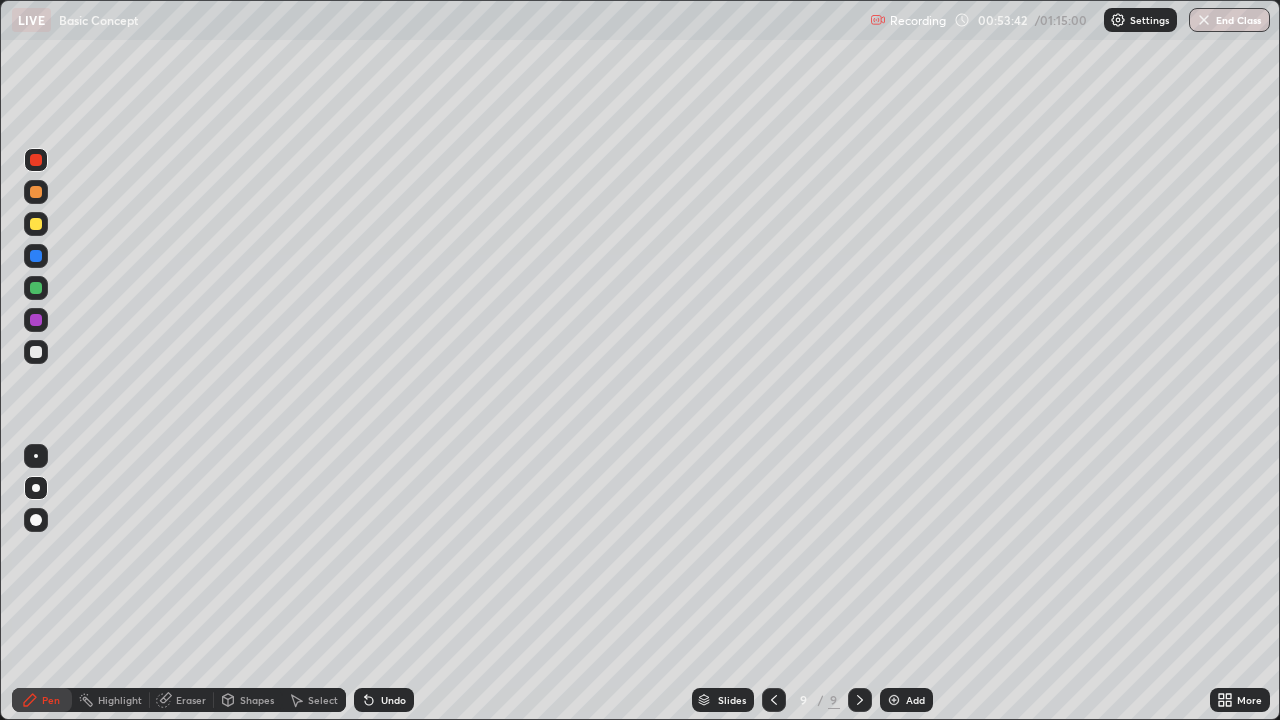 click at bounding box center (36, 352) 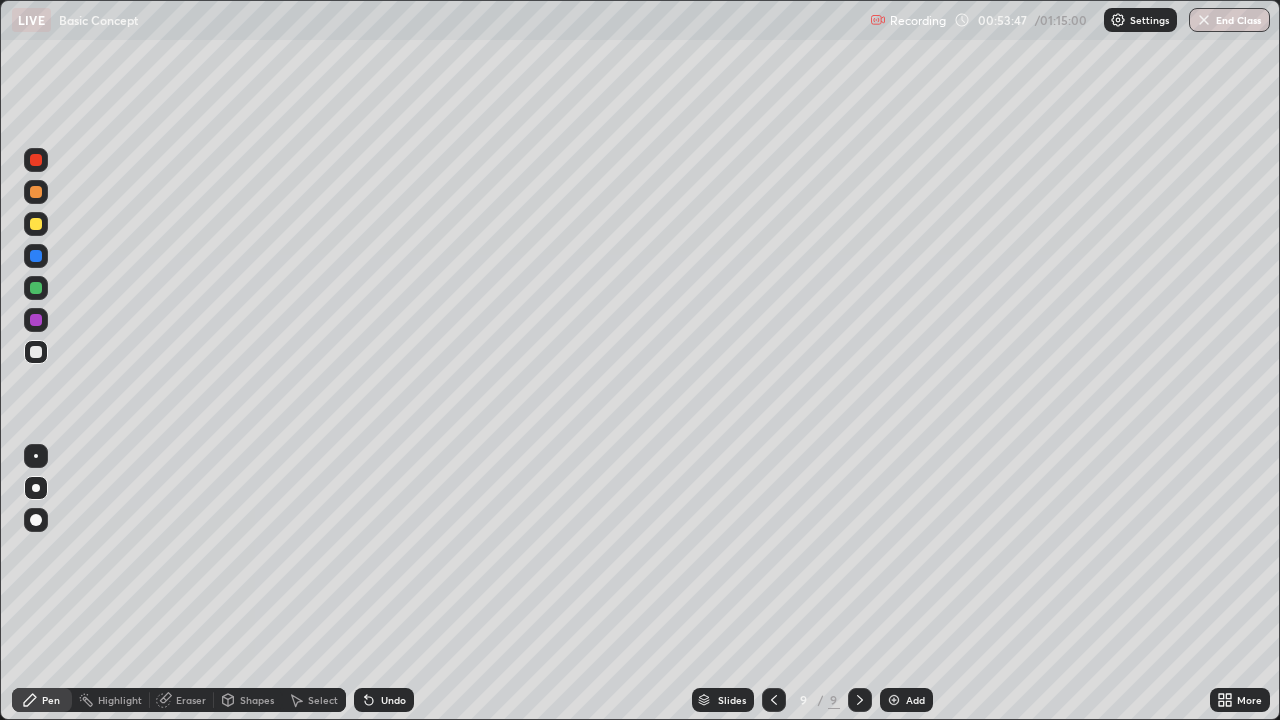 click on "Shapes" at bounding box center [257, 700] 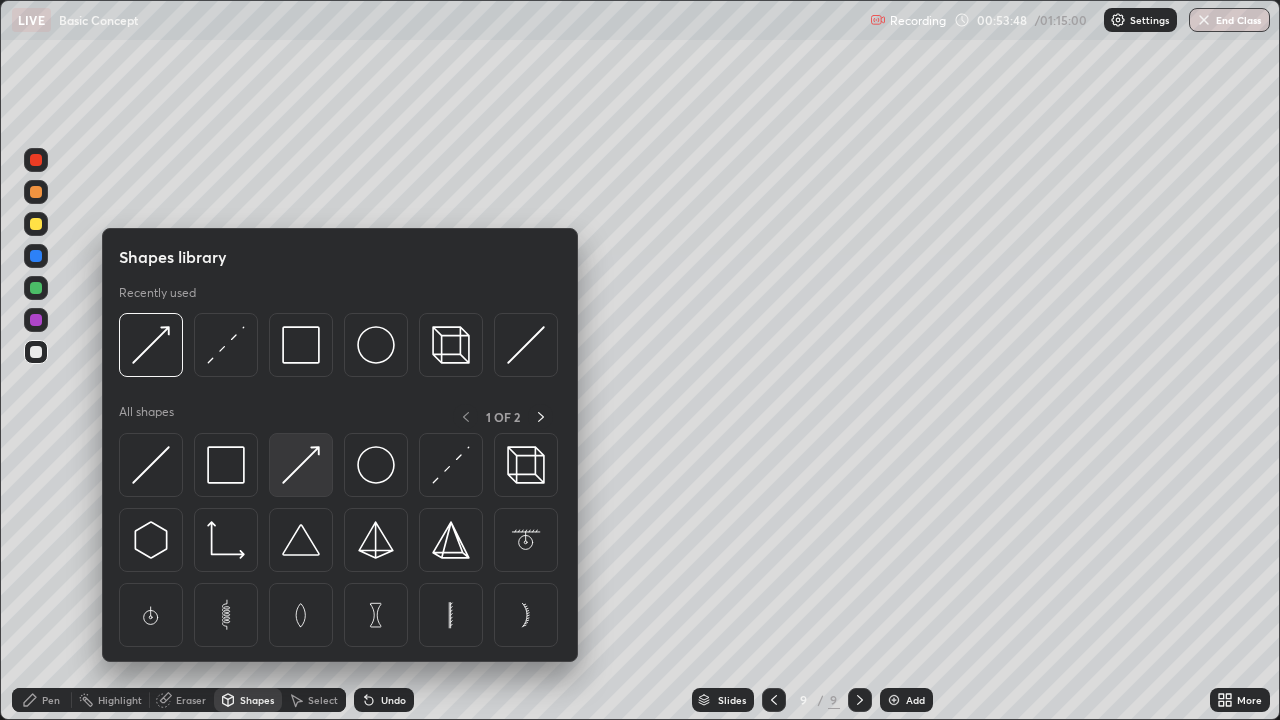 click at bounding box center (301, 465) 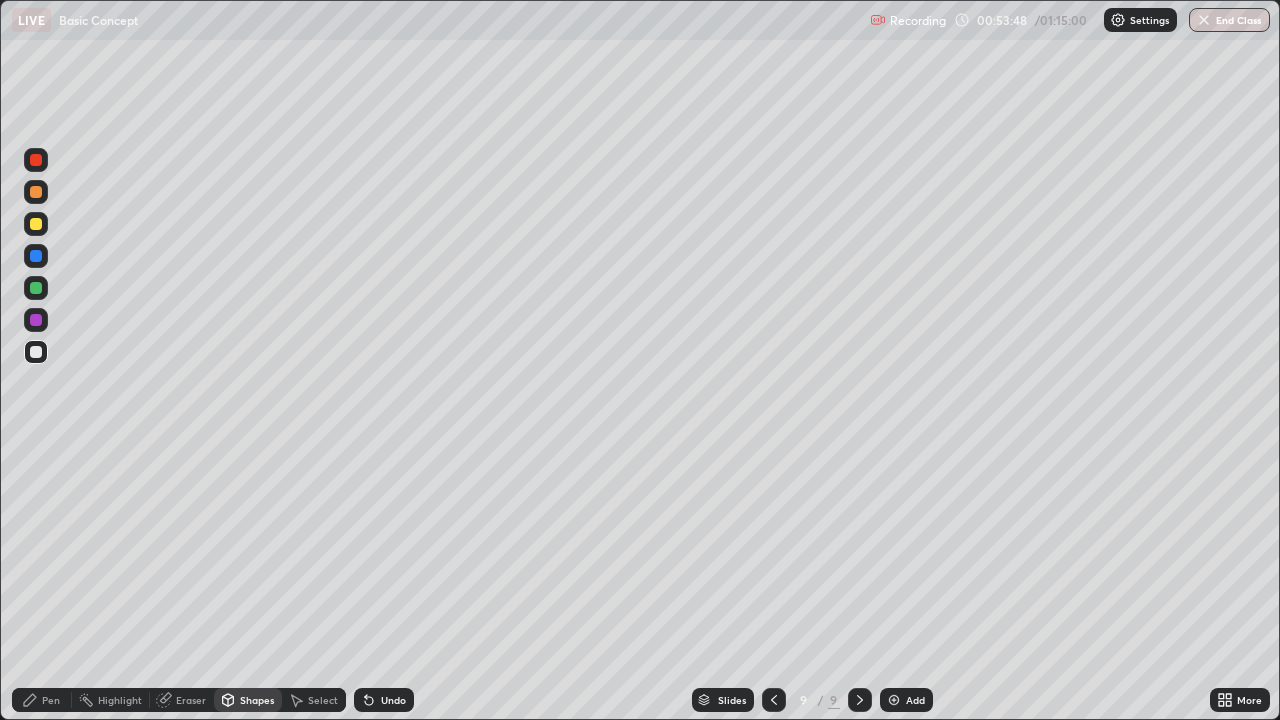 click at bounding box center (36, 288) 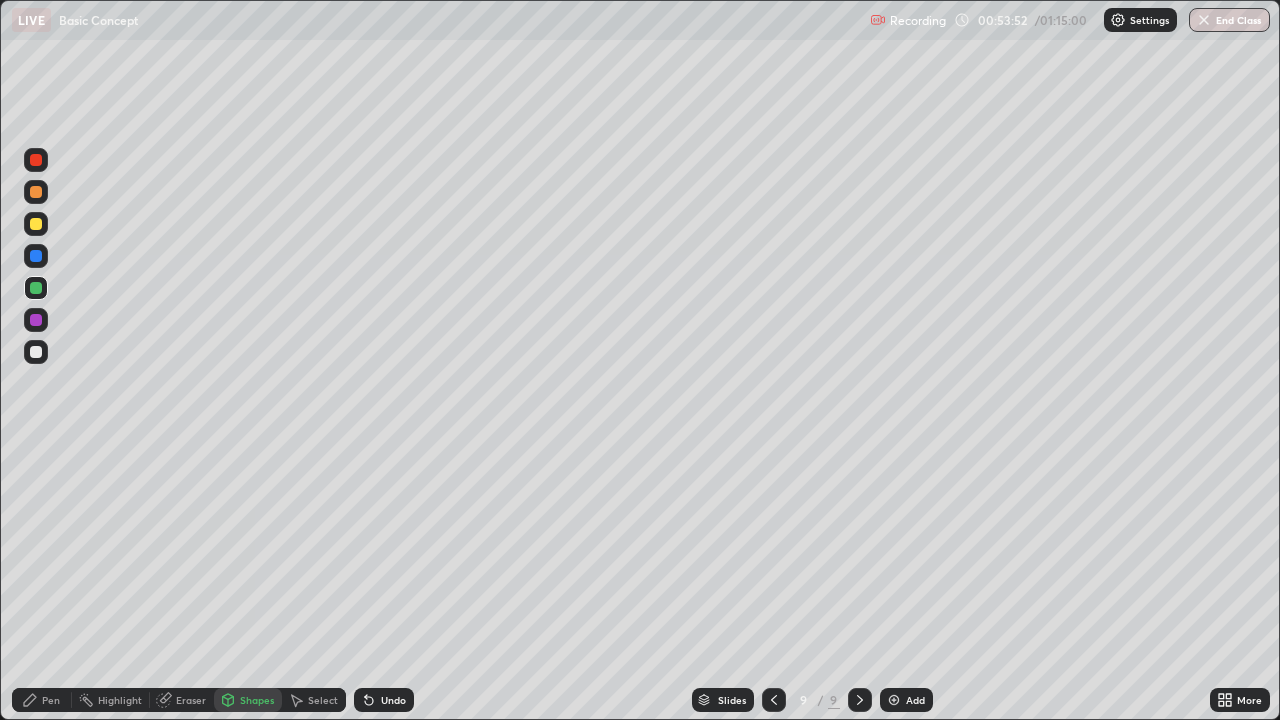 click on "Shapes" at bounding box center [248, 700] 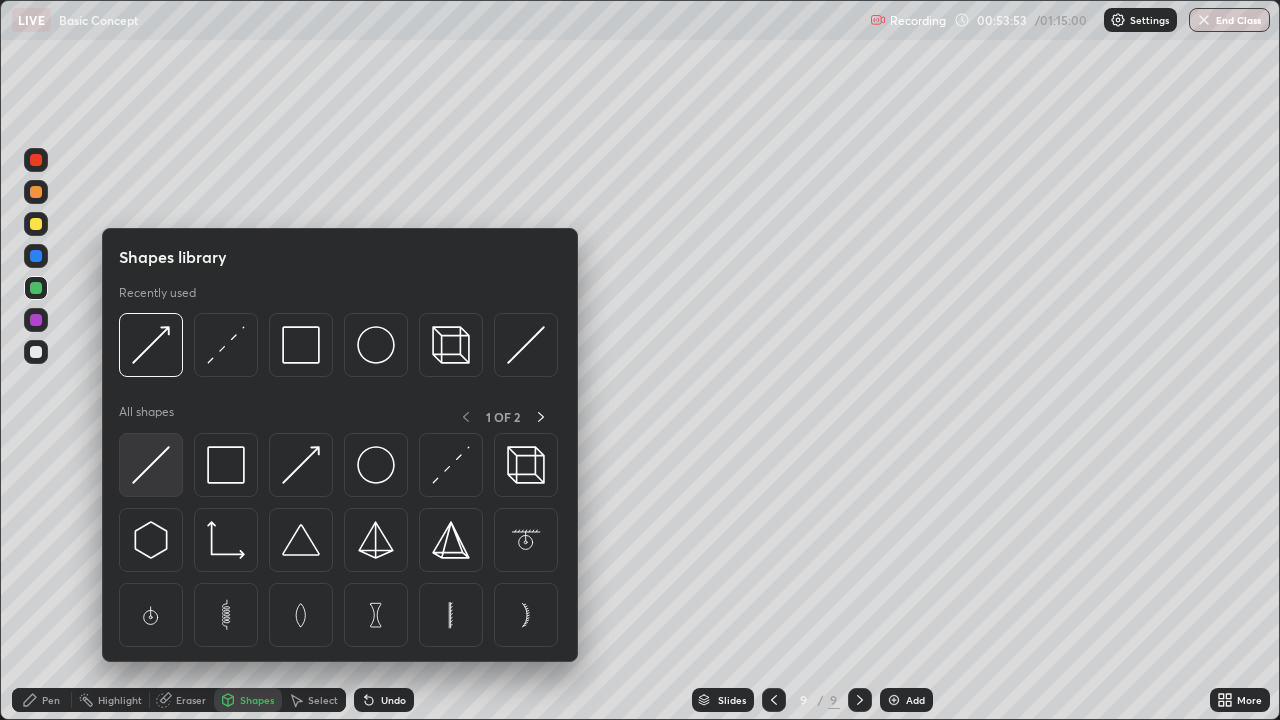 click at bounding box center [151, 465] 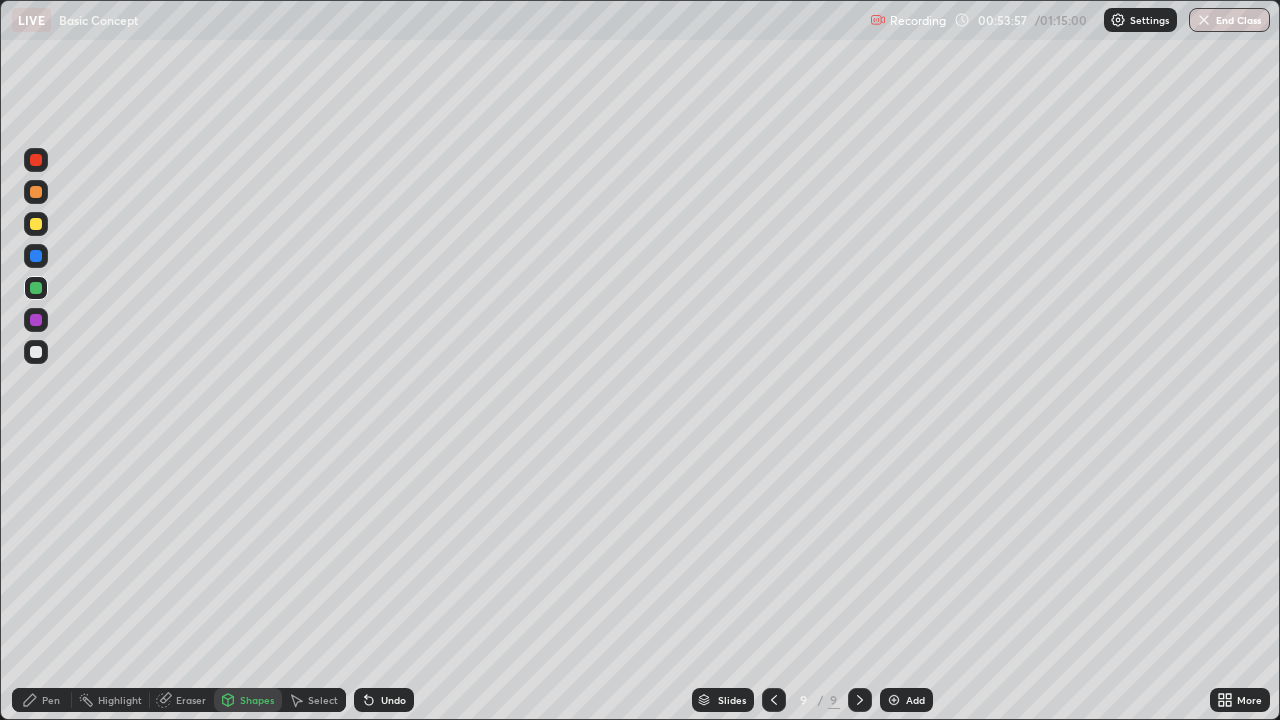 click on "Pen" at bounding box center [42, 700] 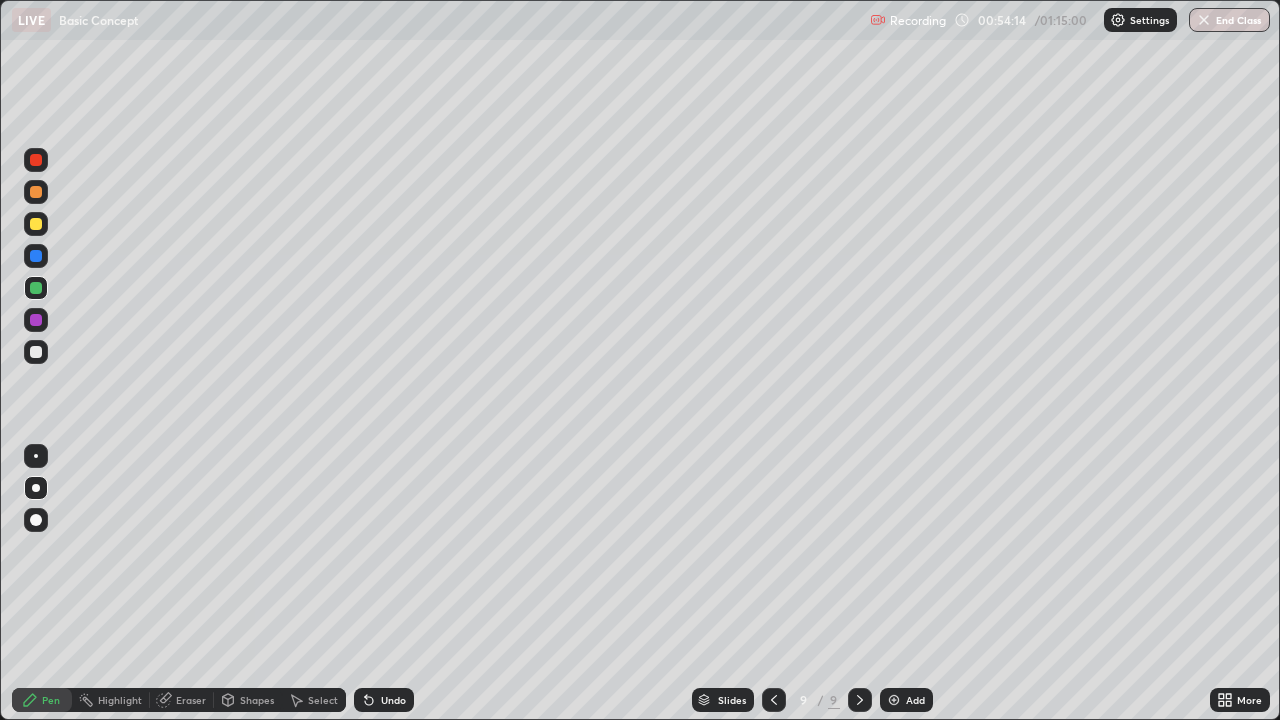 click at bounding box center (36, 224) 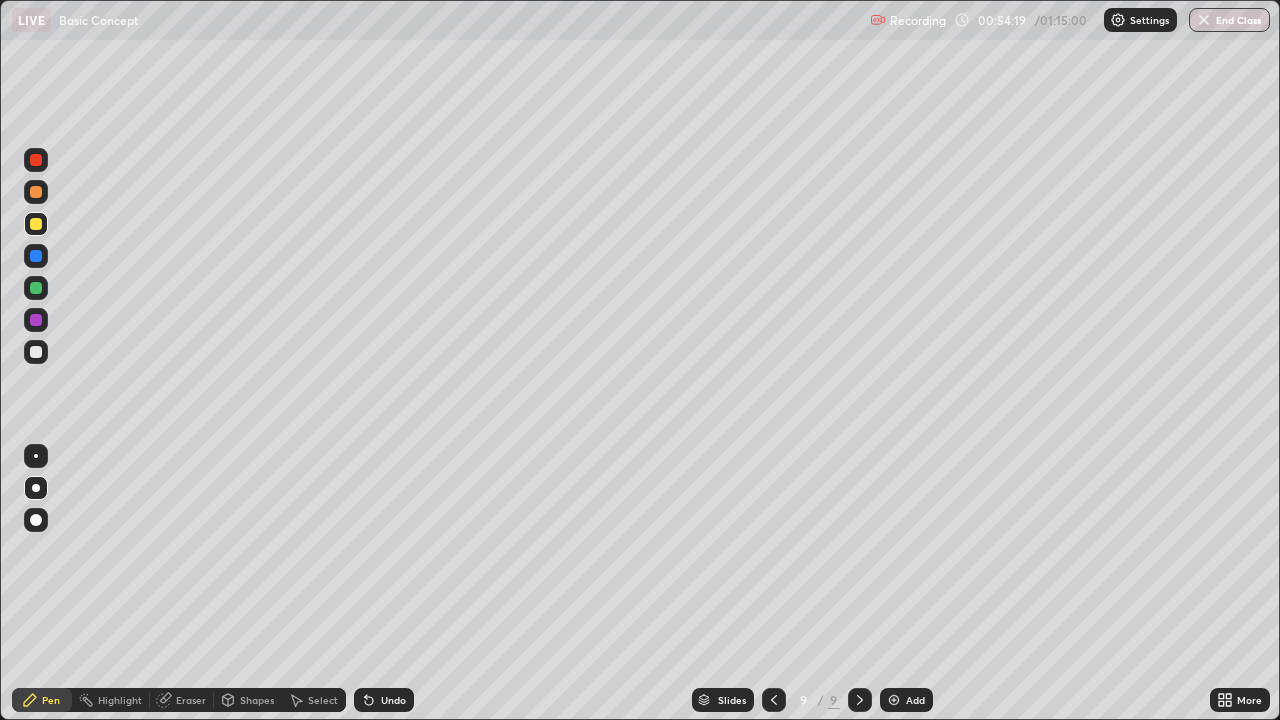 click on "Undo" at bounding box center [384, 700] 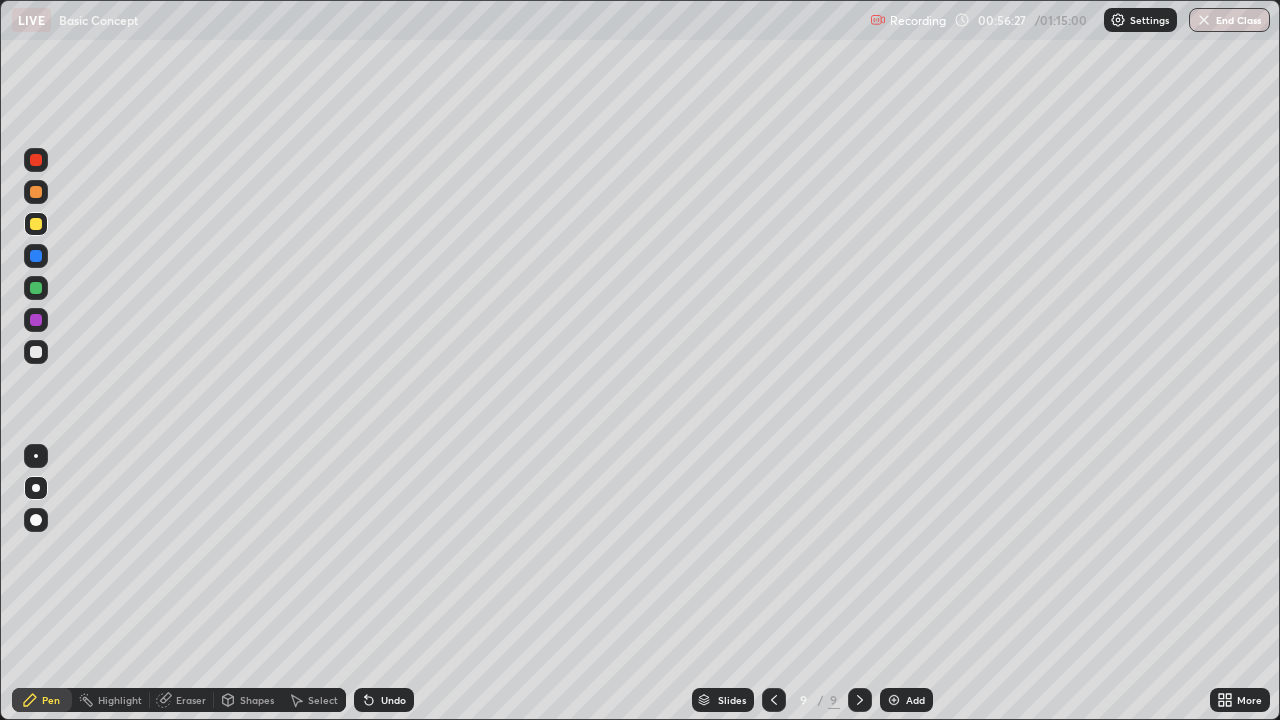 click at bounding box center [36, 256] 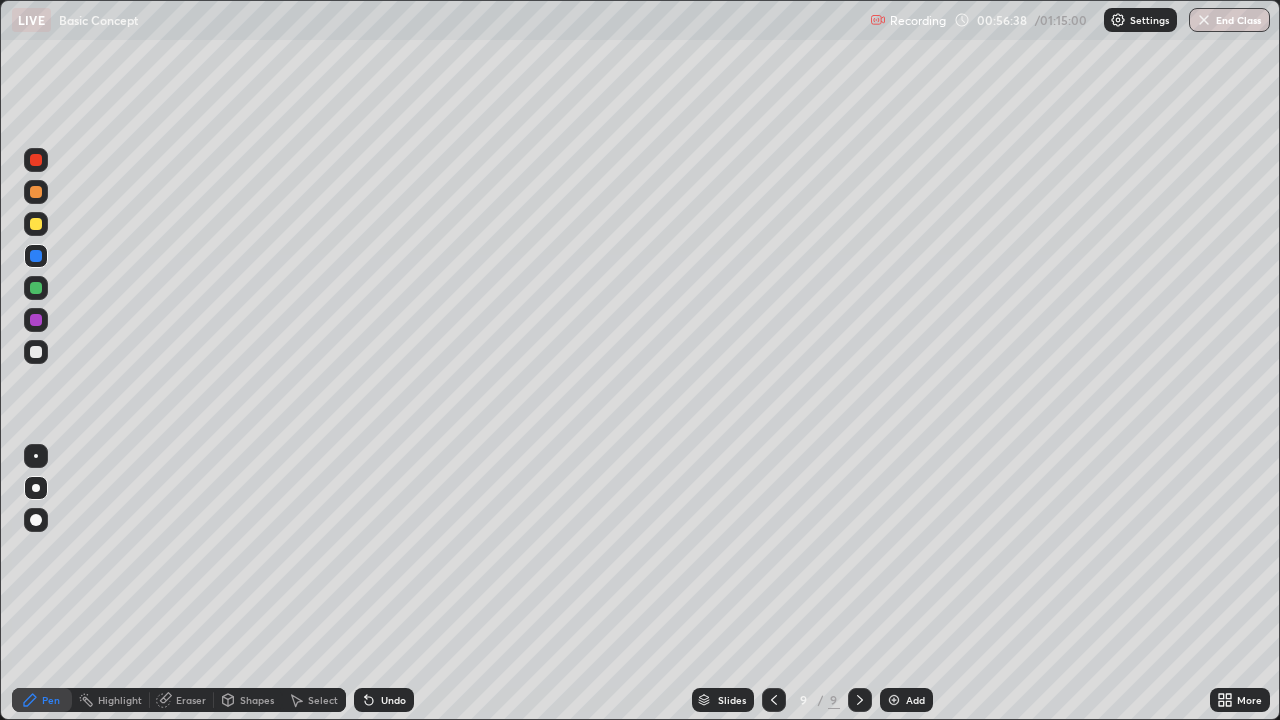 click at bounding box center [36, 352] 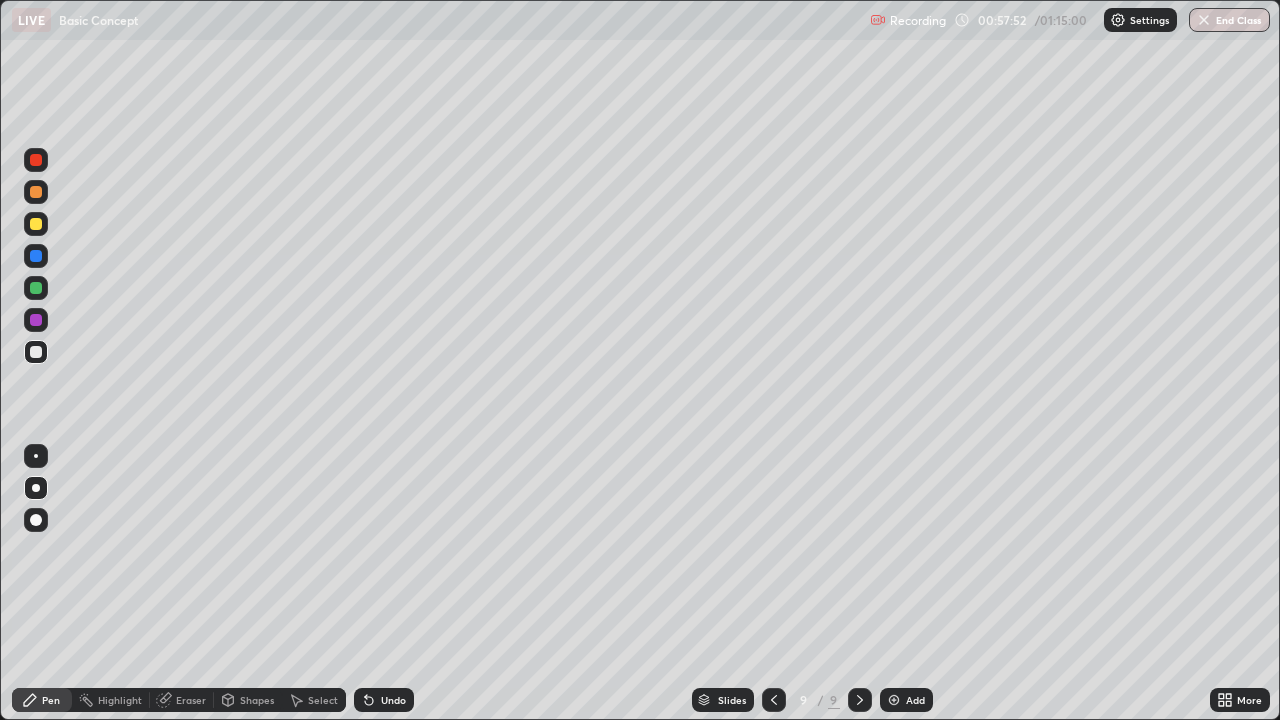 click at bounding box center [36, 288] 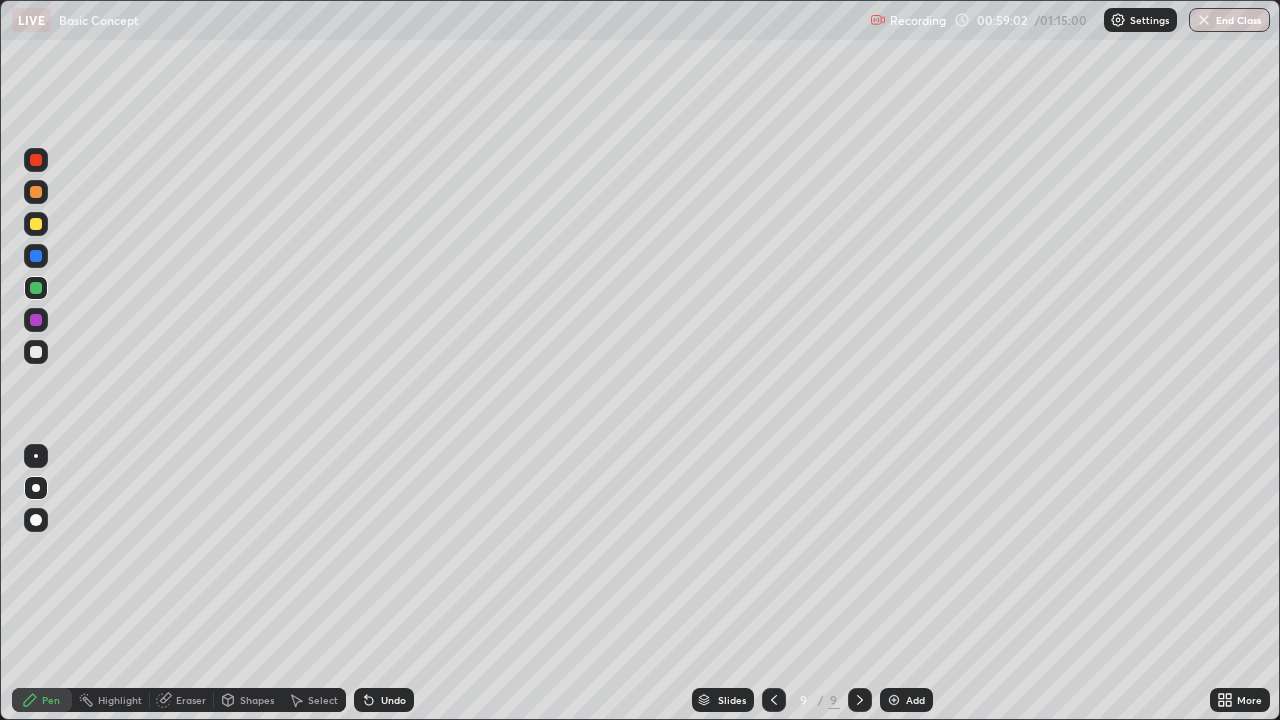click on "Eraser" at bounding box center [182, 700] 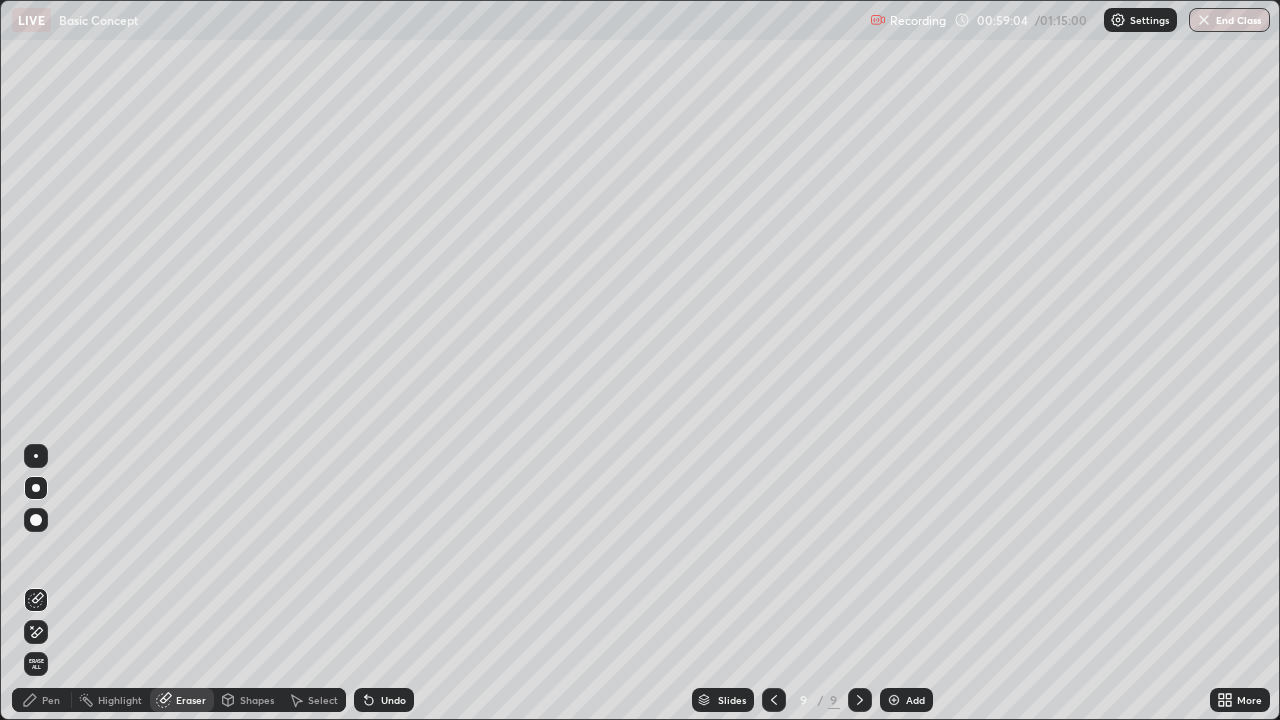 click on "Pen" at bounding box center [51, 700] 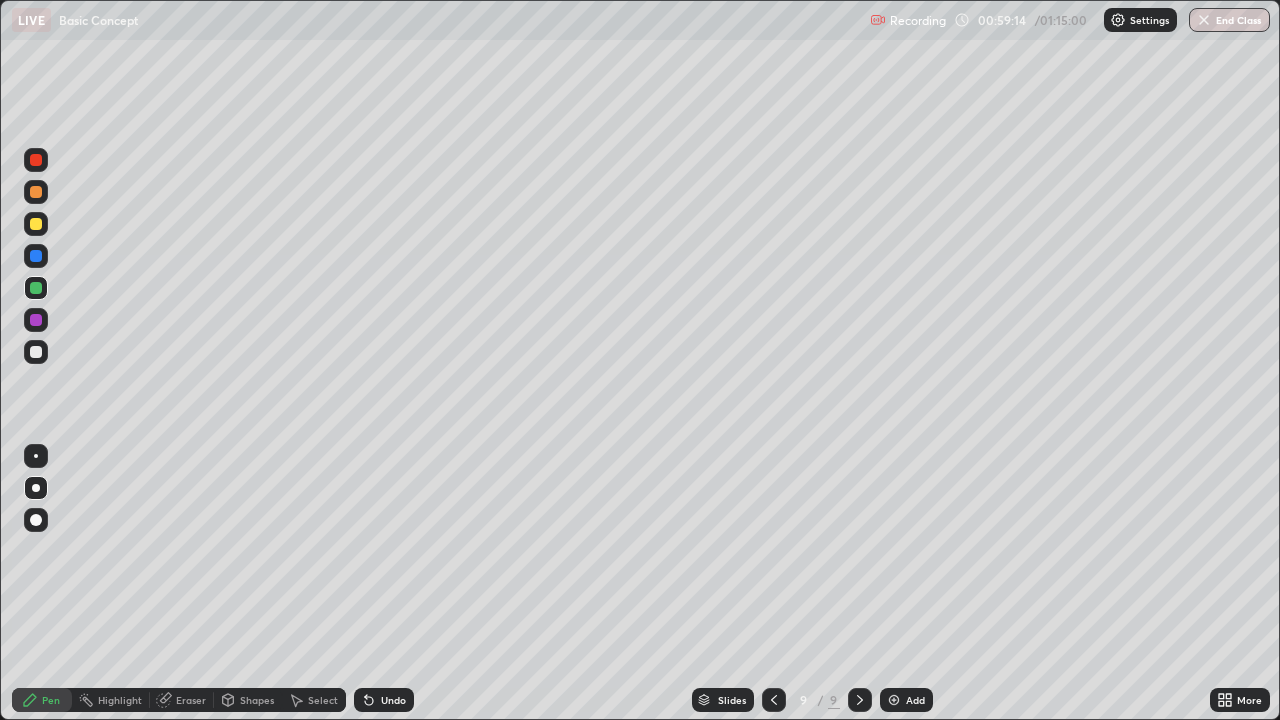click on "Select" at bounding box center [323, 700] 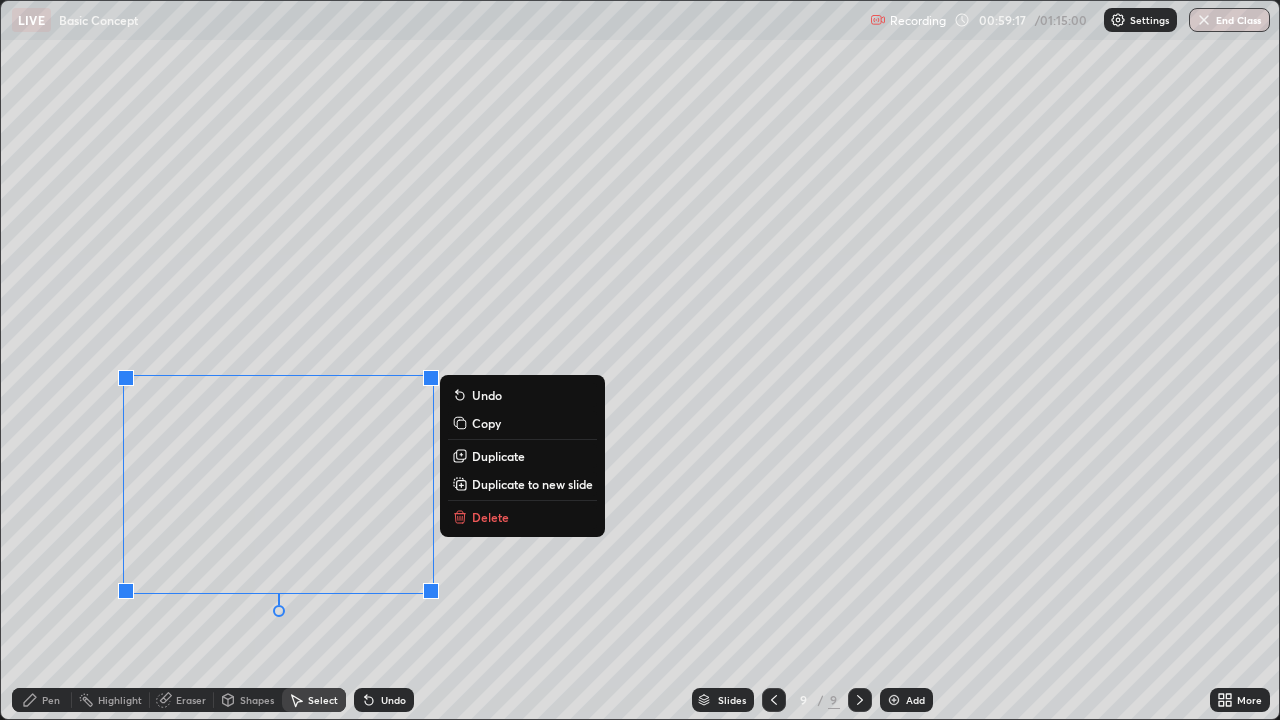 click on "Delete" at bounding box center (490, 517) 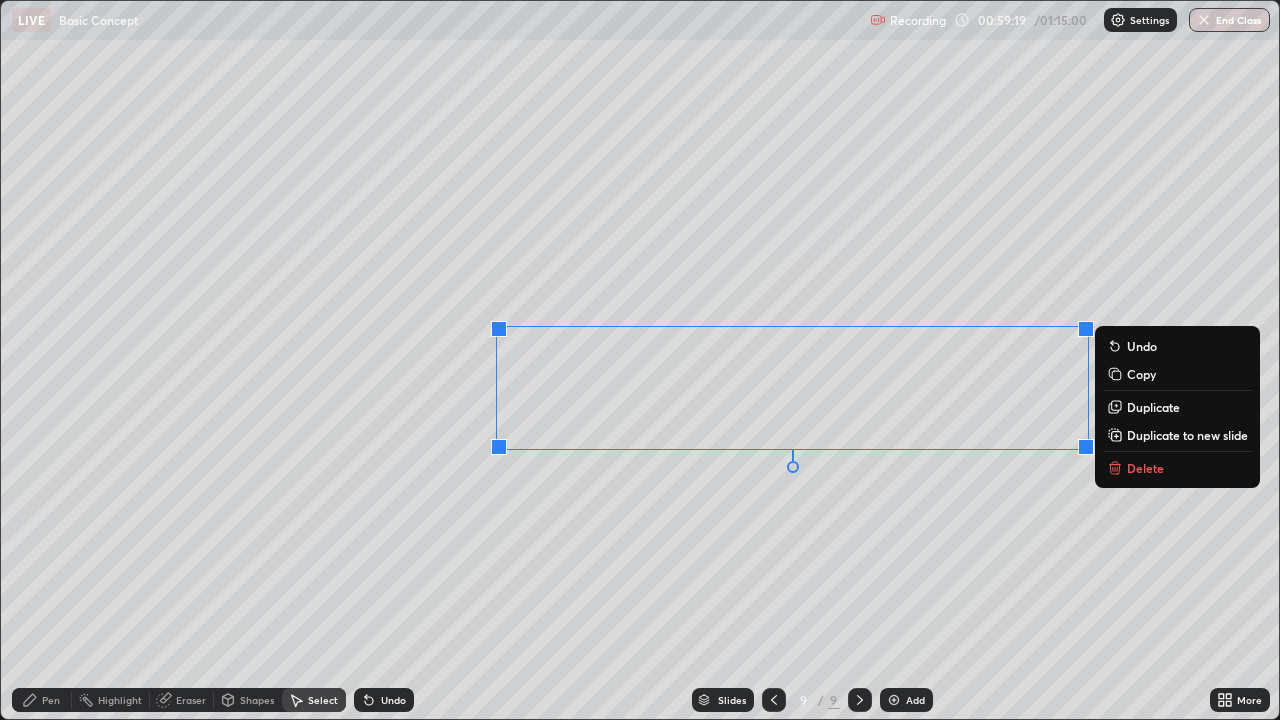 click 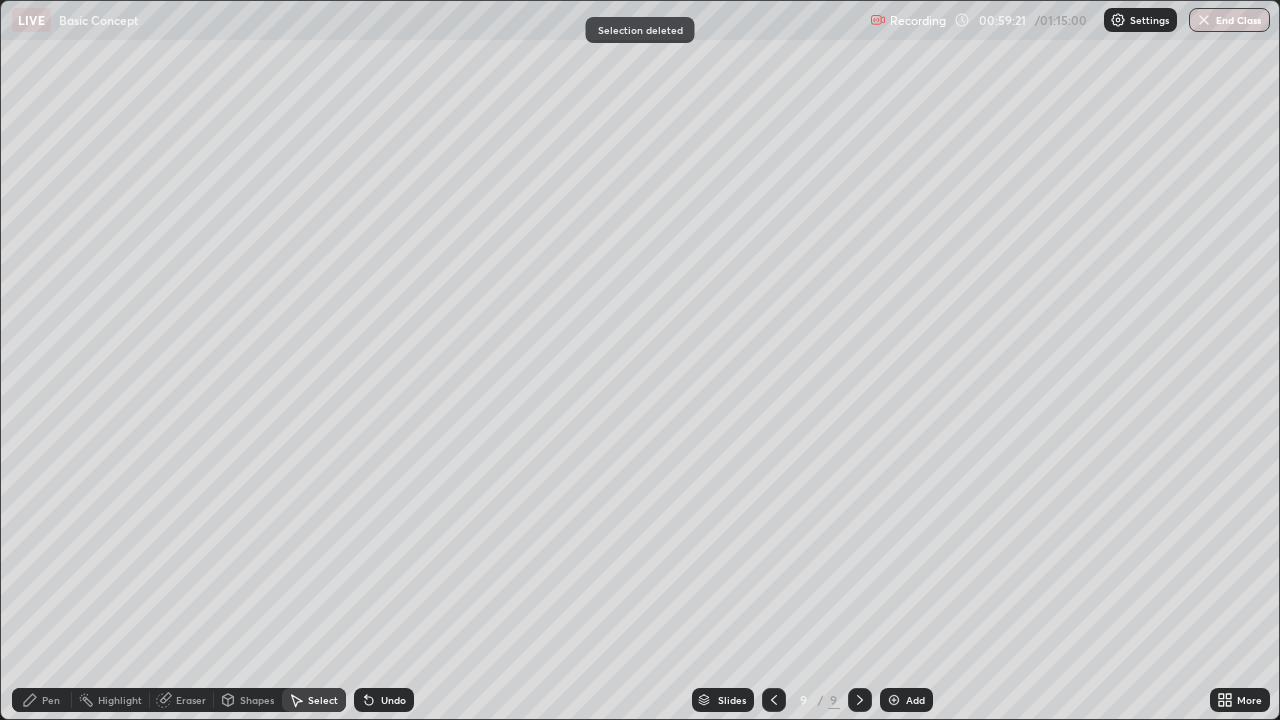 click on "Pen" at bounding box center (51, 700) 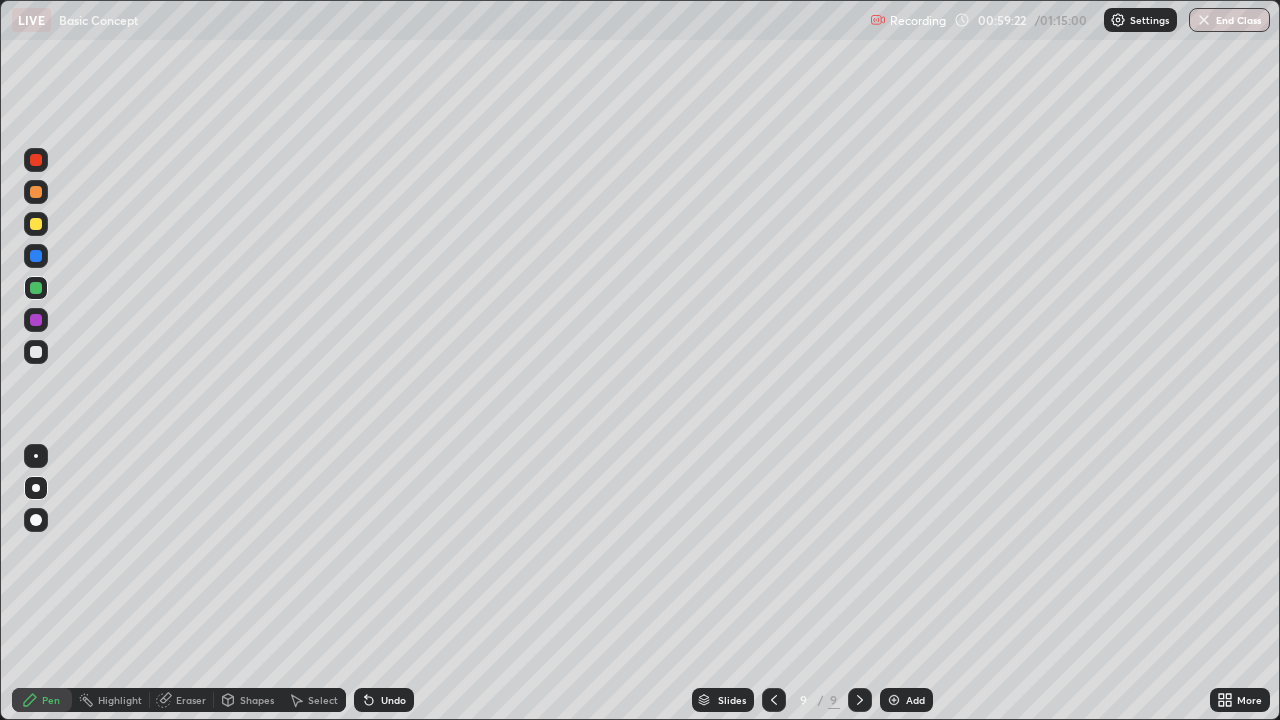 click on "Eraser" at bounding box center [191, 700] 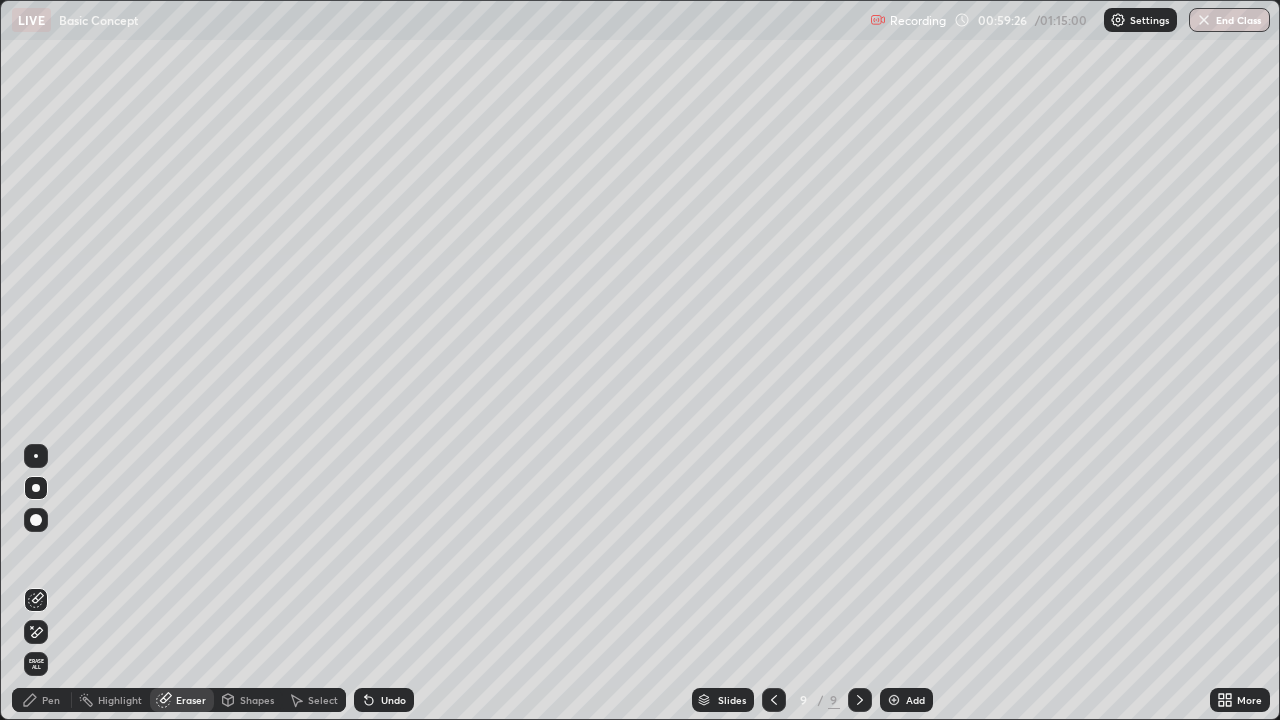 click on "Pen" at bounding box center [42, 700] 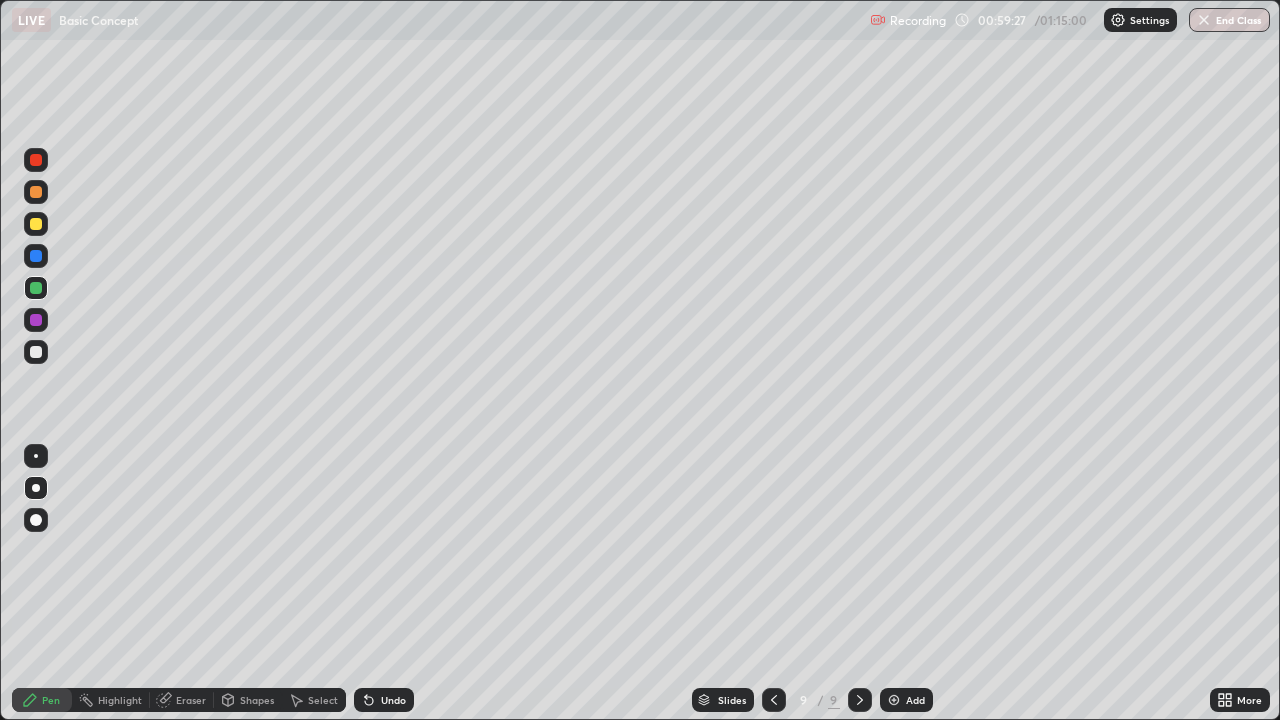 click at bounding box center (36, 352) 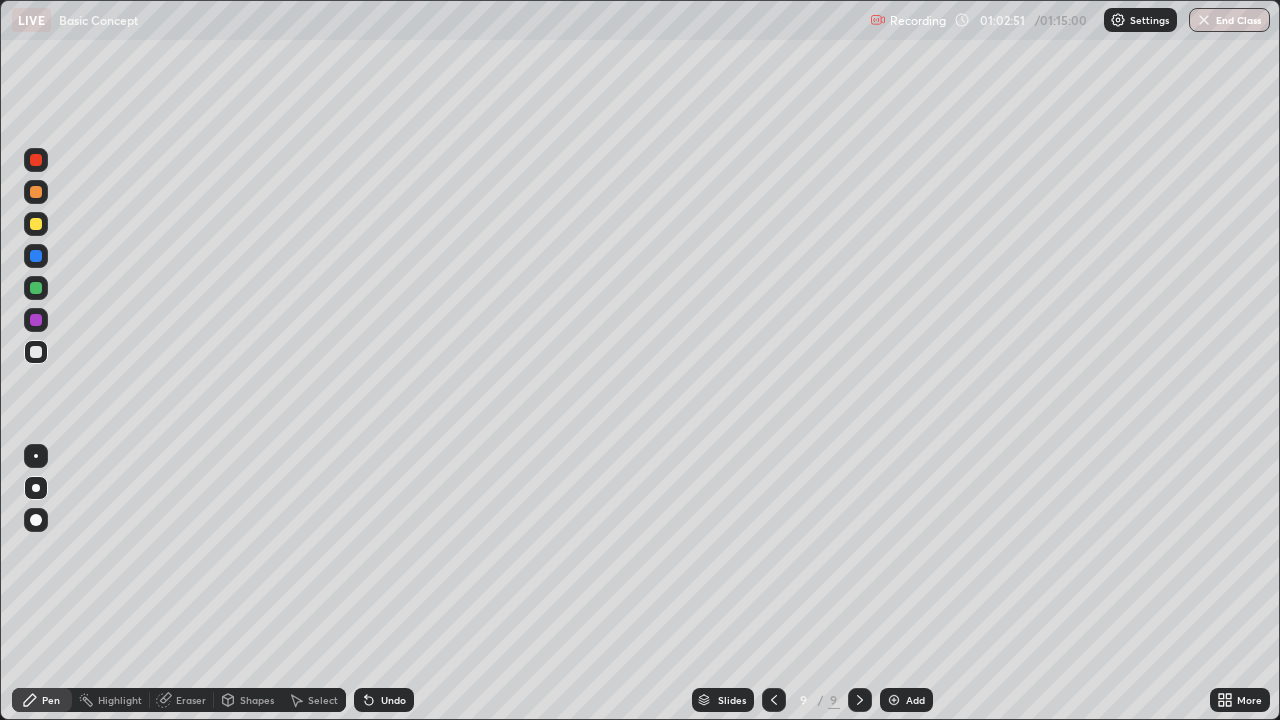 click at bounding box center (36, 224) 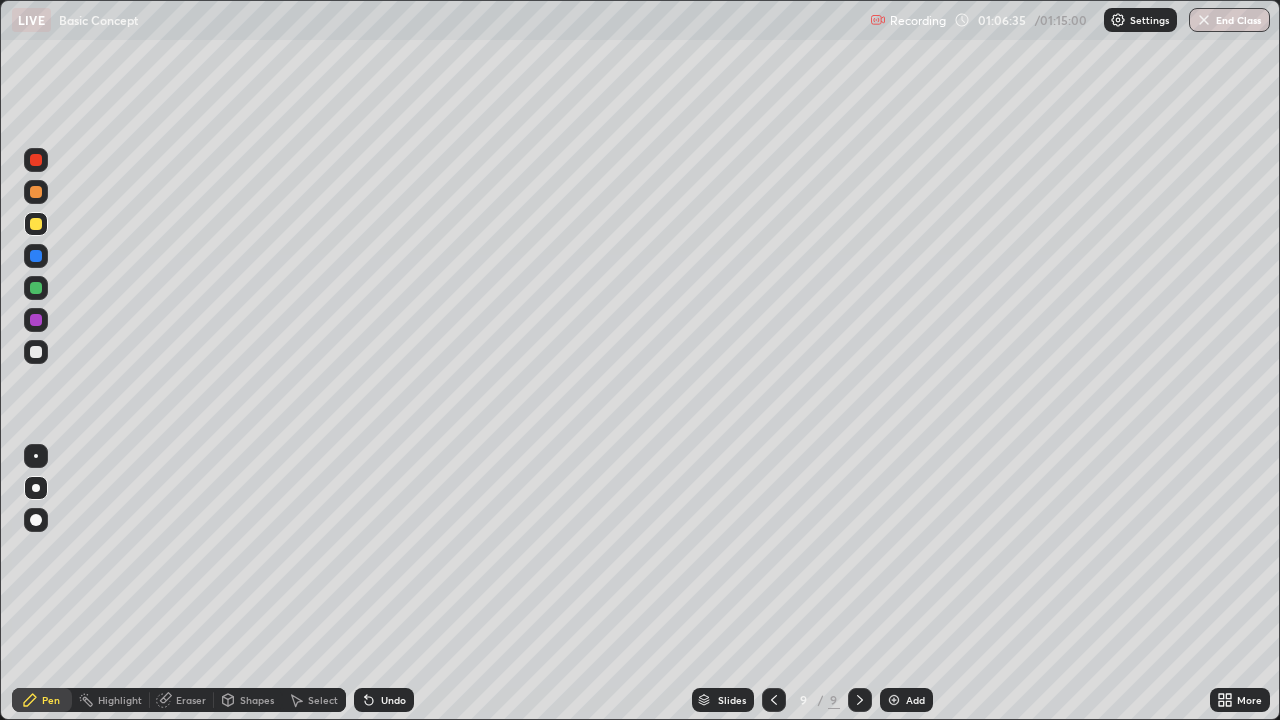 click at bounding box center [36, 352] 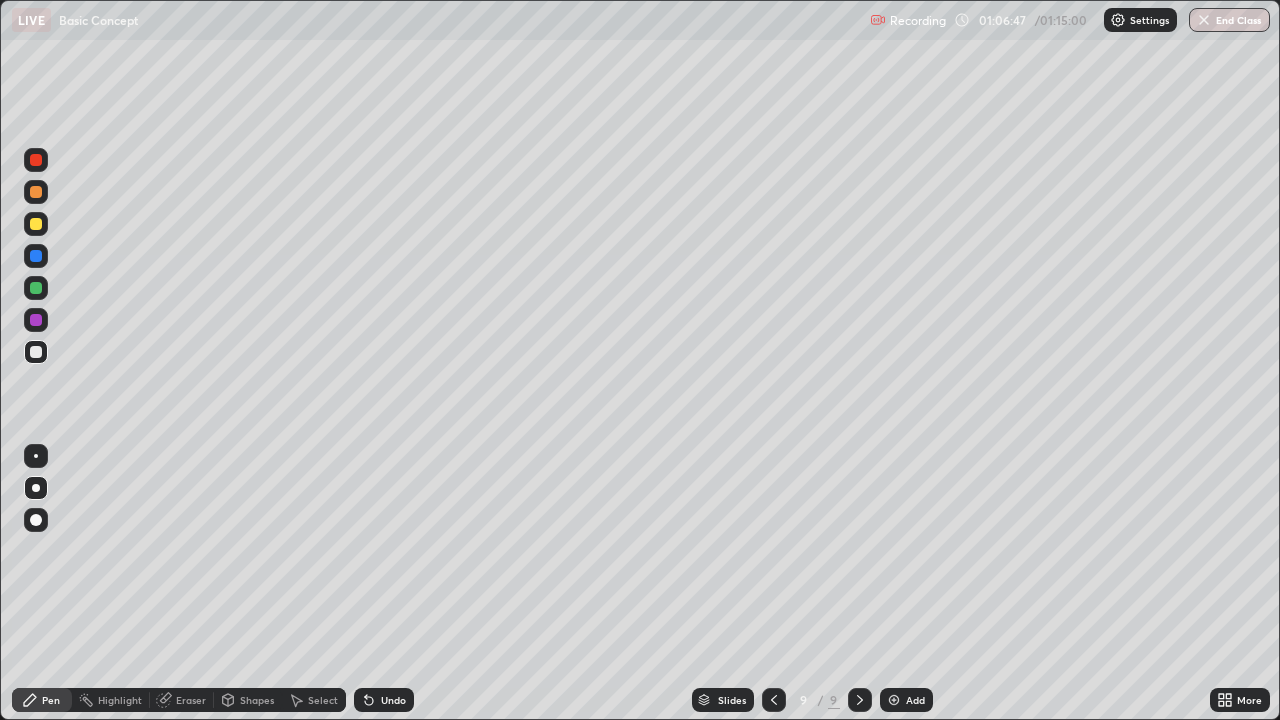 click at bounding box center (36, 288) 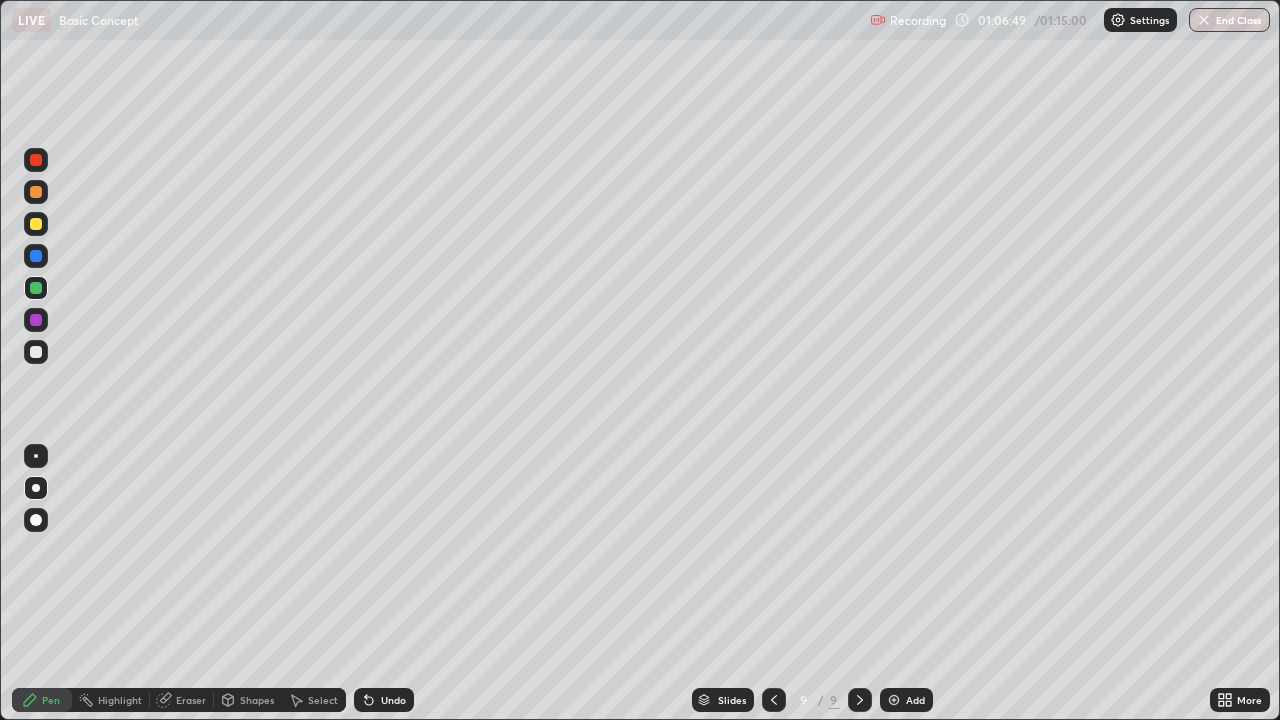 click at bounding box center (36, 352) 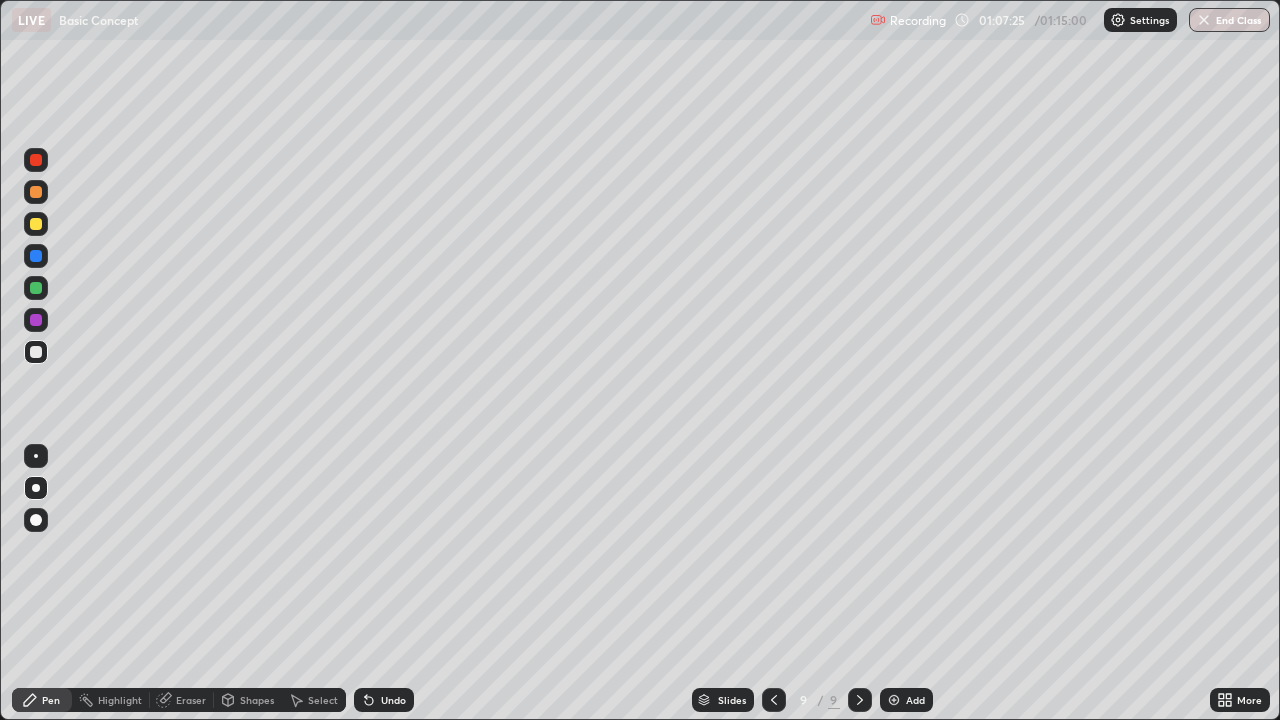click on "End Class" at bounding box center [1229, 20] 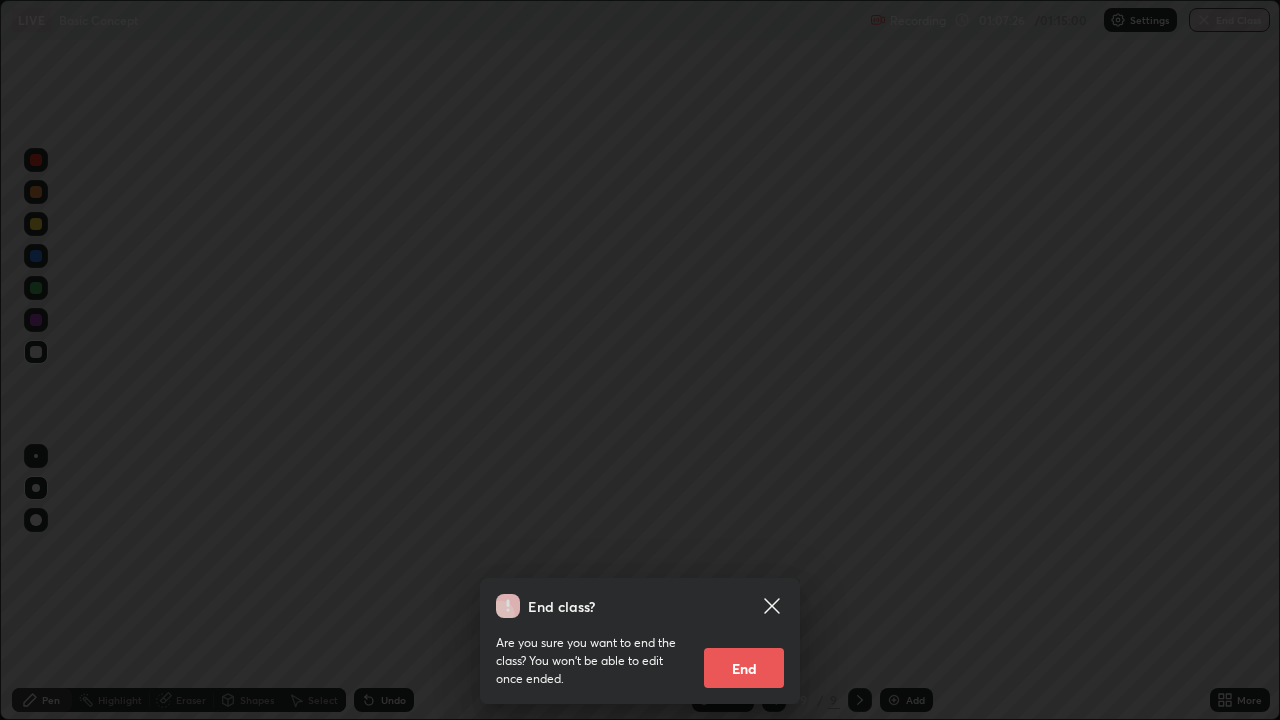 click on "End" at bounding box center [744, 668] 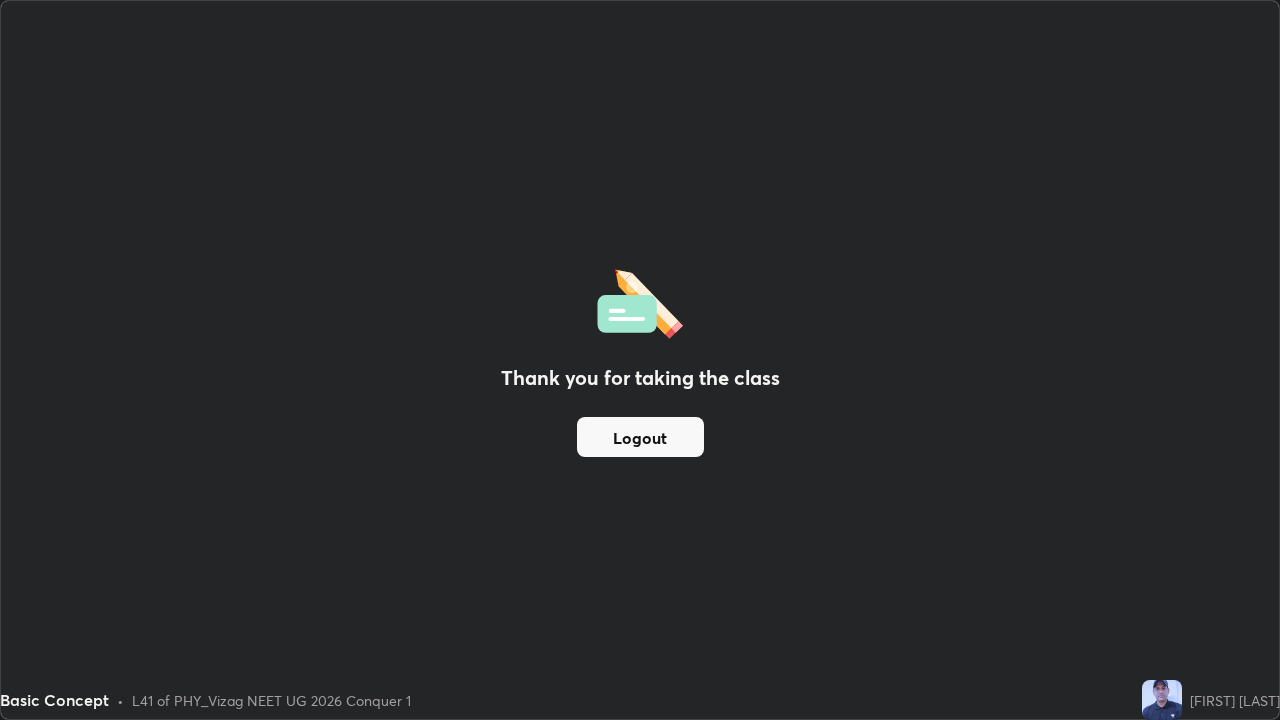 click on "Logout" at bounding box center (640, 437) 